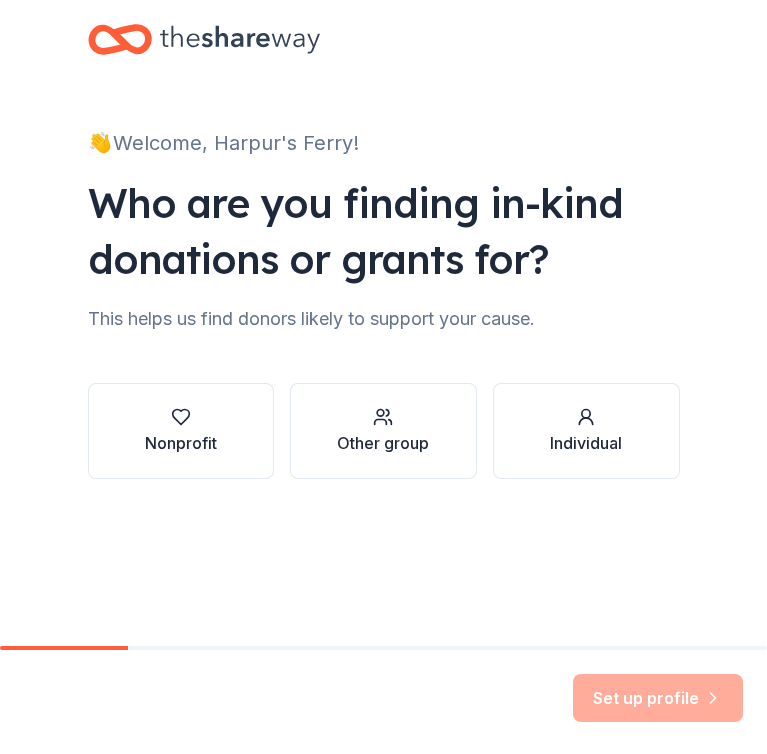scroll, scrollTop: 0, scrollLeft: 0, axis: both 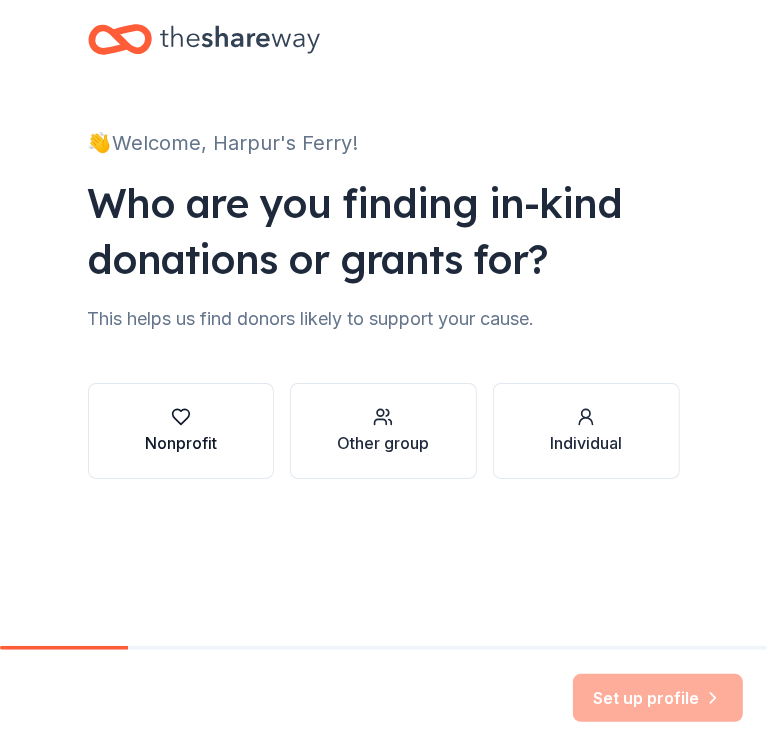 click on "Nonprofit" at bounding box center [181, 431] 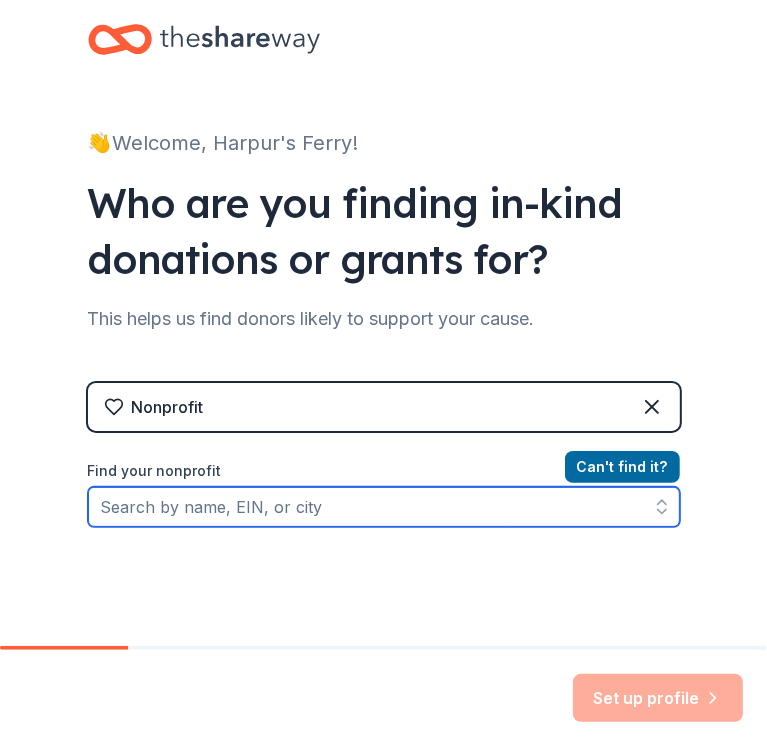 click on "Find your nonprofit" at bounding box center [384, 507] 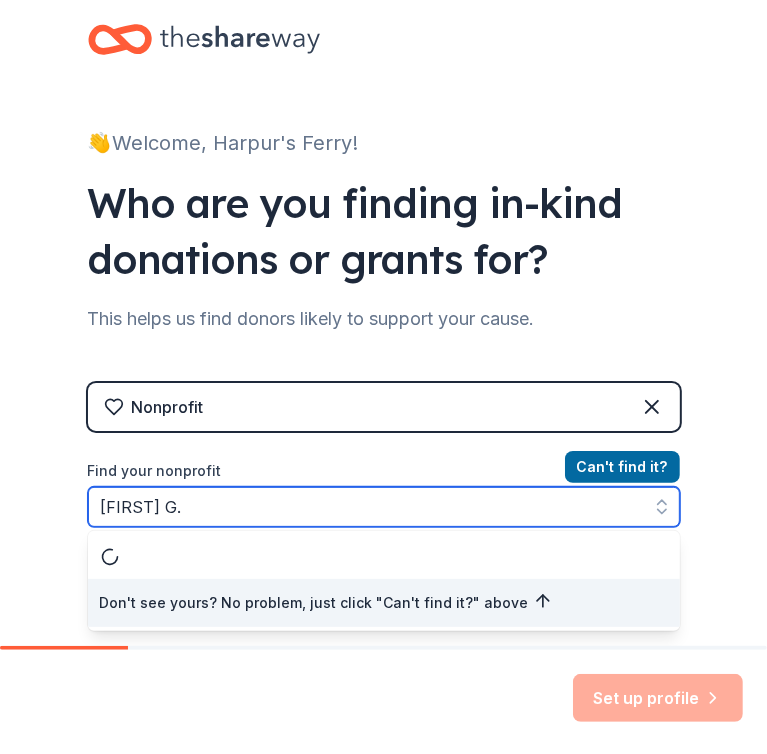 type on "[FIRST] G." 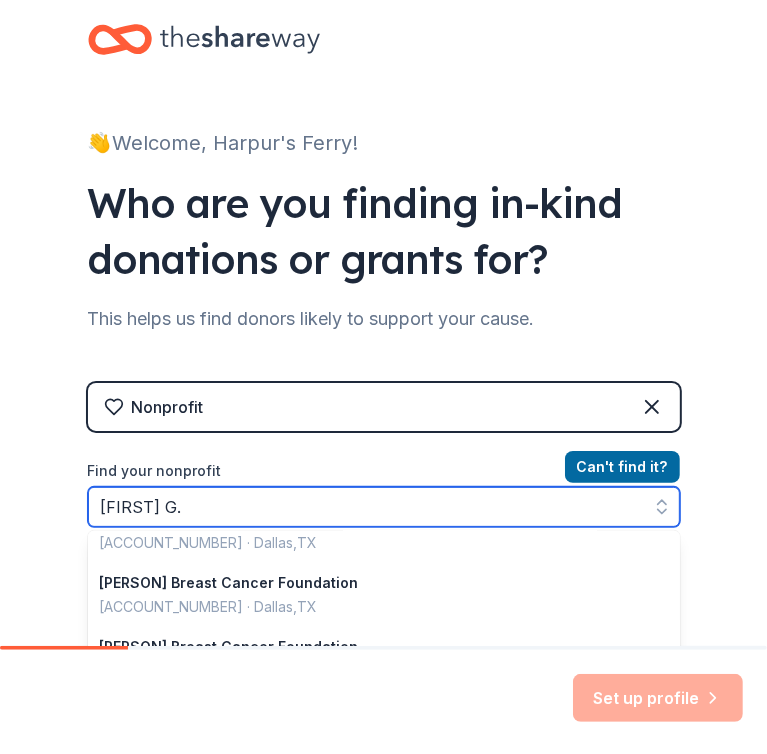 scroll, scrollTop: 0, scrollLeft: 0, axis: both 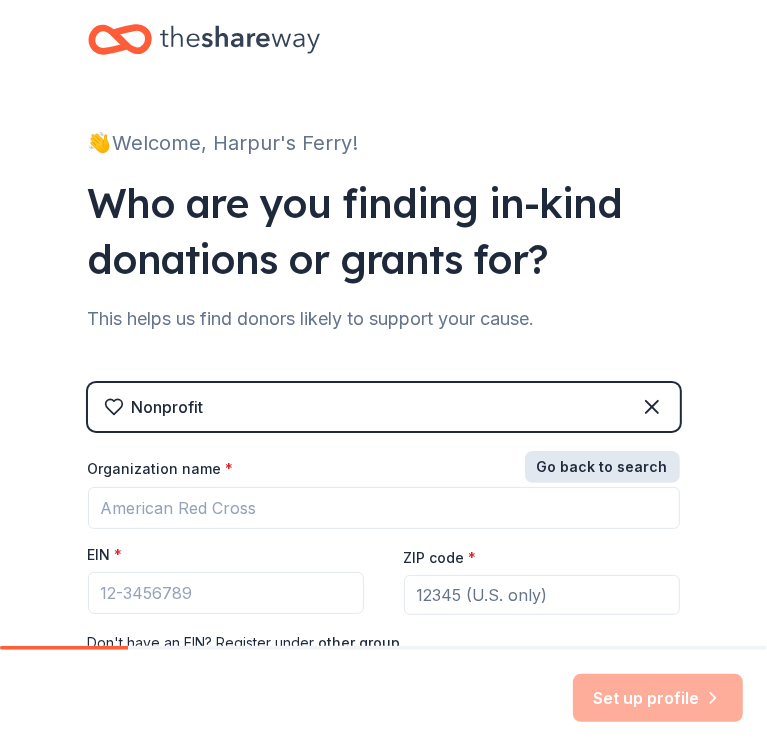 click on "Go back to search" at bounding box center [602, 467] 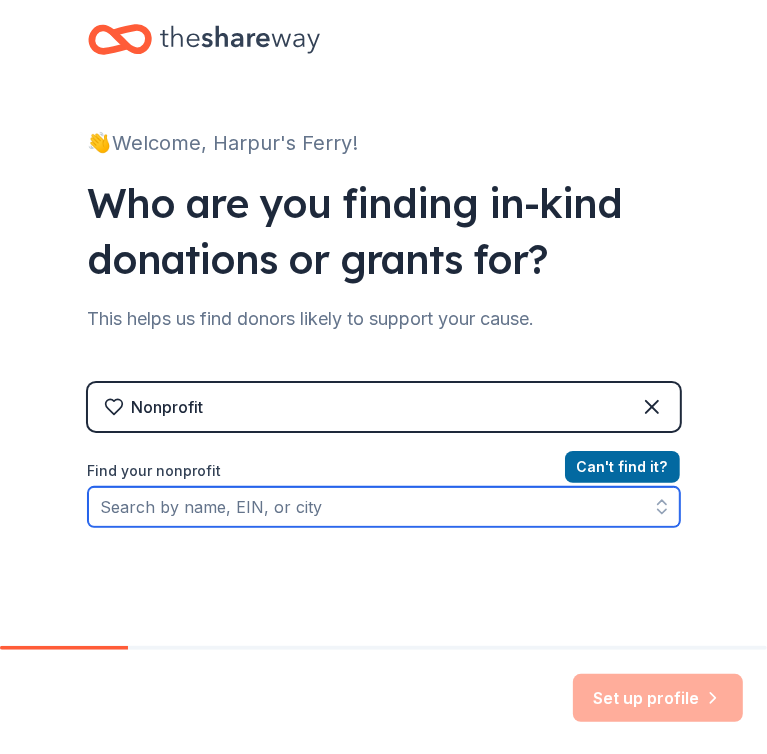 click on "Find your nonprofit" at bounding box center (384, 507) 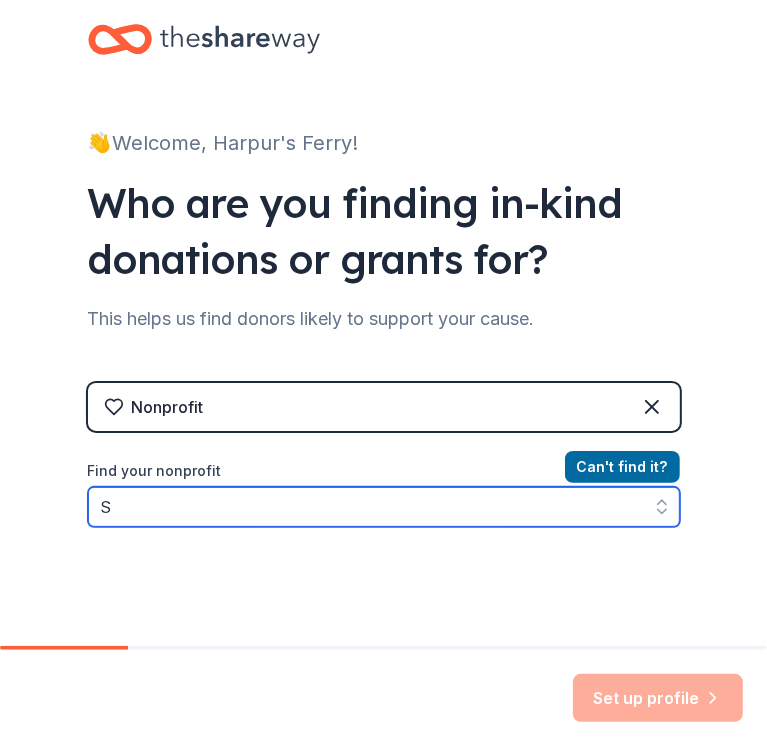 scroll, scrollTop: 125, scrollLeft: 0, axis: vertical 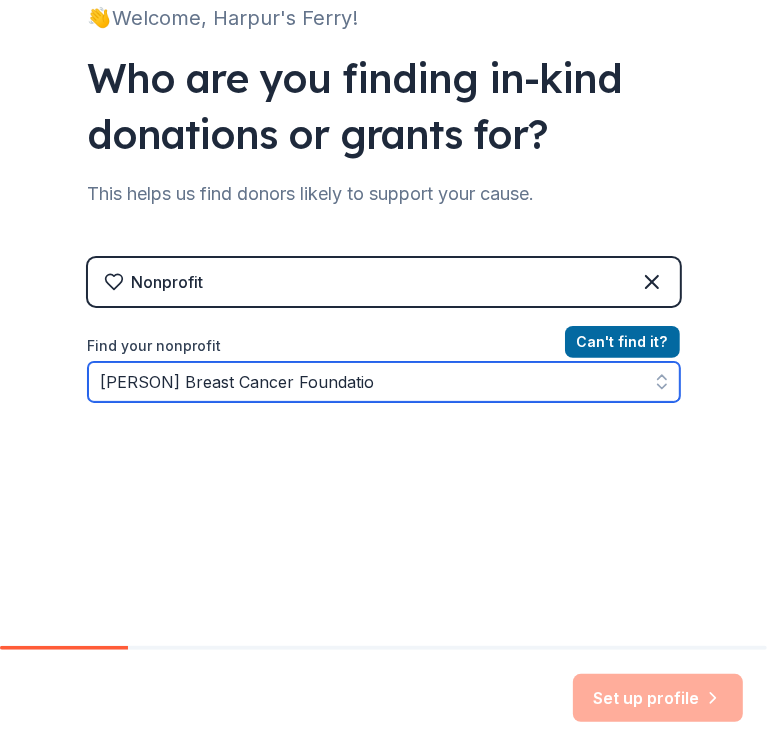 type on "[FIRST] G. Komen Breast Cancer Foundation" 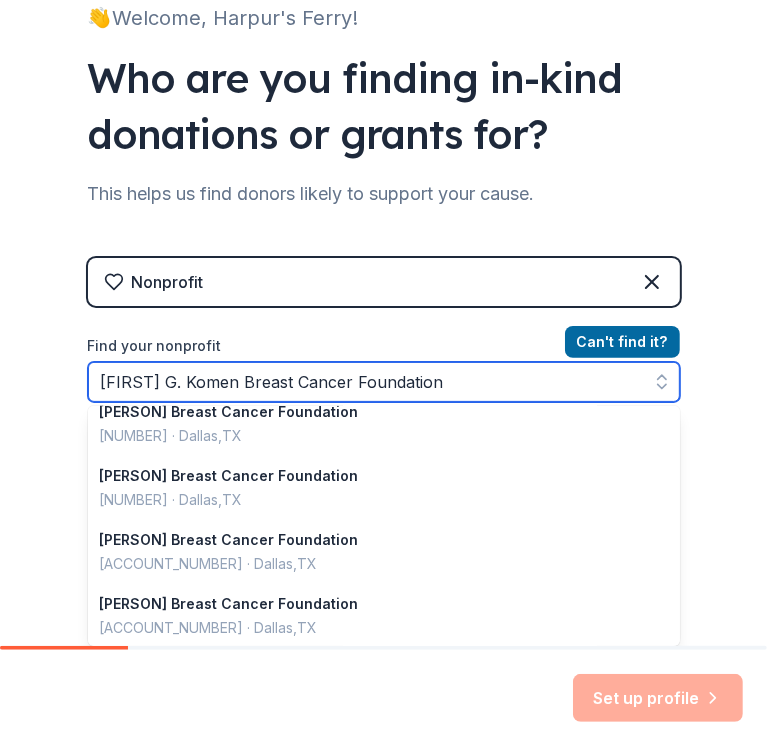 scroll, scrollTop: 0, scrollLeft: 0, axis: both 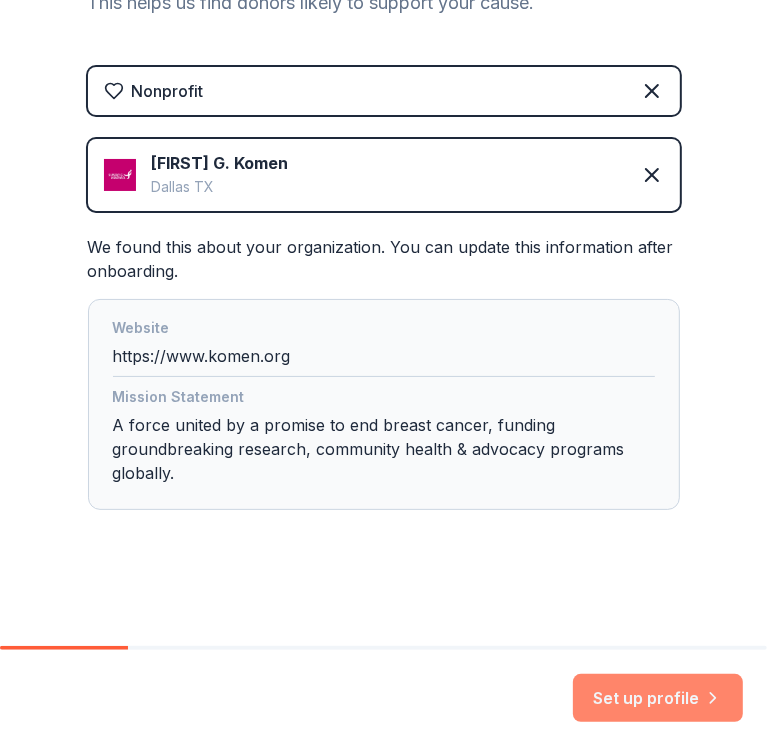 click on "Set up profile" at bounding box center (658, 698) 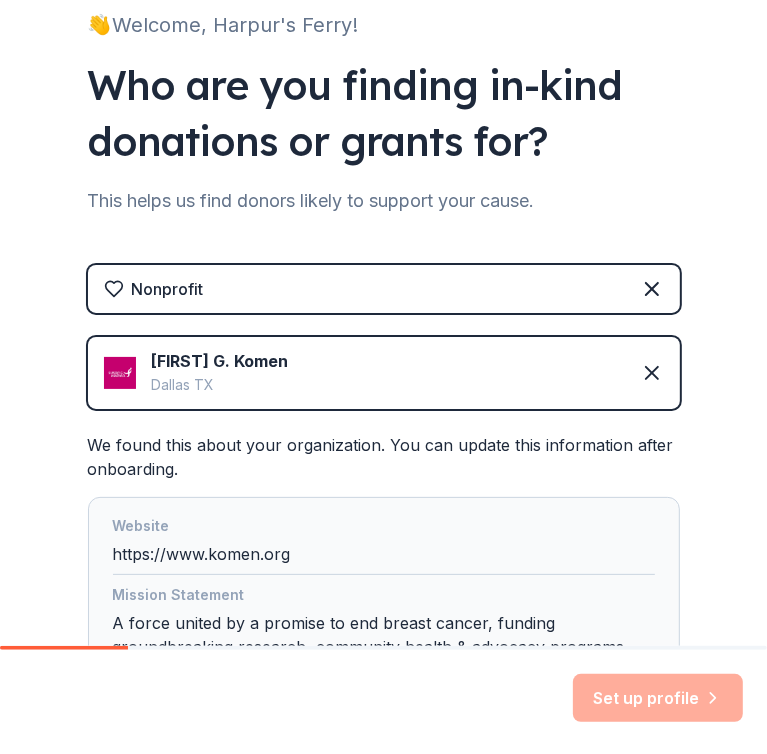 scroll, scrollTop: 116, scrollLeft: 0, axis: vertical 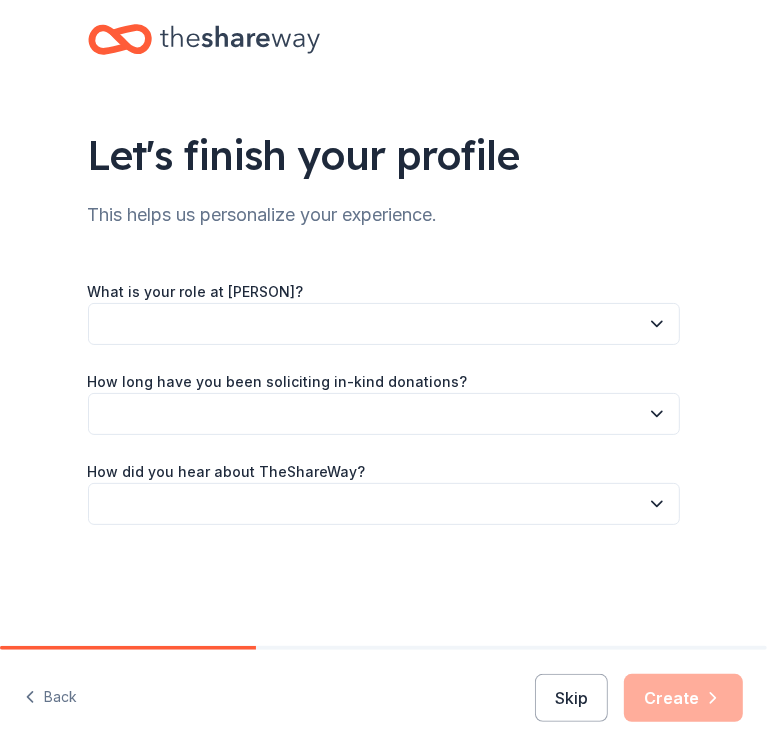 click at bounding box center (384, 324) 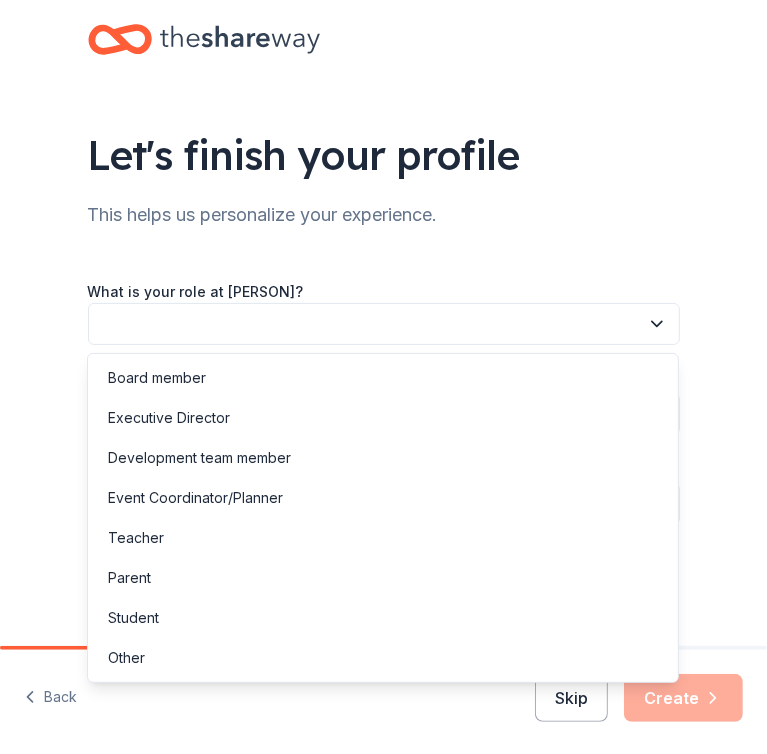 click at bounding box center (384, 324) 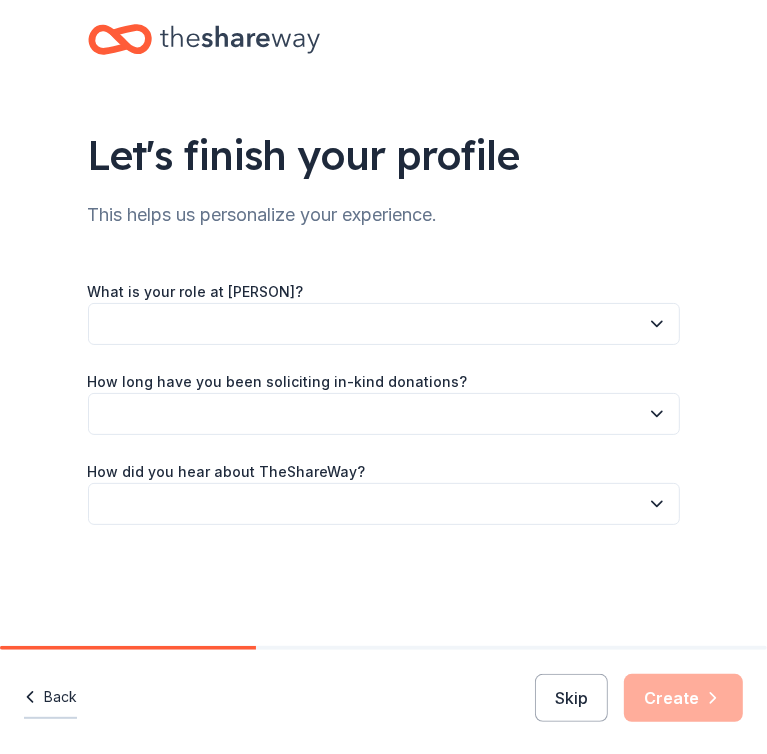 click 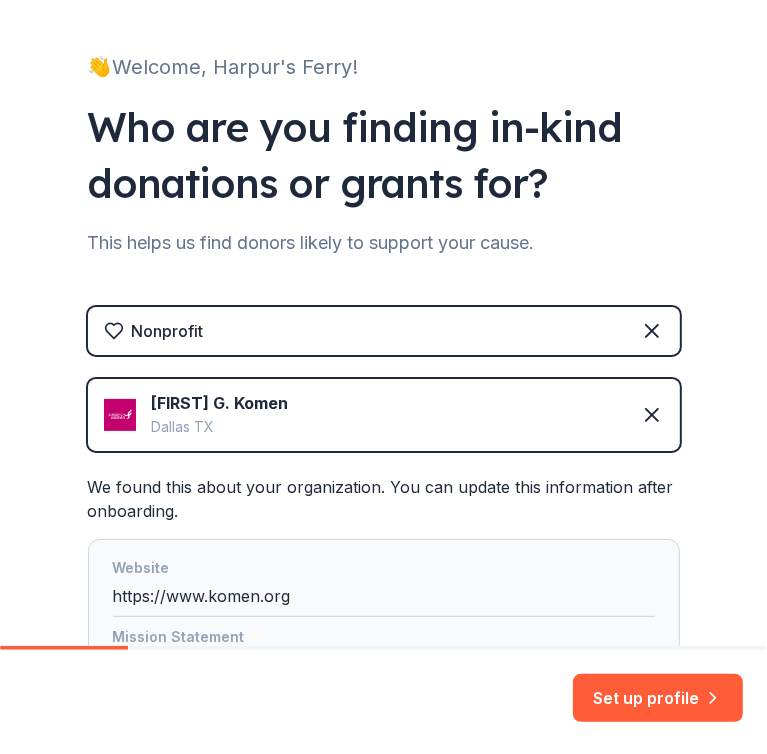 scroll, scrollTop: 79, scrollLeft: 0, axis: vertical 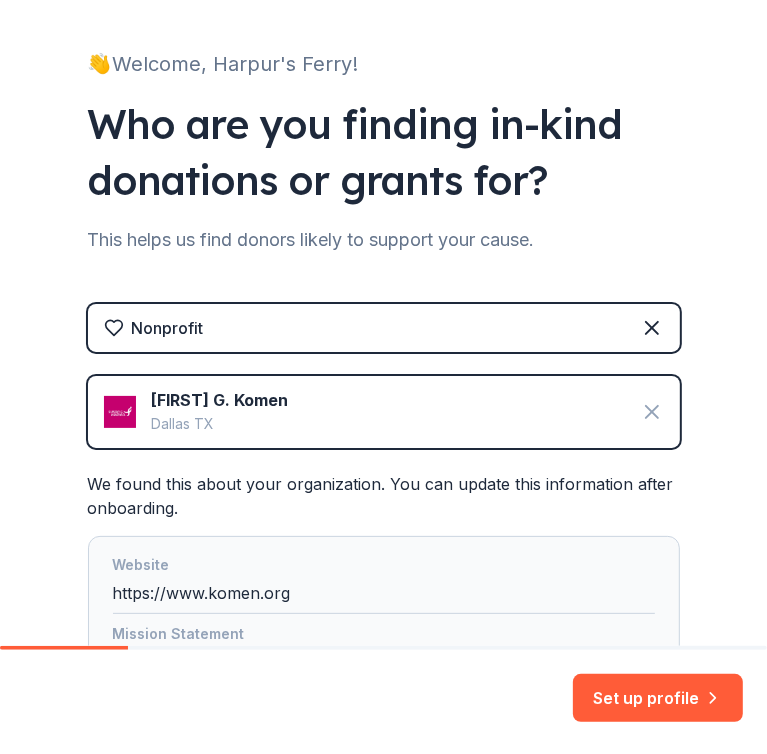 click 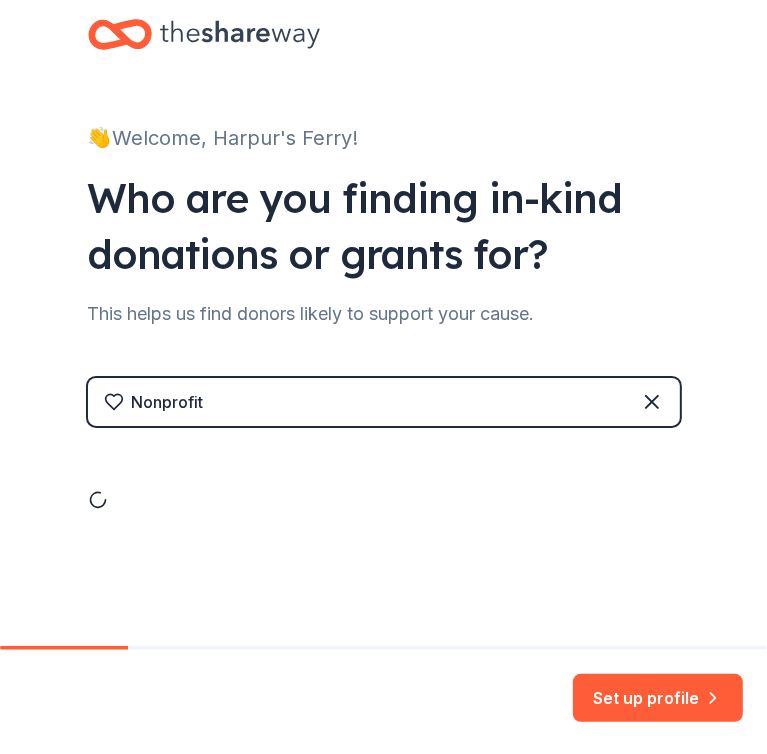 scroll, scrollTop: 0, scrollLeft: 0, axis: both 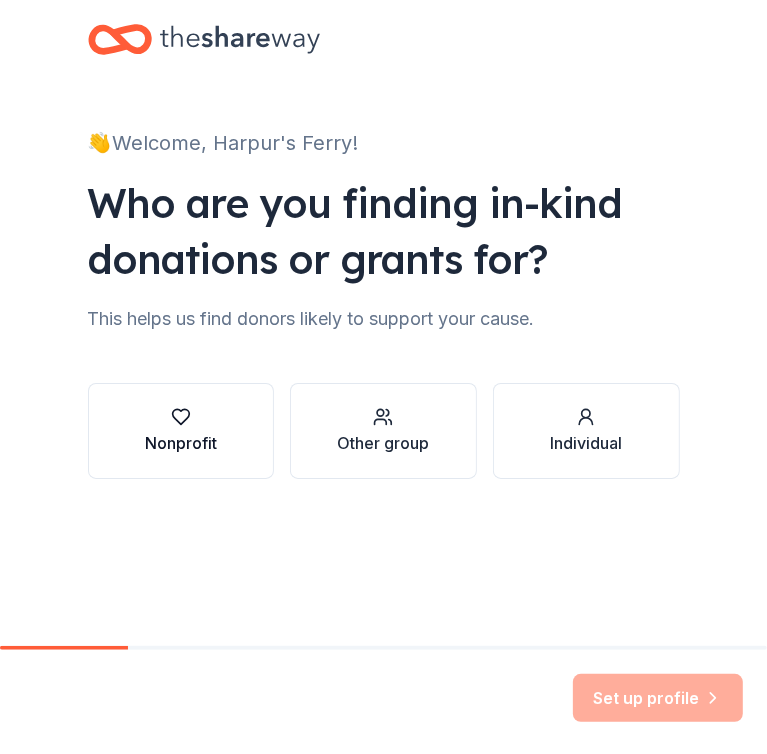 click on "Nonprofit" at bounding box center [181, 443] 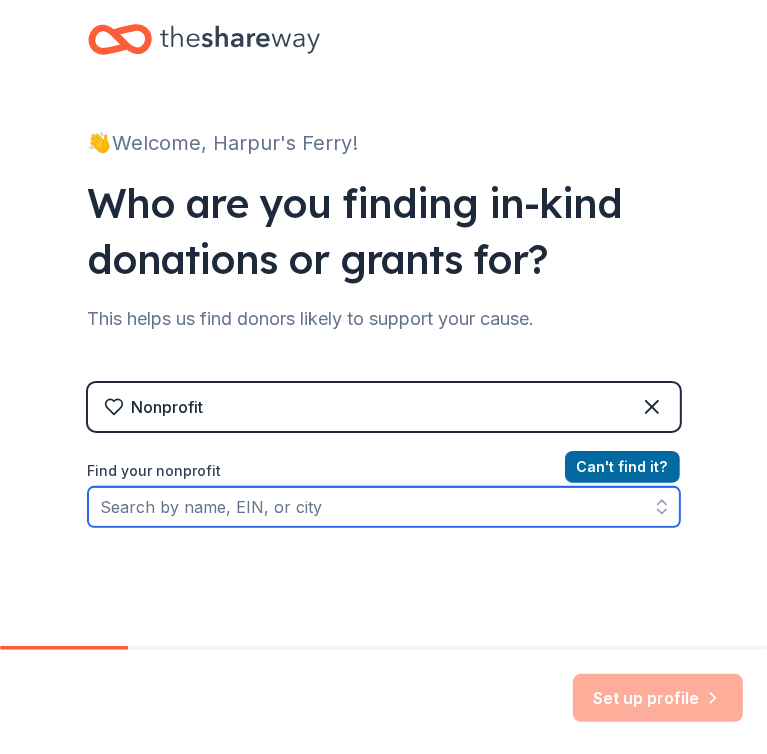 click on "Find your nonprofit" at bounding box center (384, 507) 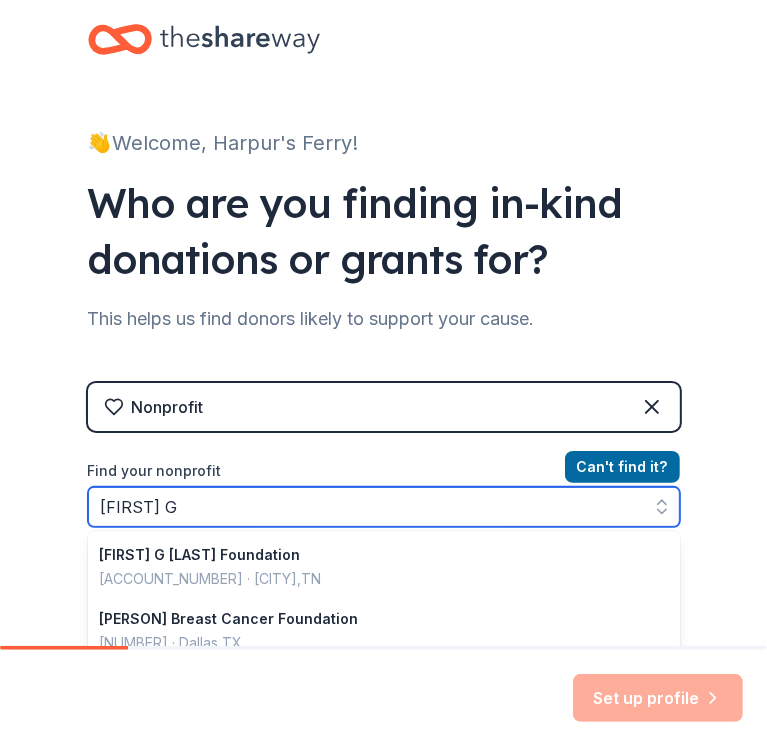 scroll, scrollTop: 125, scrollLeft: 0, axis: vertical 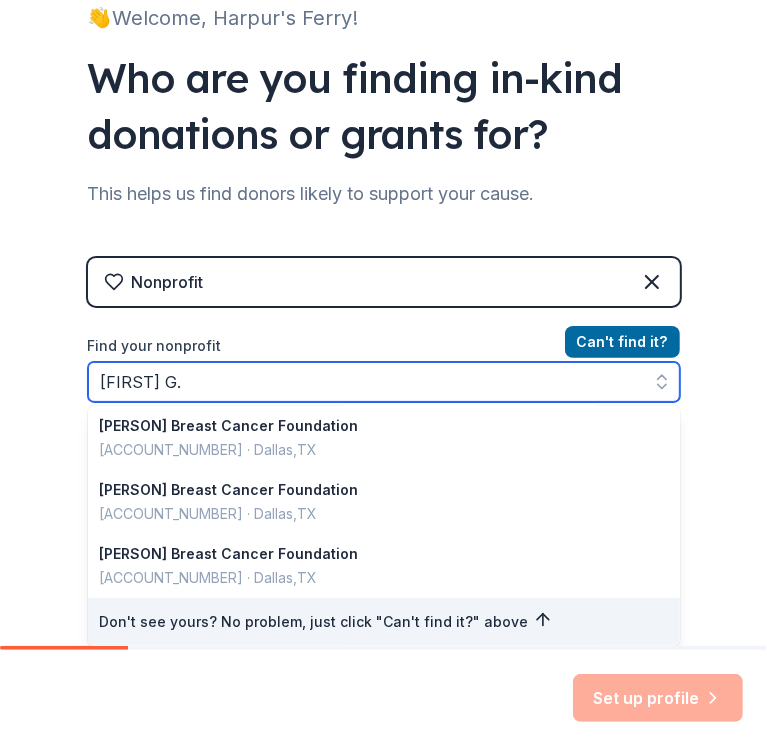 type on "[FIRST] G." 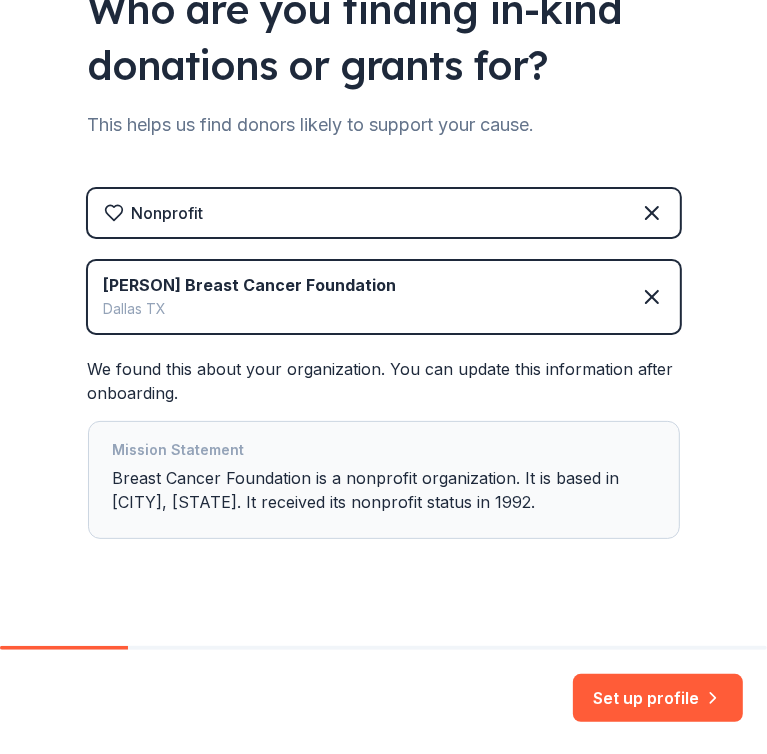 scroll, scrollTop: 214, scrollLeft: 0, axis: vertical 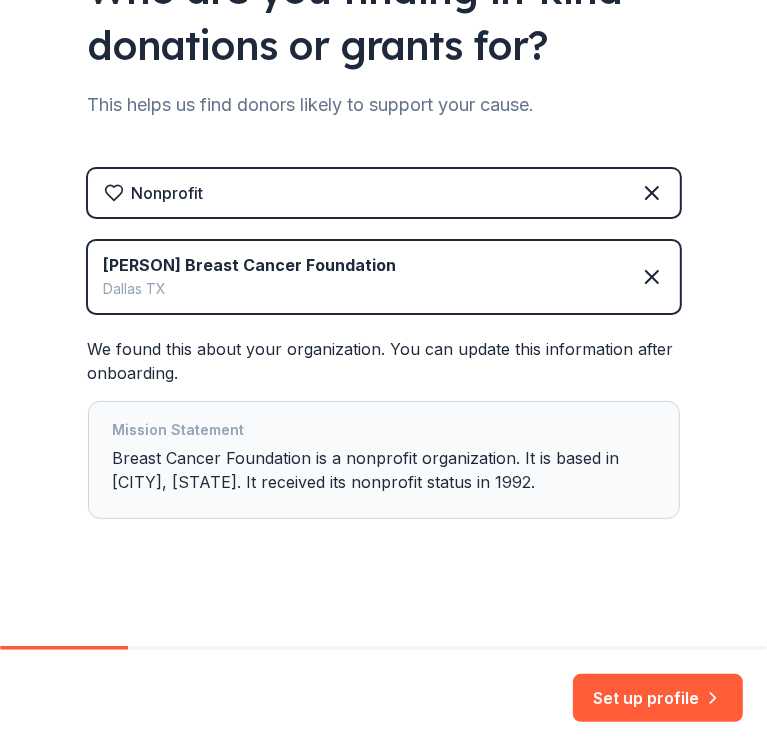 click on "[FIRST] G Komen Breast Cancer Foundation [CITY]   [STATE]" at bounding box center (384, 277) 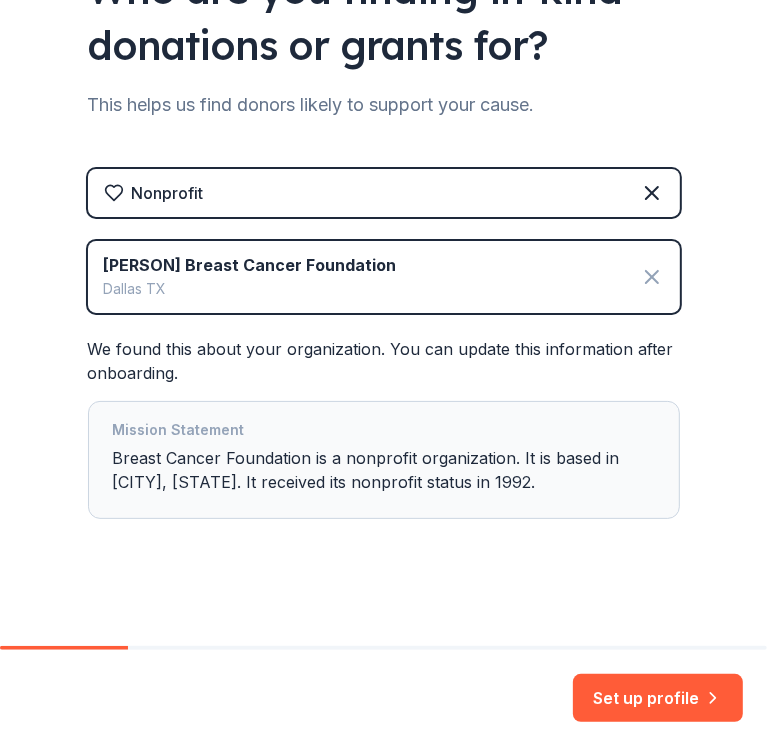 click 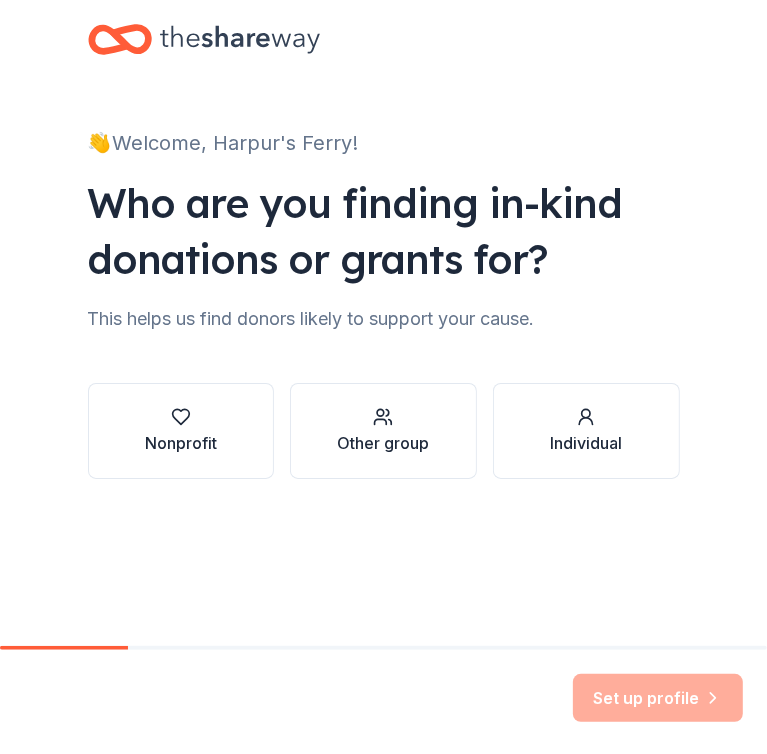 scroll, scrollTop: 0, scrollLeft: 0, axis: both 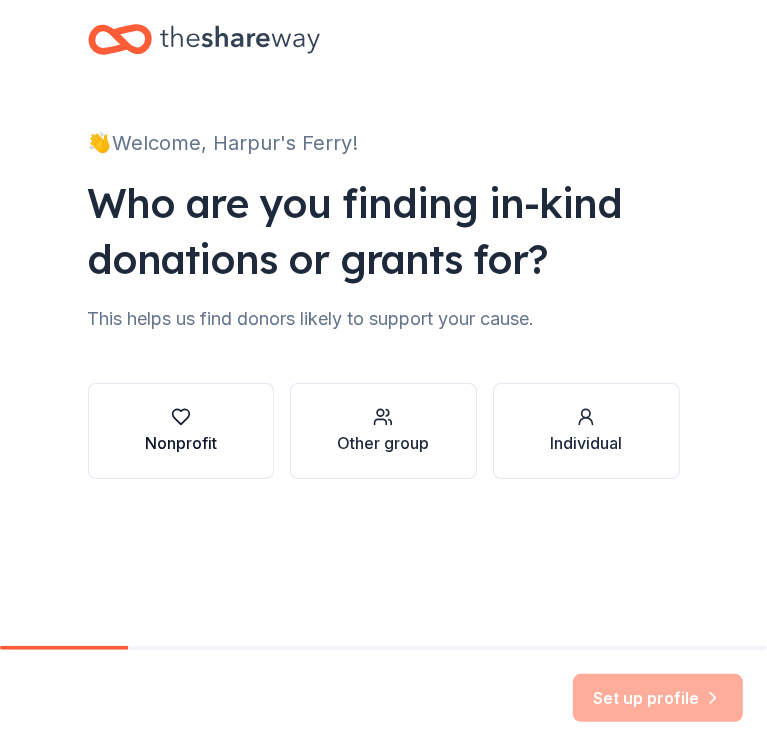 click on "Nonprofit" at bounding box center (181, 431) 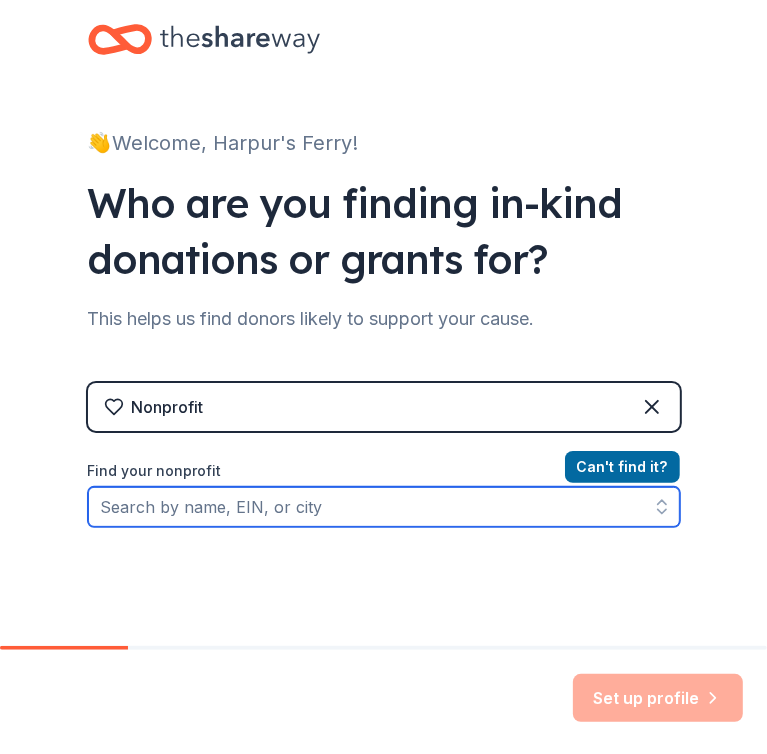click on "Find your nonprofit" at bounding box center [384, 507] 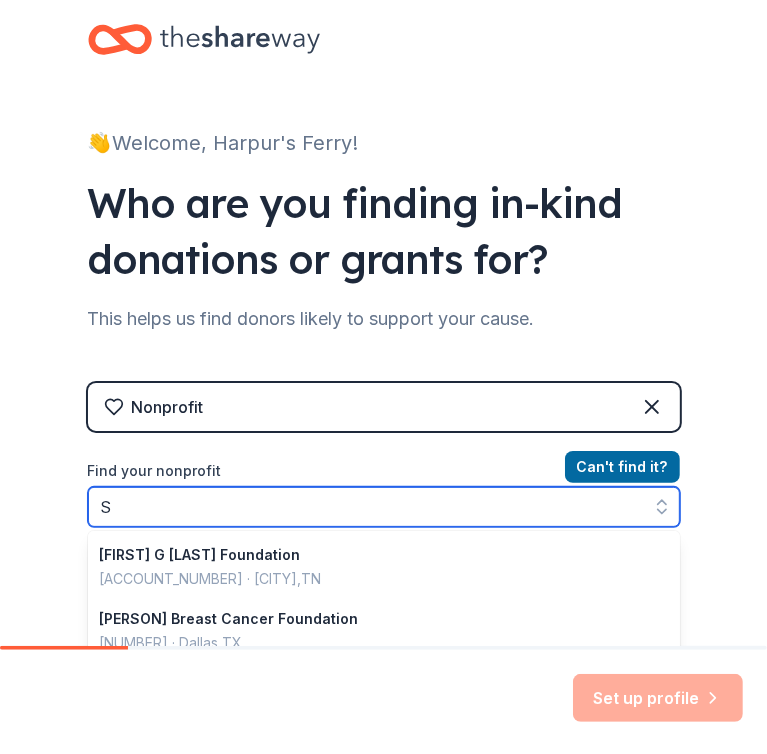 scroll, scrollTop: 125, scrollLeft: 0, axis: vertical 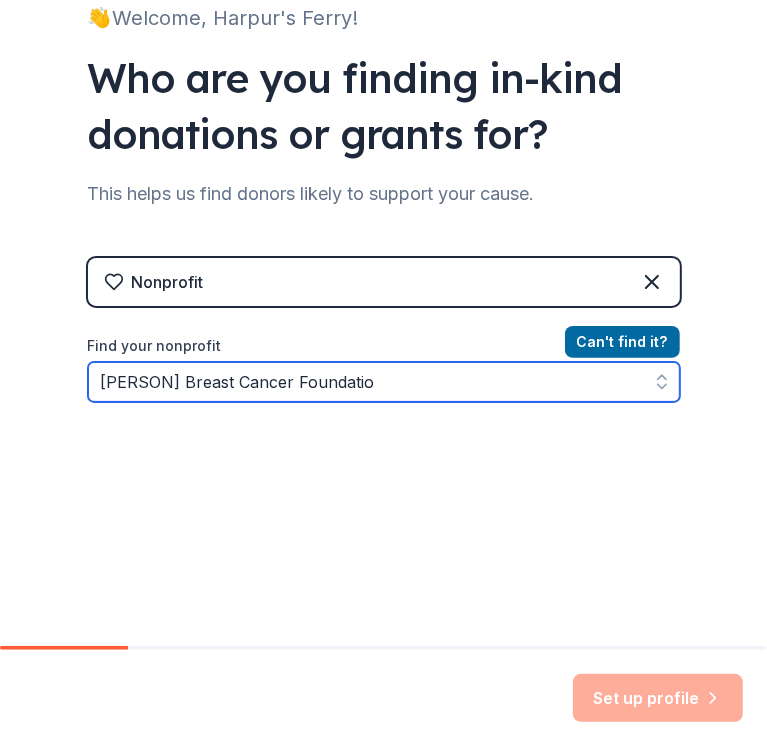 type on "[FIRST] G. Komen Breast Cancer Foundation" 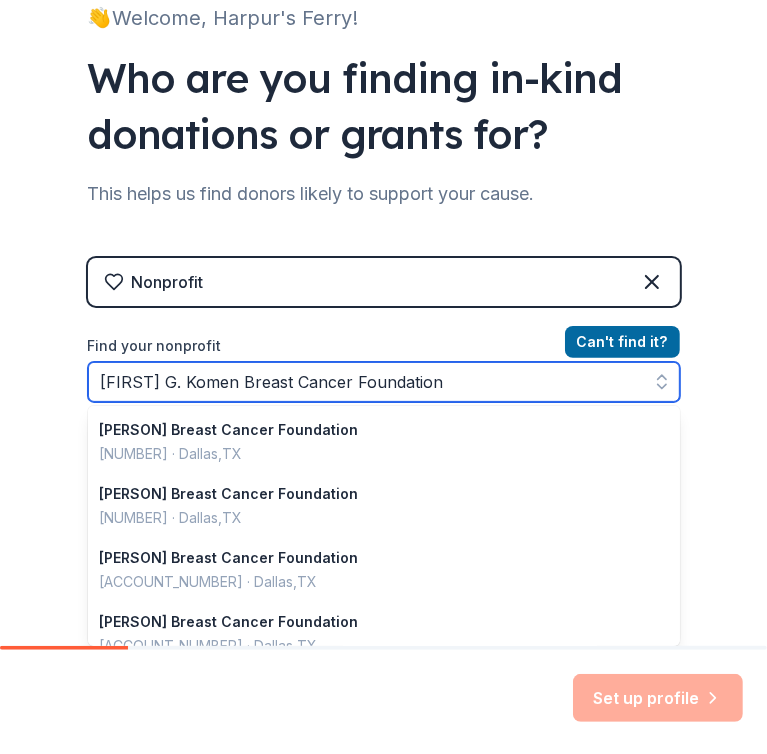 scroll, scrollTop: 1412, scrollLeft: 0, axis: vertical 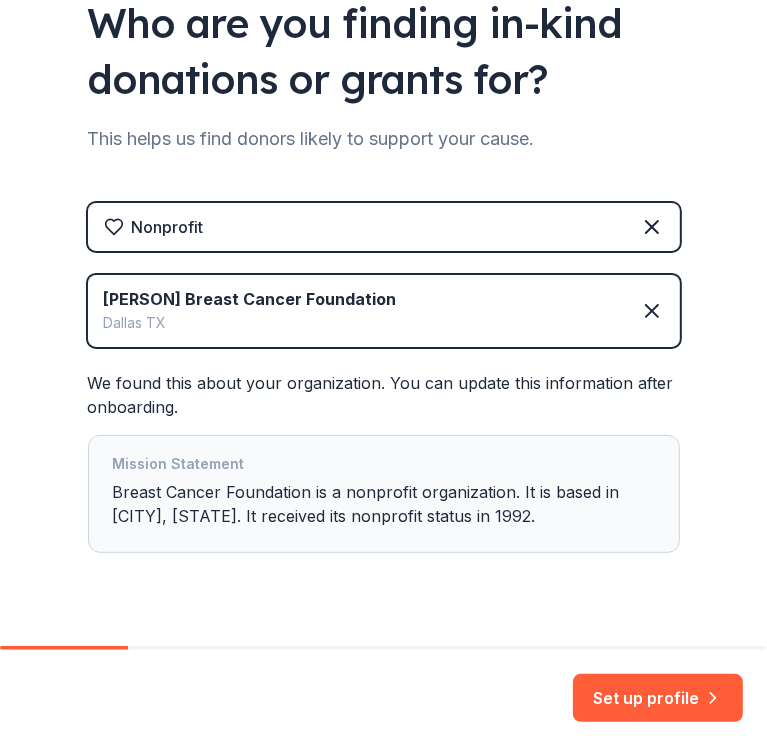 click on "Mission Statement [FIRST] G Komen Breast Cancer Foundation is a nonprofit organization. It is based in [CITY], [STATE]. It received its nonprofit status in 1992." at bounding box center [384, 494] 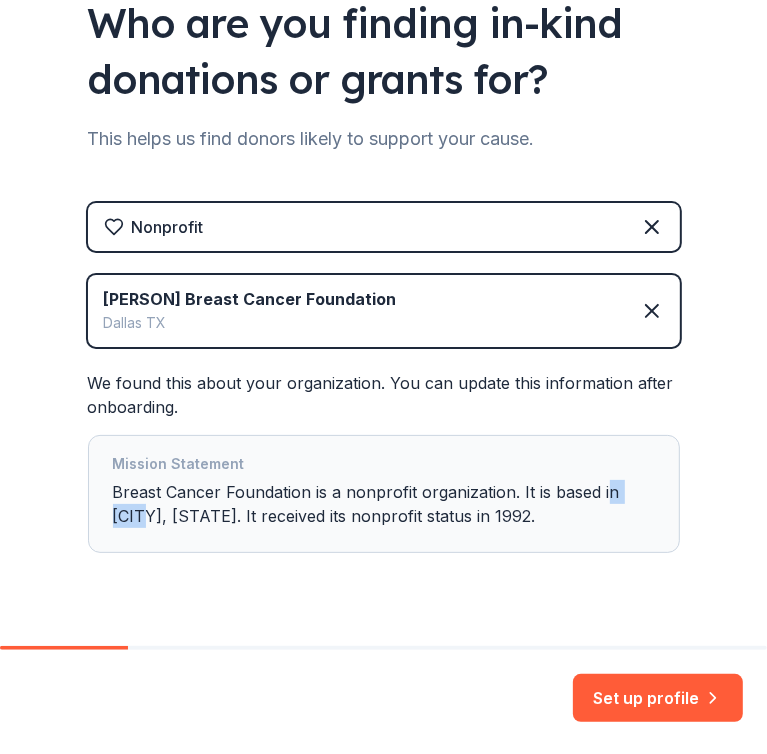 drag, startPoint x: 114, startPoint y: 518, endPoint x: 630, endPoint y: 485, distance: 517.05414 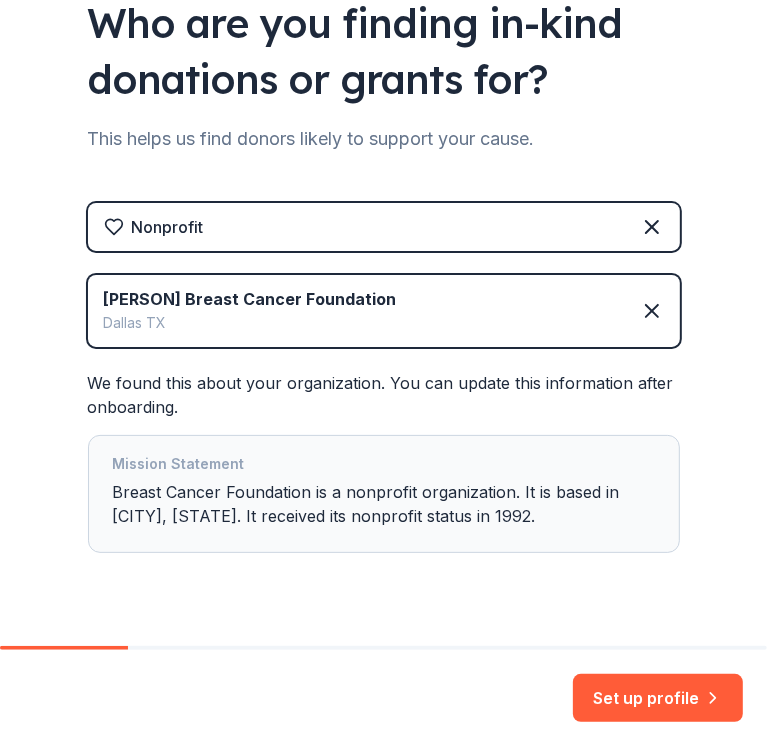 click on "Mission Statement [FIRST] G Komen Breast Cancer Foundation is a nonprofit organization. It is based in [CITY], [STATE]. It received its nonprofit status in 1992." at bounding box center (384, 494) 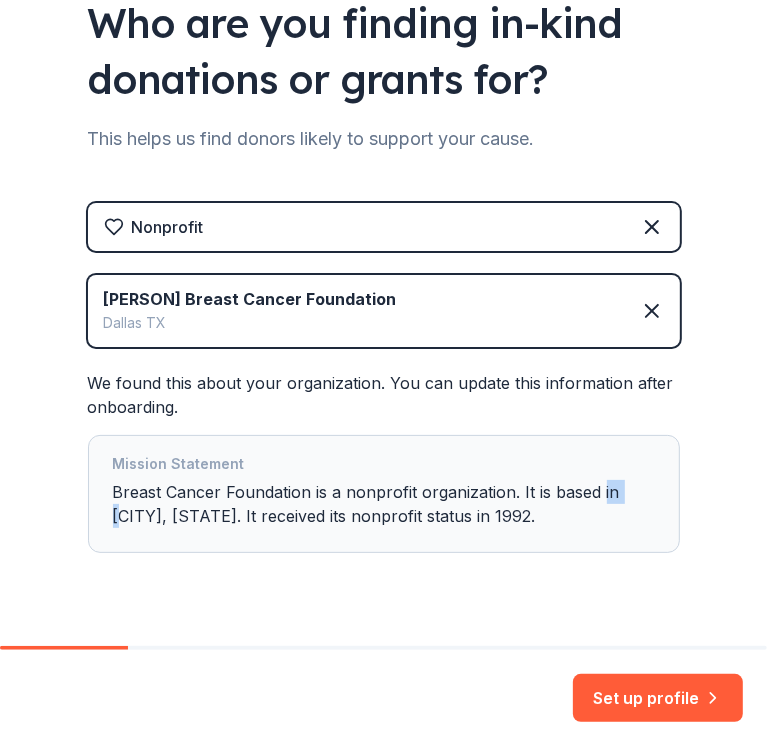drag, startPoint x: 628, startPoint y: 490, endPoint x: 652, endPoint y: 493, distance: 24.186773 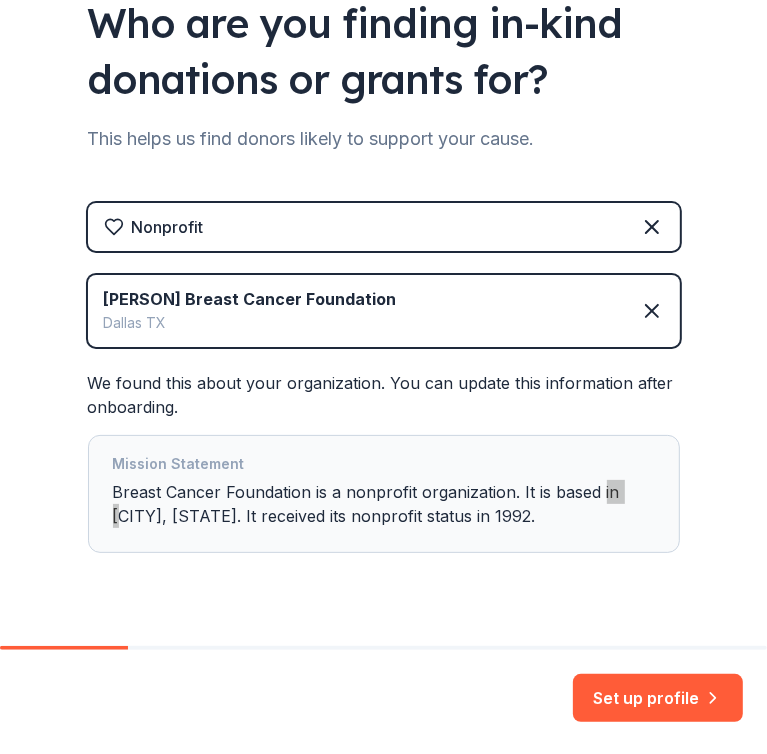 click on "Mission Statement [FIRST] G Komen Breast Cancer Foundation is a nonprofit organization. It is based in [CITY], [STATE]. It received its nonprofit status in 1992." at bounding box center [384, 494] 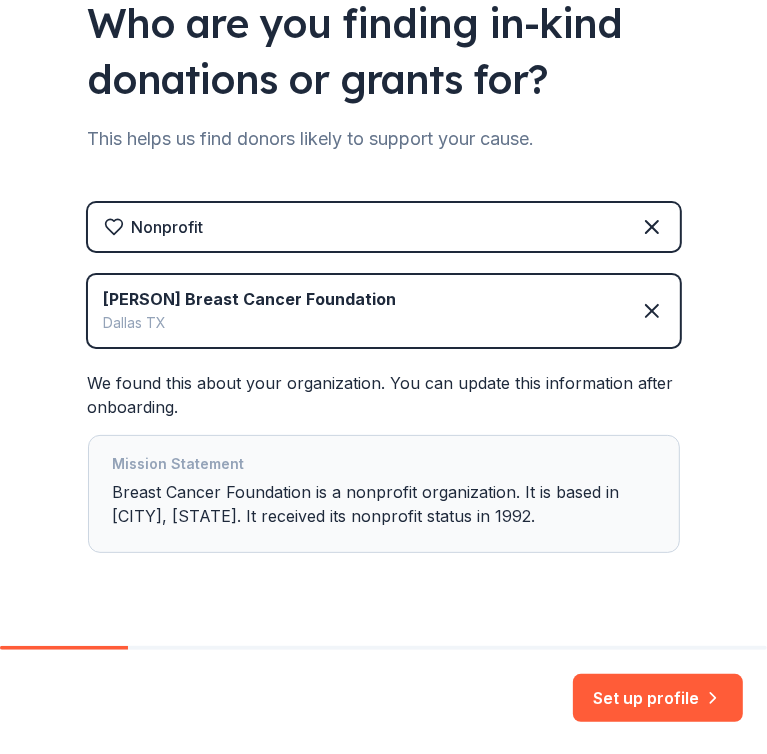 click on "Mission Statement [FIRST] G Komen Breast Cancer Foundation is a nonprofit organization. It is based in [CITY], [STATE]. It received its nonprofit status in 1992." at bounding box center (384, 494) 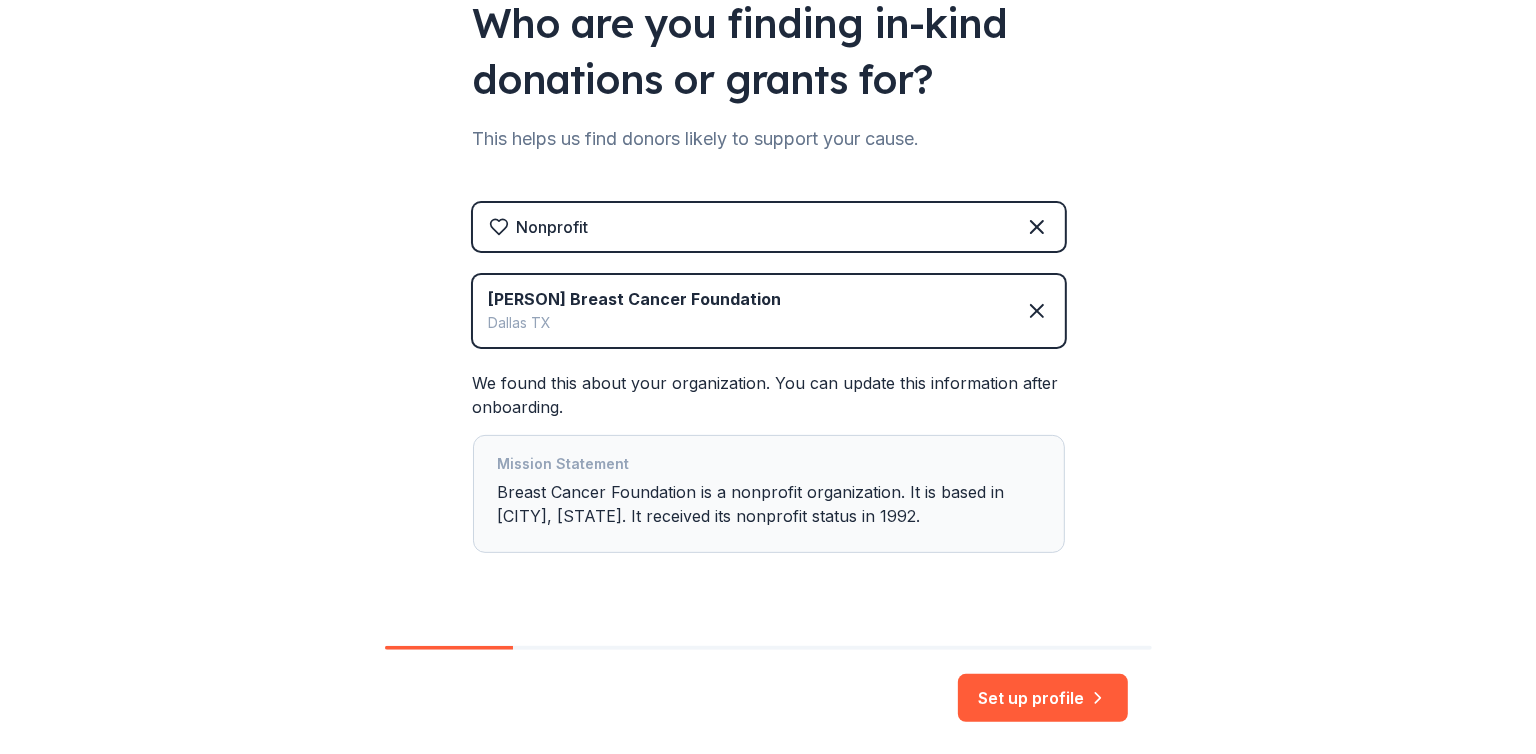 scroll, scrollTop: 223, scrollLeft: 0, axis: vertical 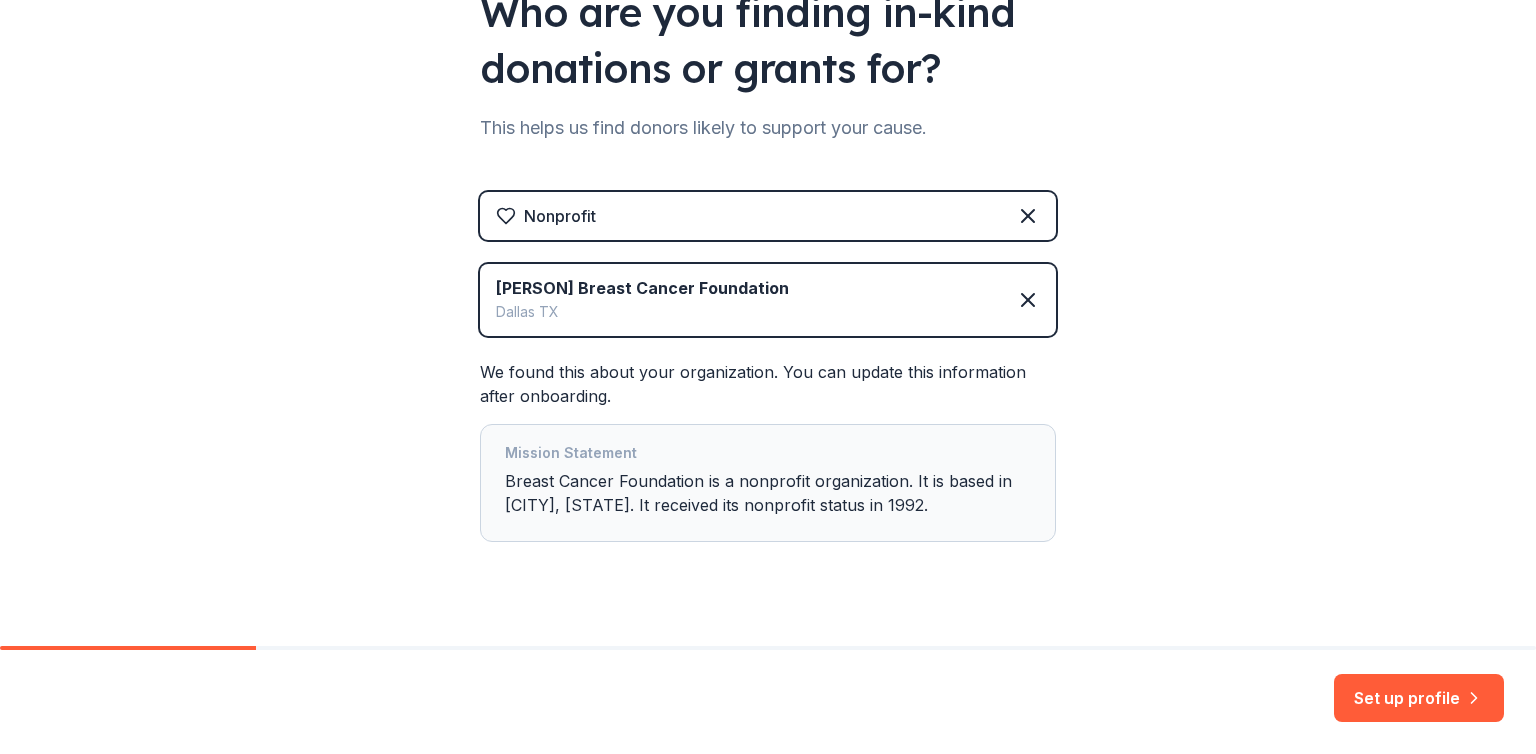 click on "Mission Statement [FIRST] G Komen Breast Cancer Foundation is a nonprofit organization. It is based in [CITY], [STATE]. It received its nonprofit status in 1992." at bounding box center (768, 483) 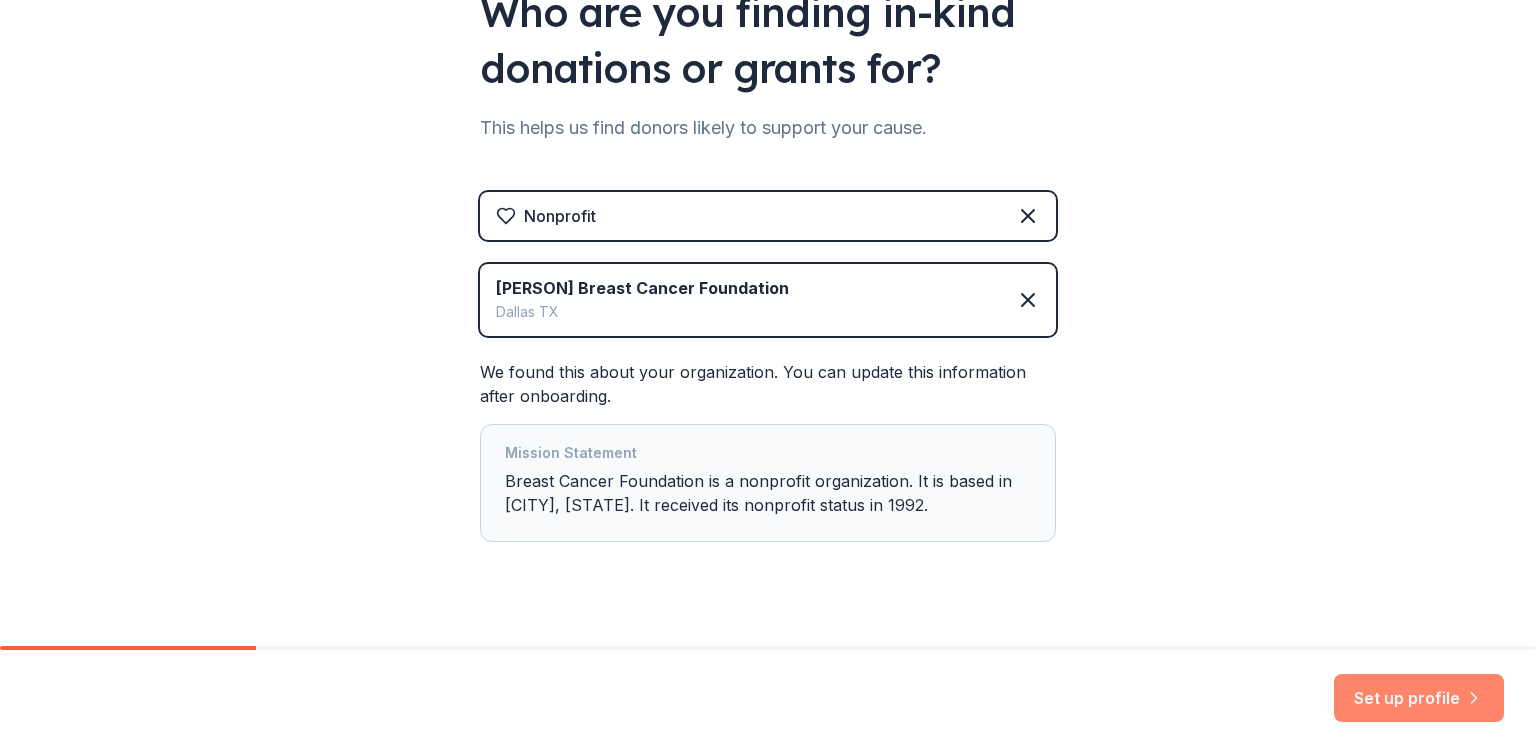 click on "Set up profile" at bounding box center [1419, 698] 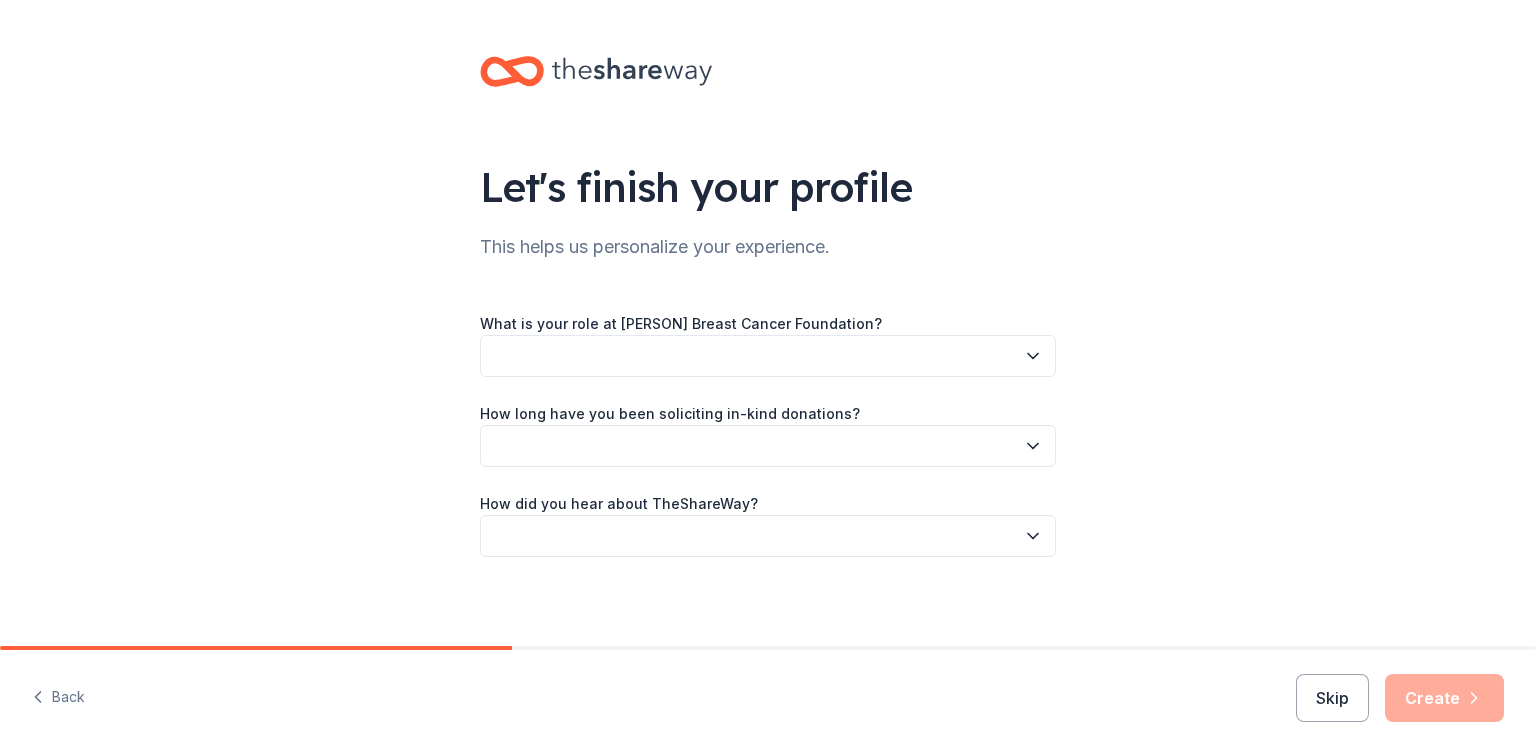click at bounding box center [768, 356] 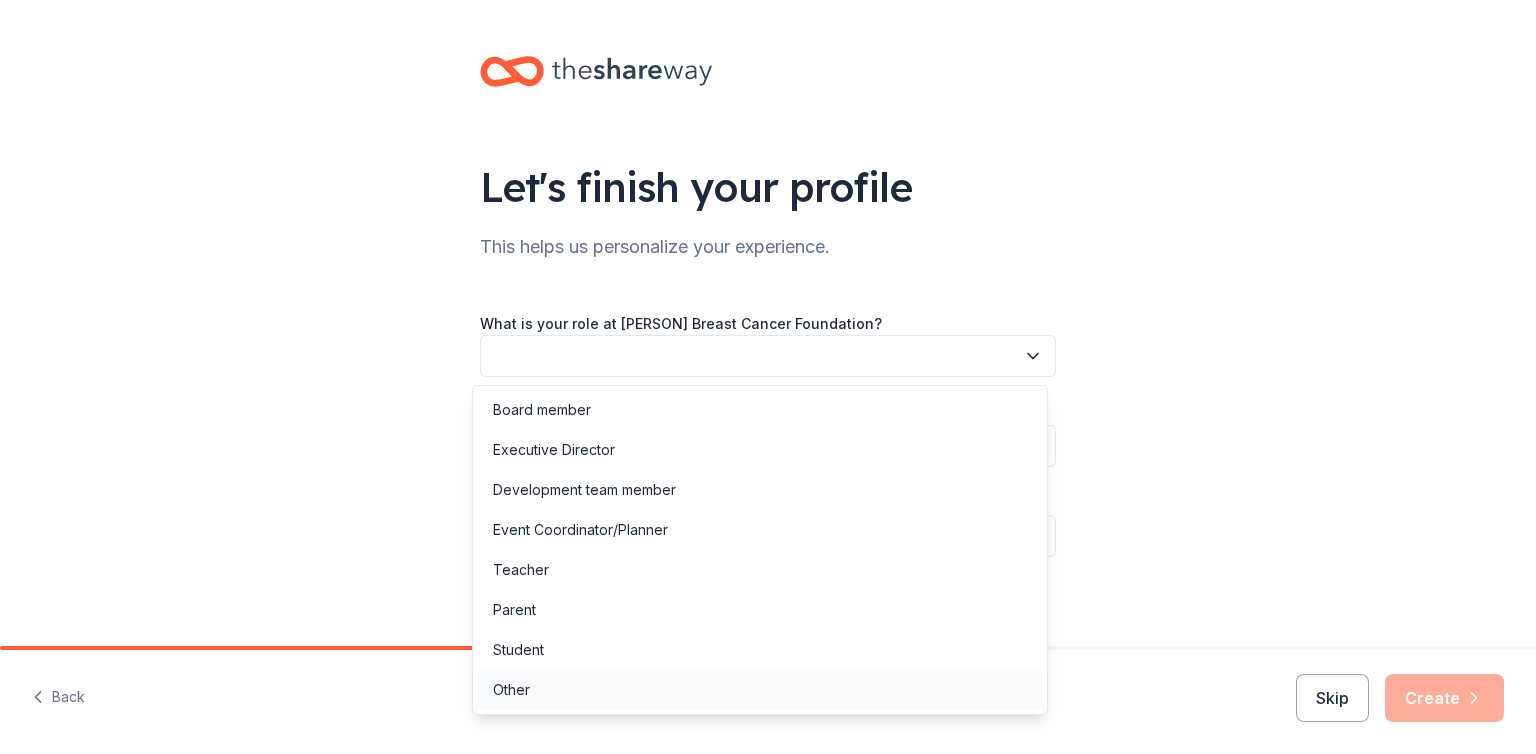 click on "Other" at bounding box center (511, 690) 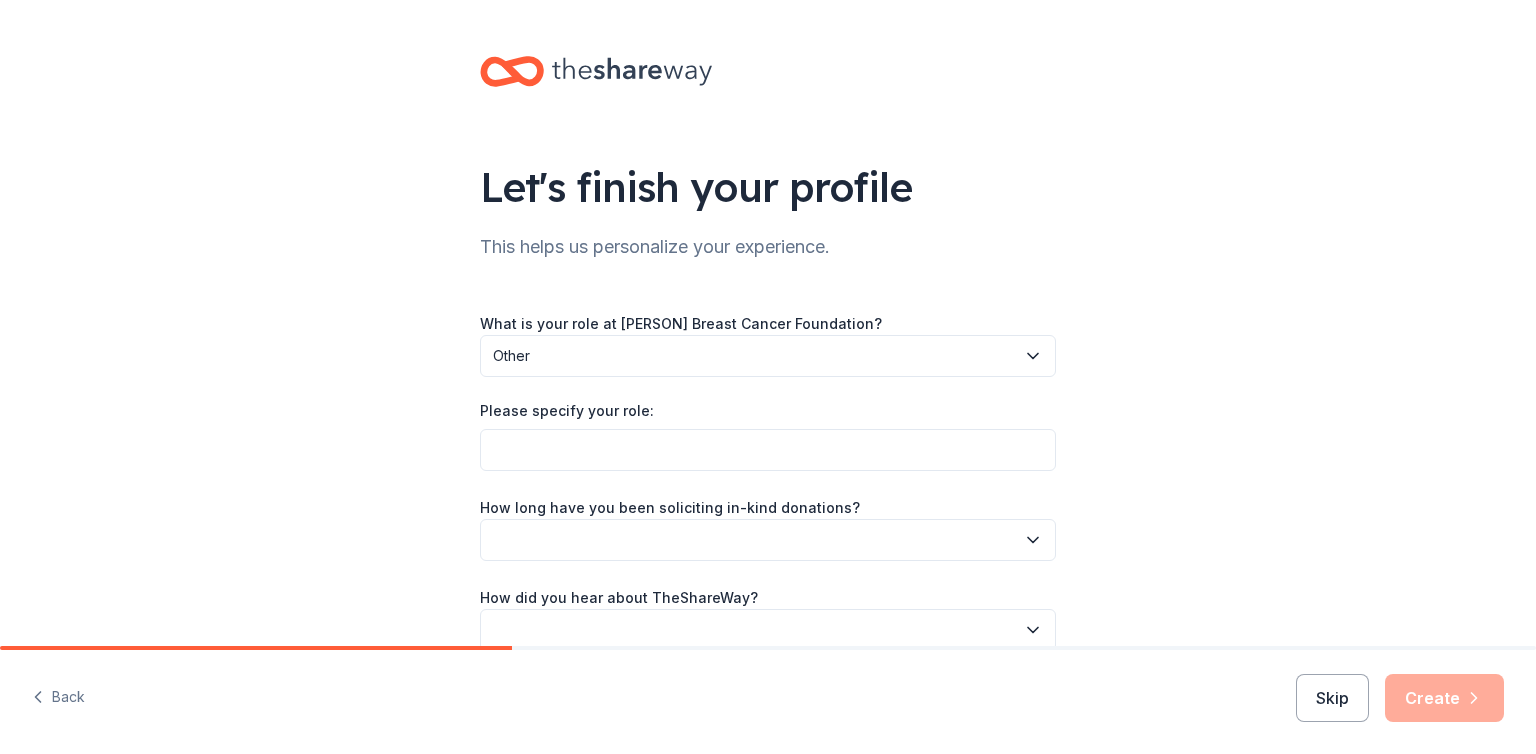 scroll, scrollTop: 100, scrollLeft: 0, axis: vertical 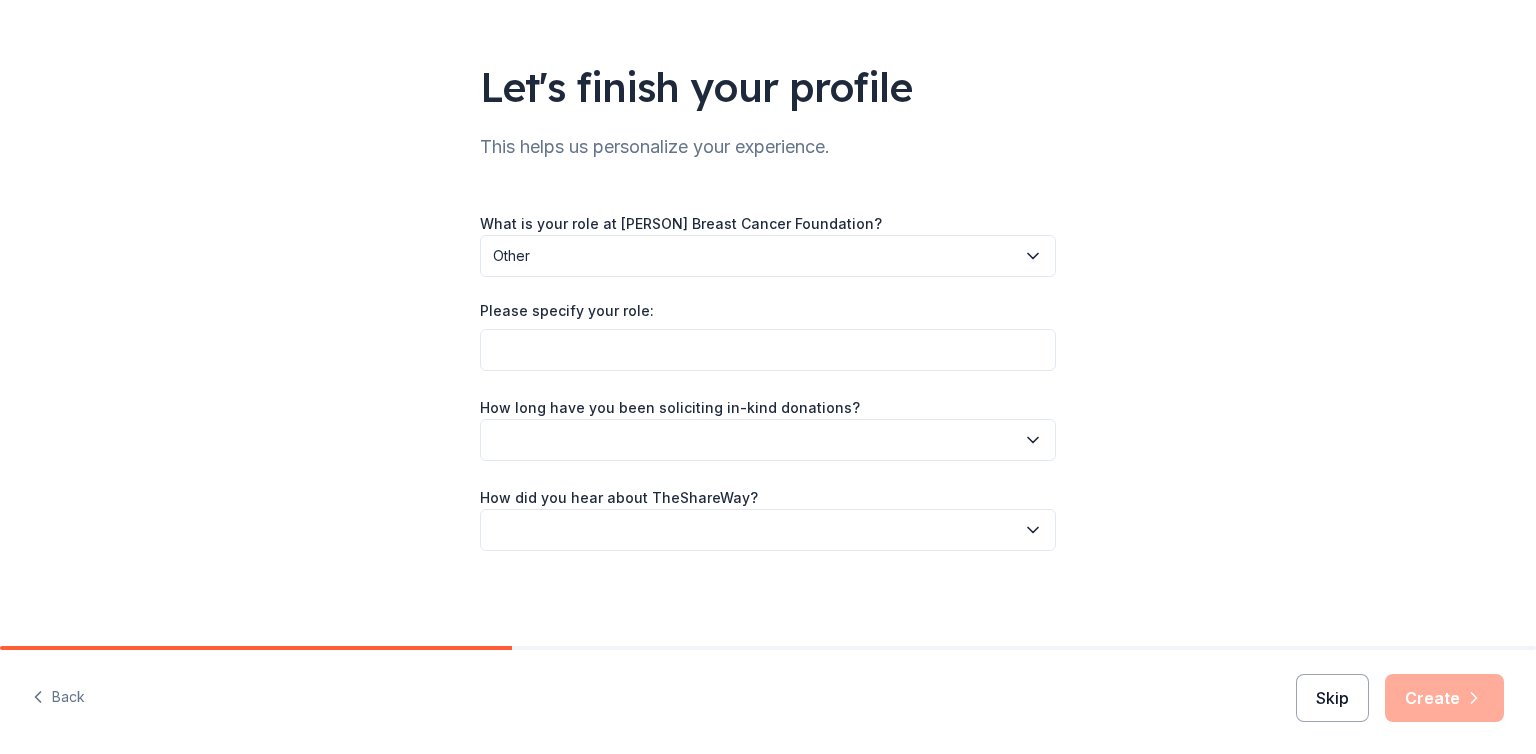 click on "Skip" at bounding box center (1332, 698) 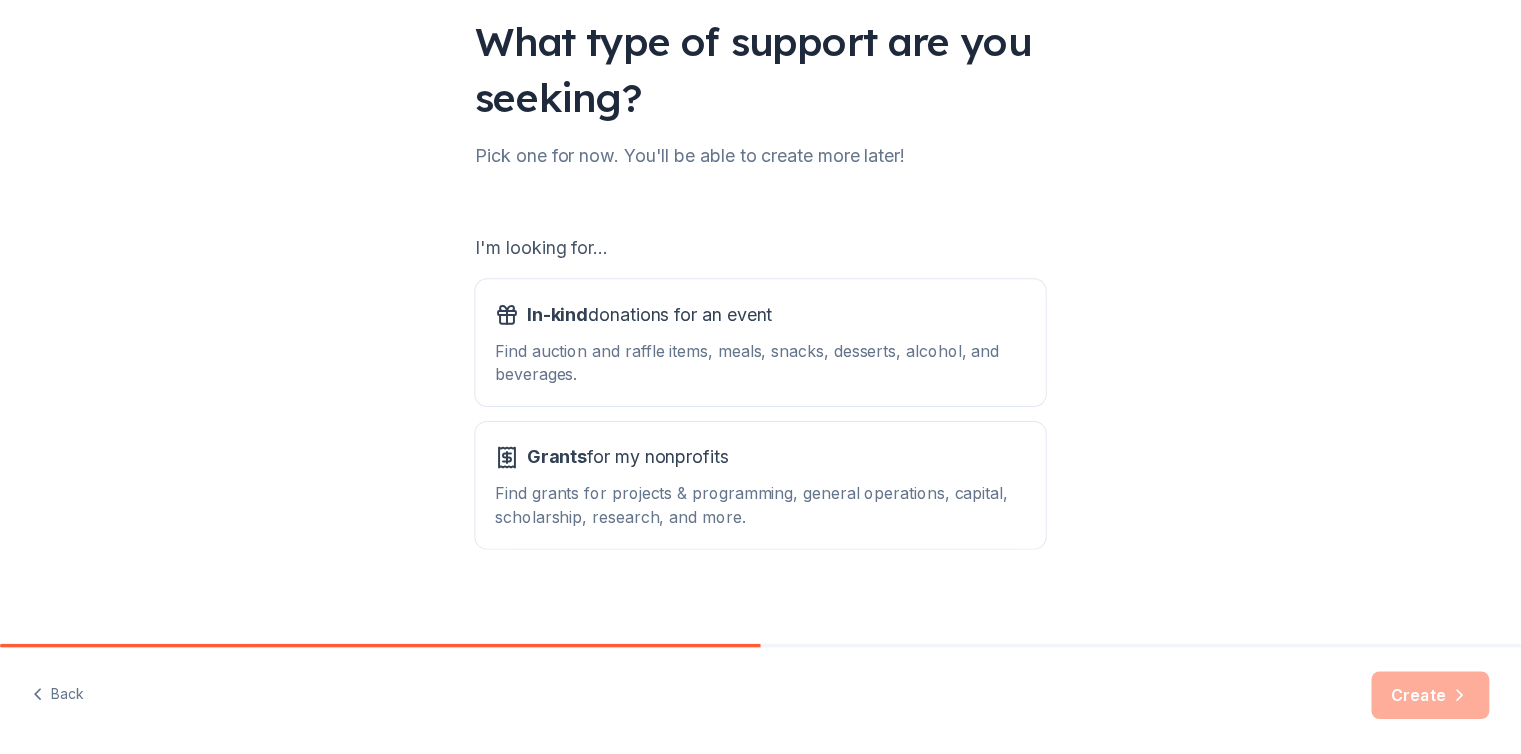 scroll, scrollTop: 161, scrollLeft: 0, axis: vertical 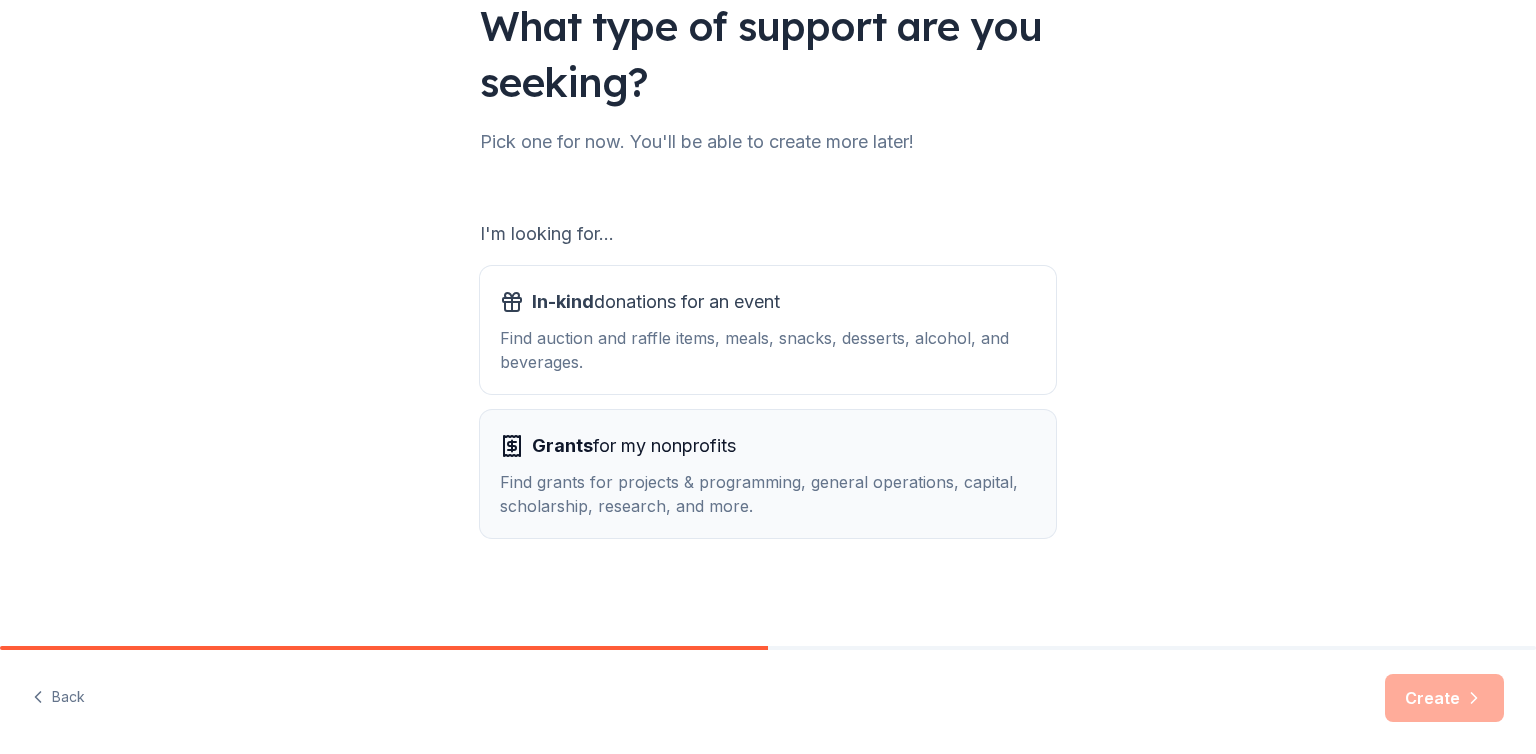 click on "Grants  for my nonprofits" at bounding box center [768, 446] 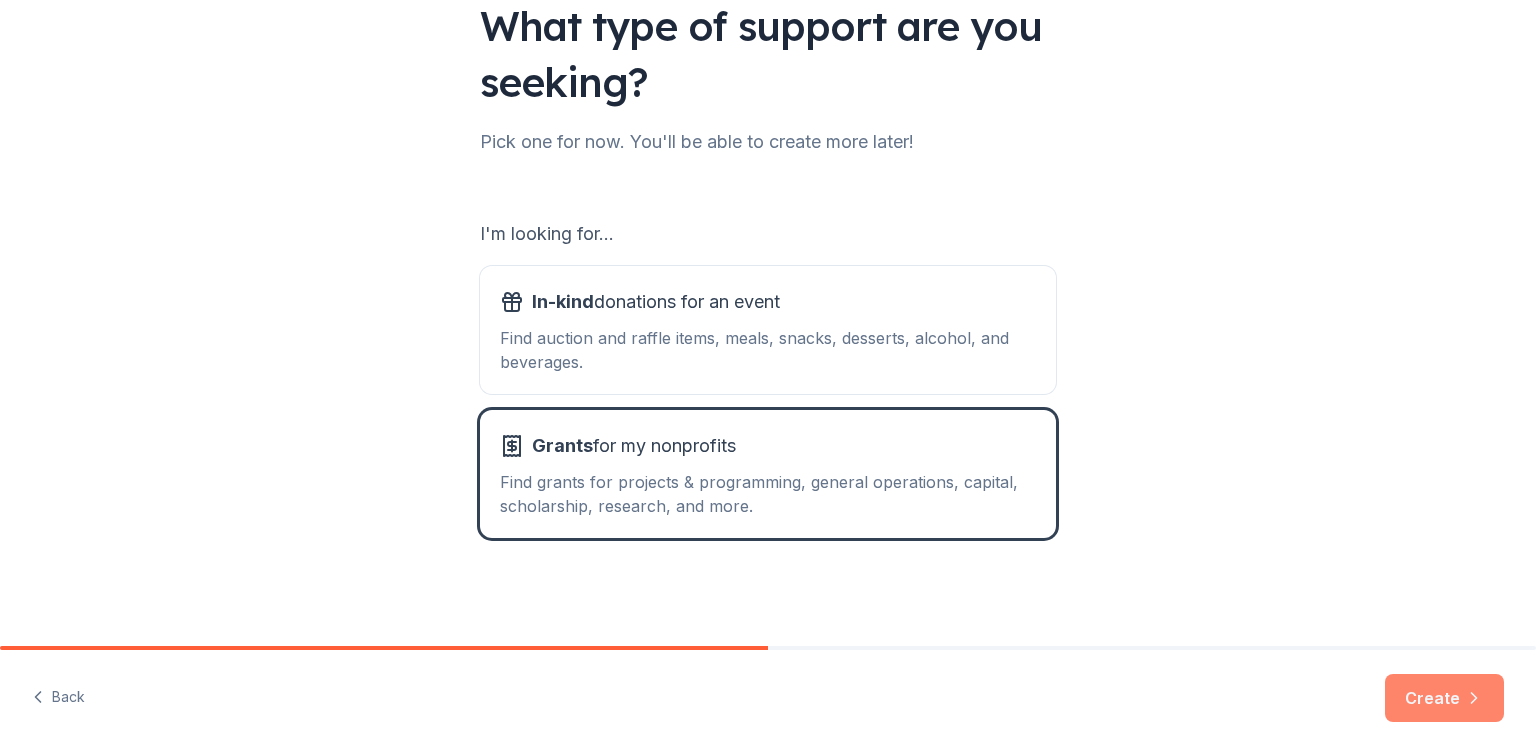 click on "Create" at bounding box center [1444, 698] 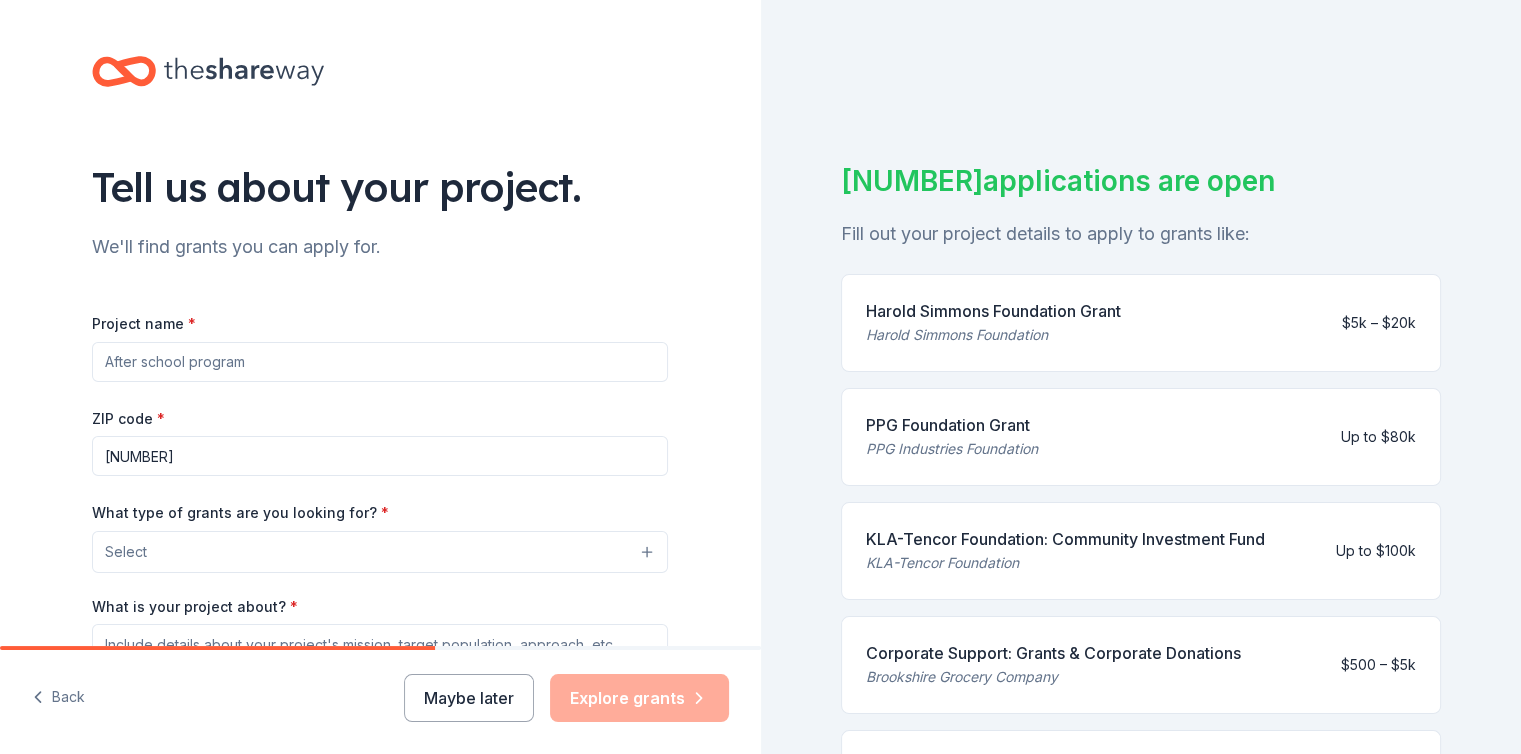 click on "Project name *" at bounding box center [380, 362] 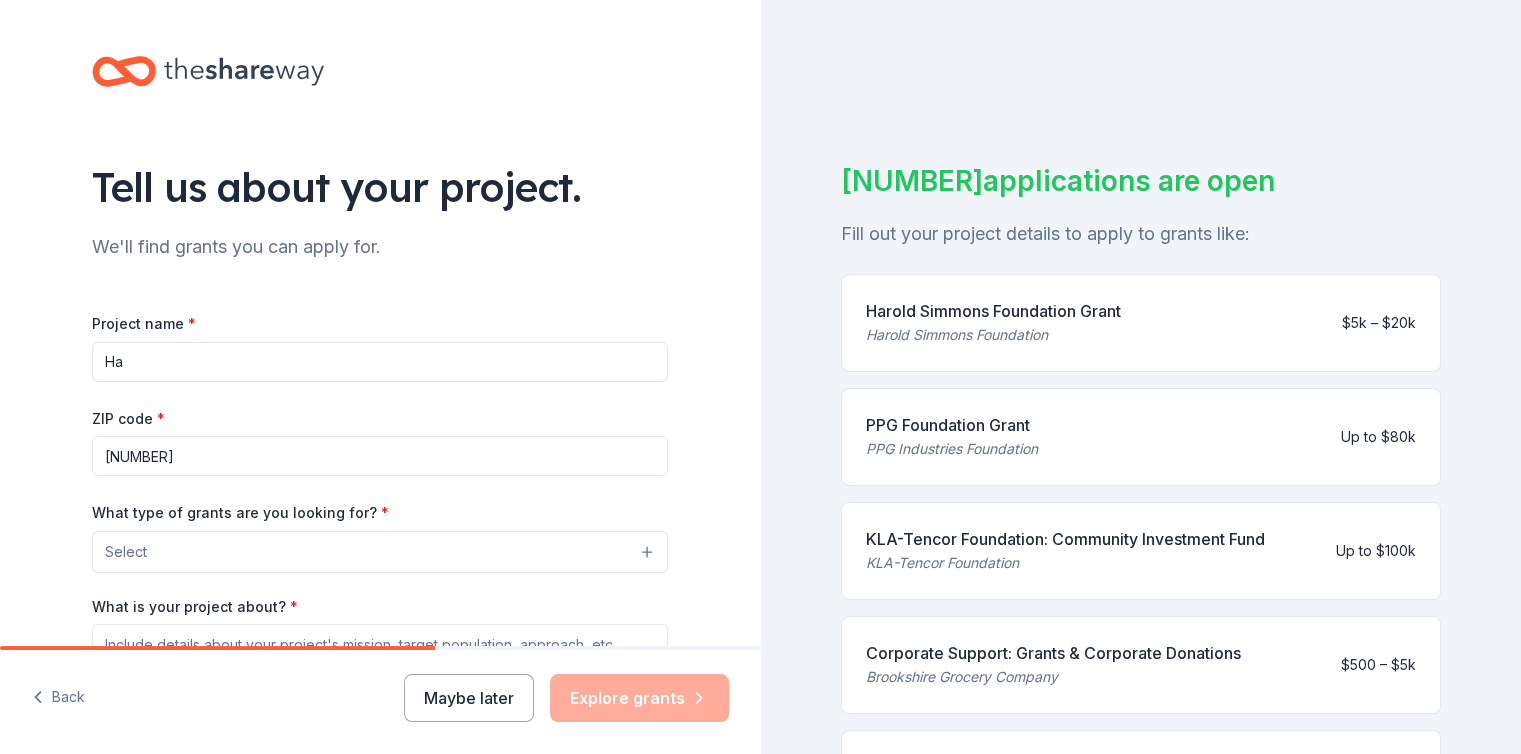 type on "H" 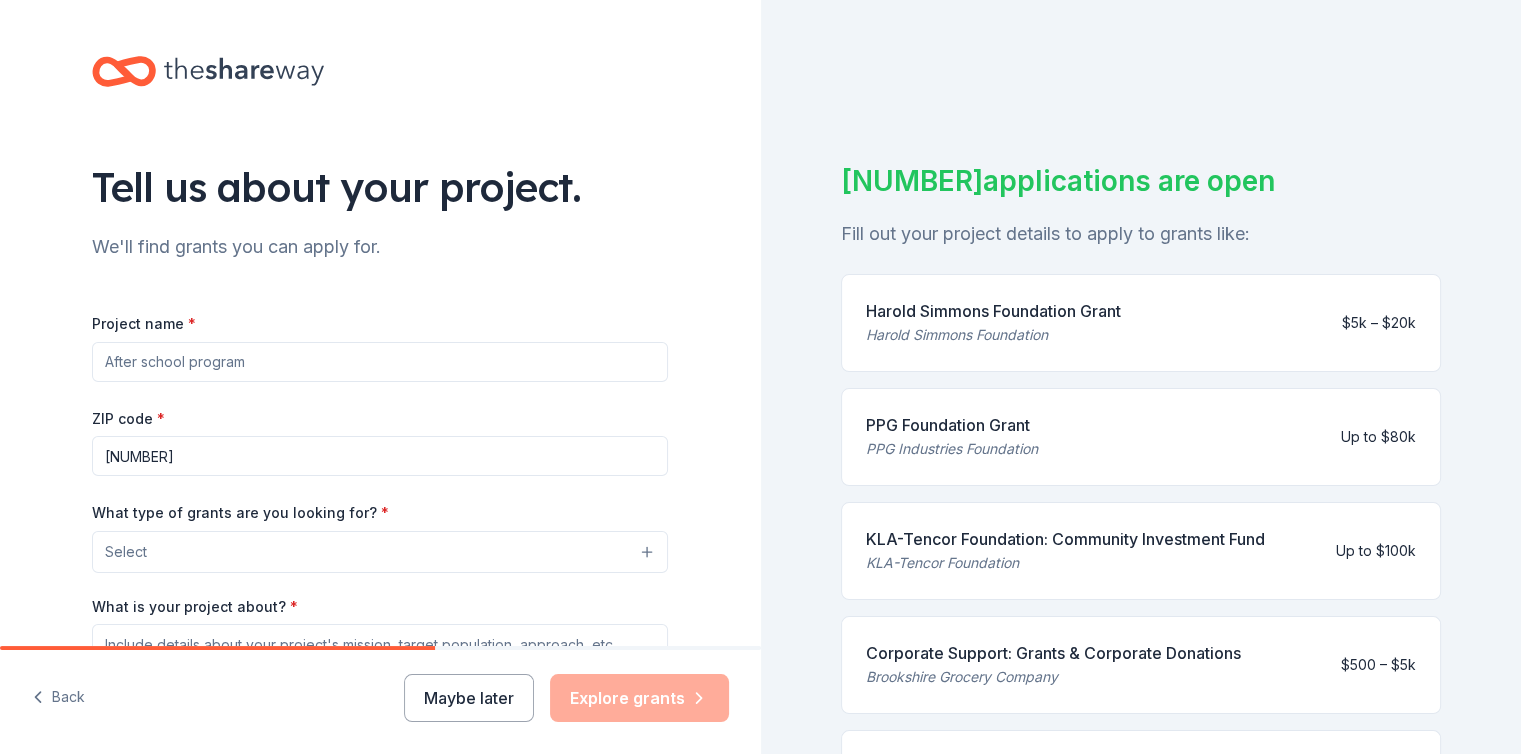 paste on "the Harpur’s Ferry 5k Run/Walk for Breast Cancer" 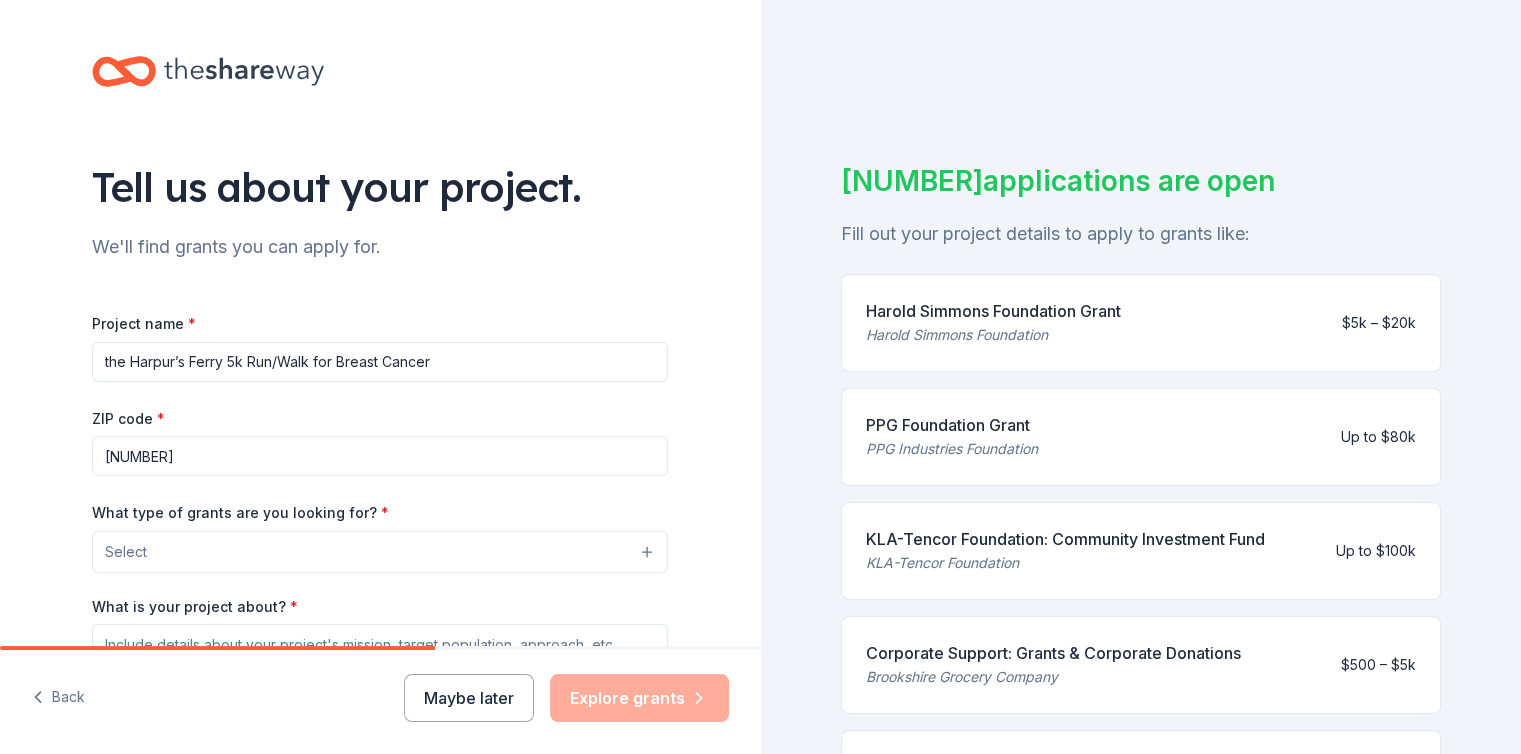 click on "the Harpur’s Ferry 5k Run/Walk for Breast Cancer" at bounding box center (380, 362) 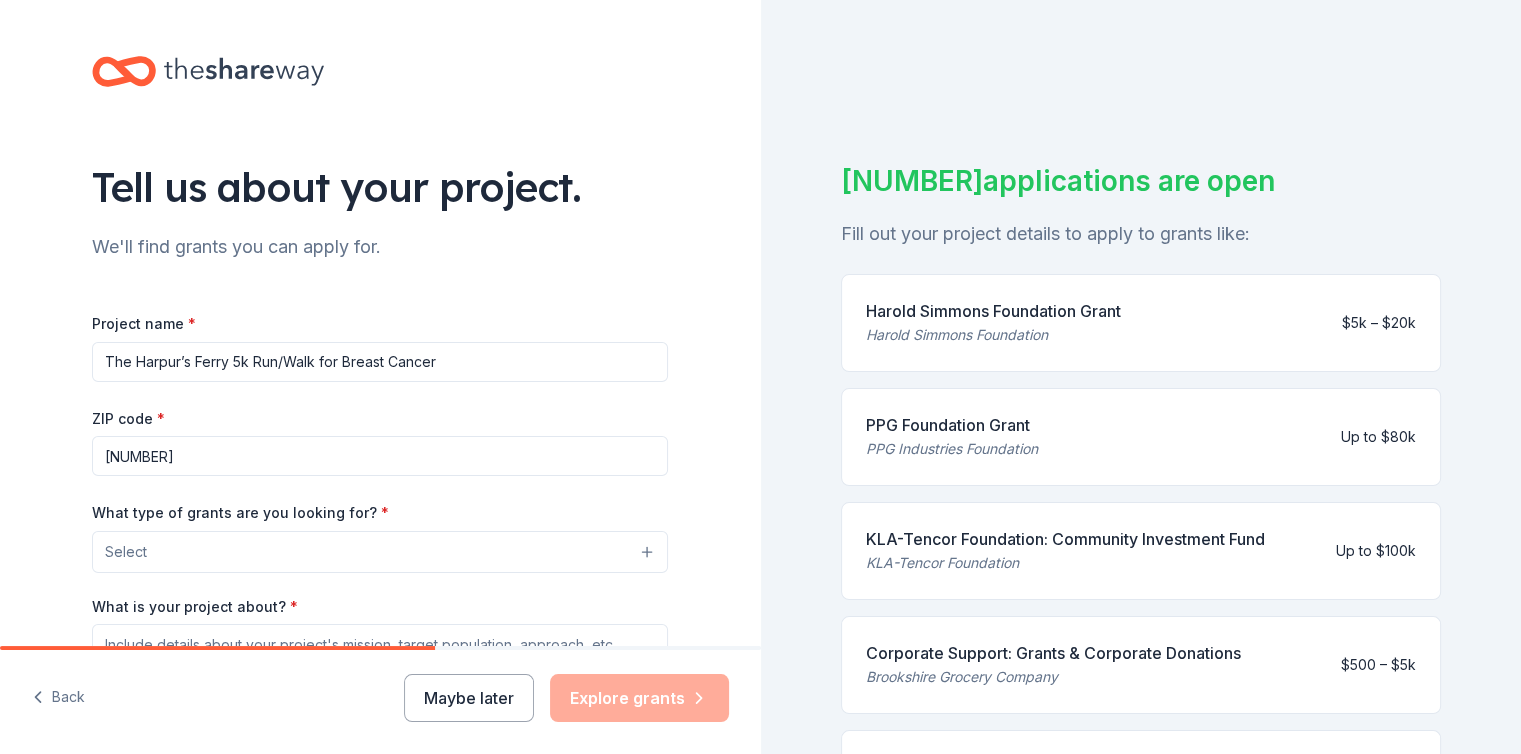 type on "The Harpur’s Ferry 5k Run/Walk for Breast Cancer" 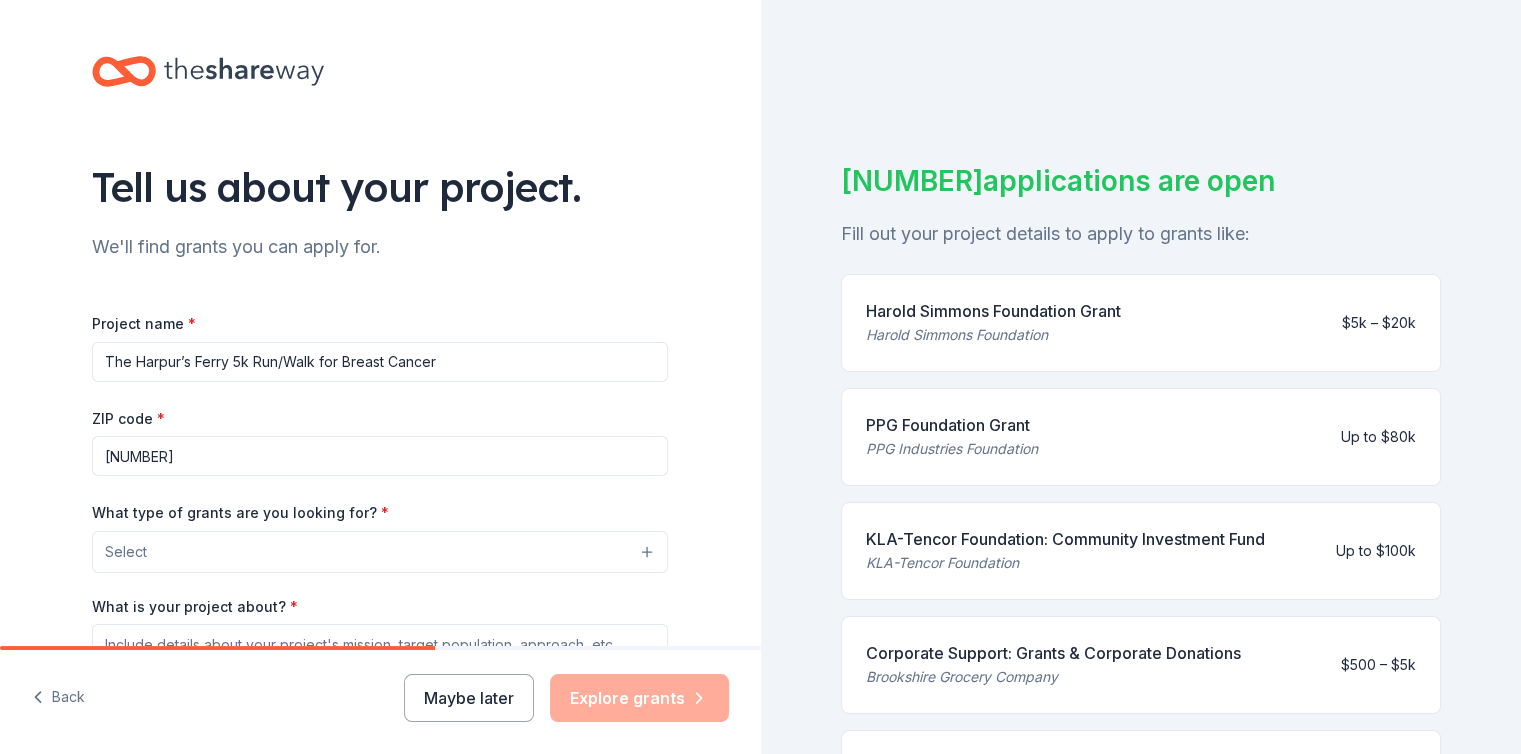 drag, startPoint x: 240, startPoint y: 457, endPoint x: 0, endPoint y: 422, distance: 242.53865 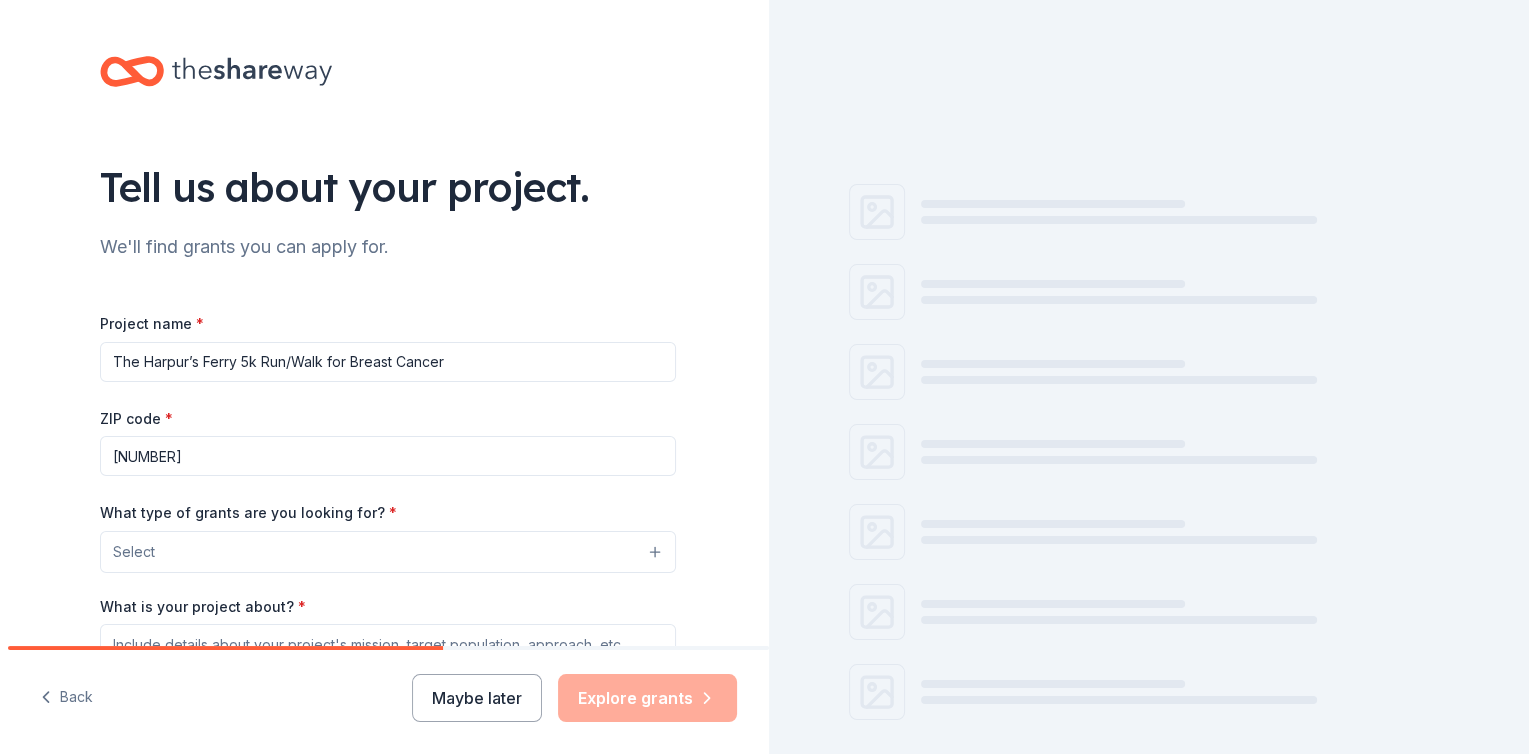 scroll, scrollTop: 186, scrollLeft: 0, axis: vertical 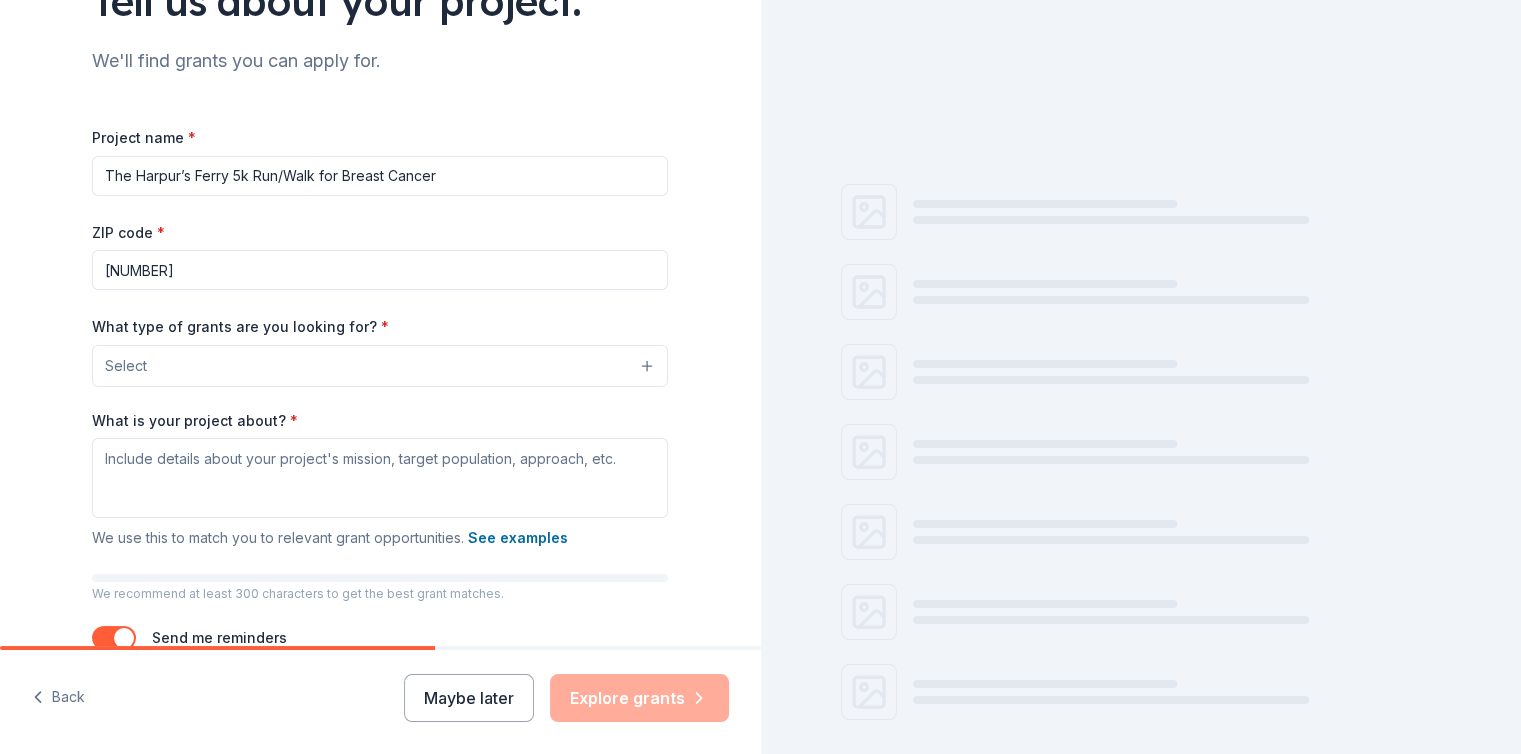 type on "[NUMBER]" 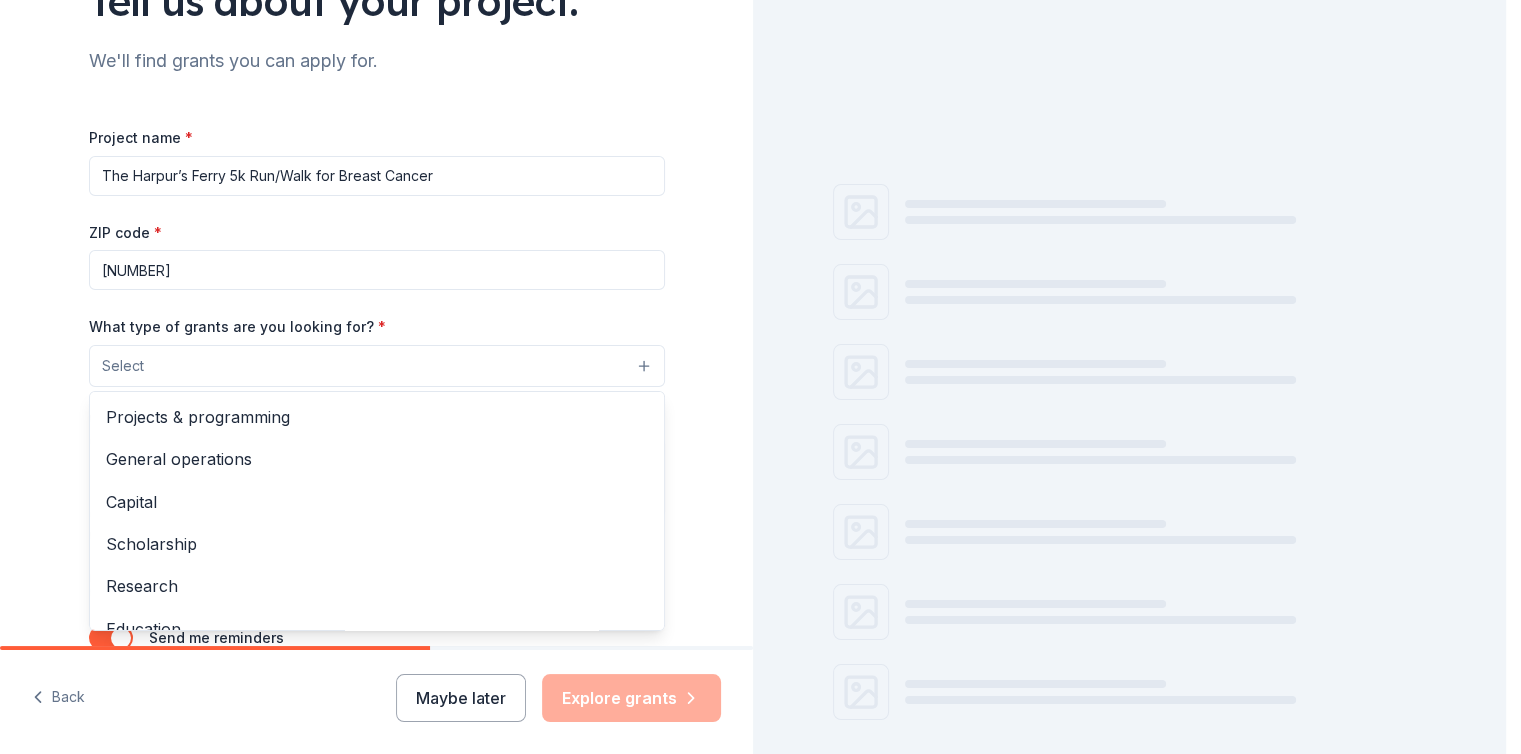 click on "Select" at bounding box center (377, 366) 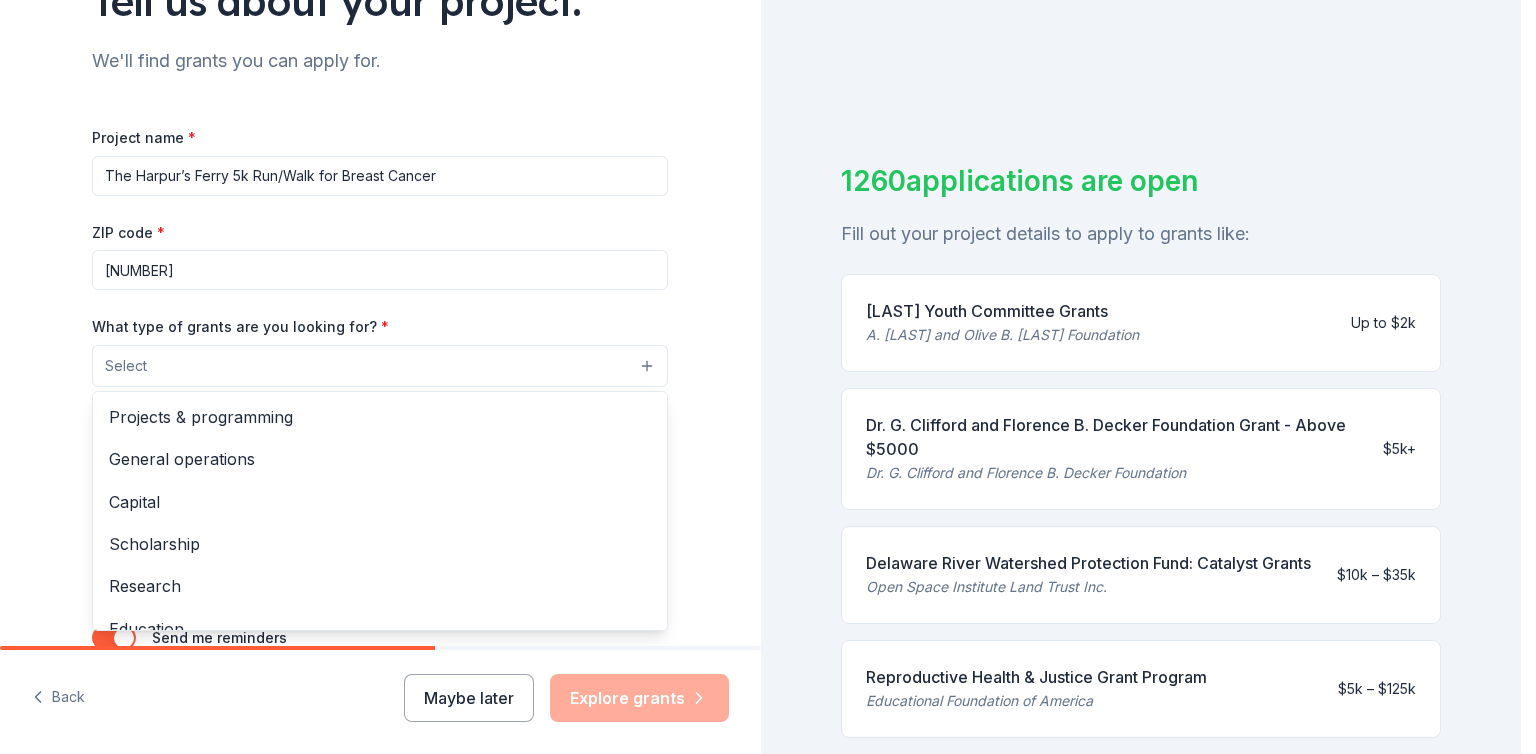 scroll, scrollTop: 311, scrollLeft: 0, axis: vertical 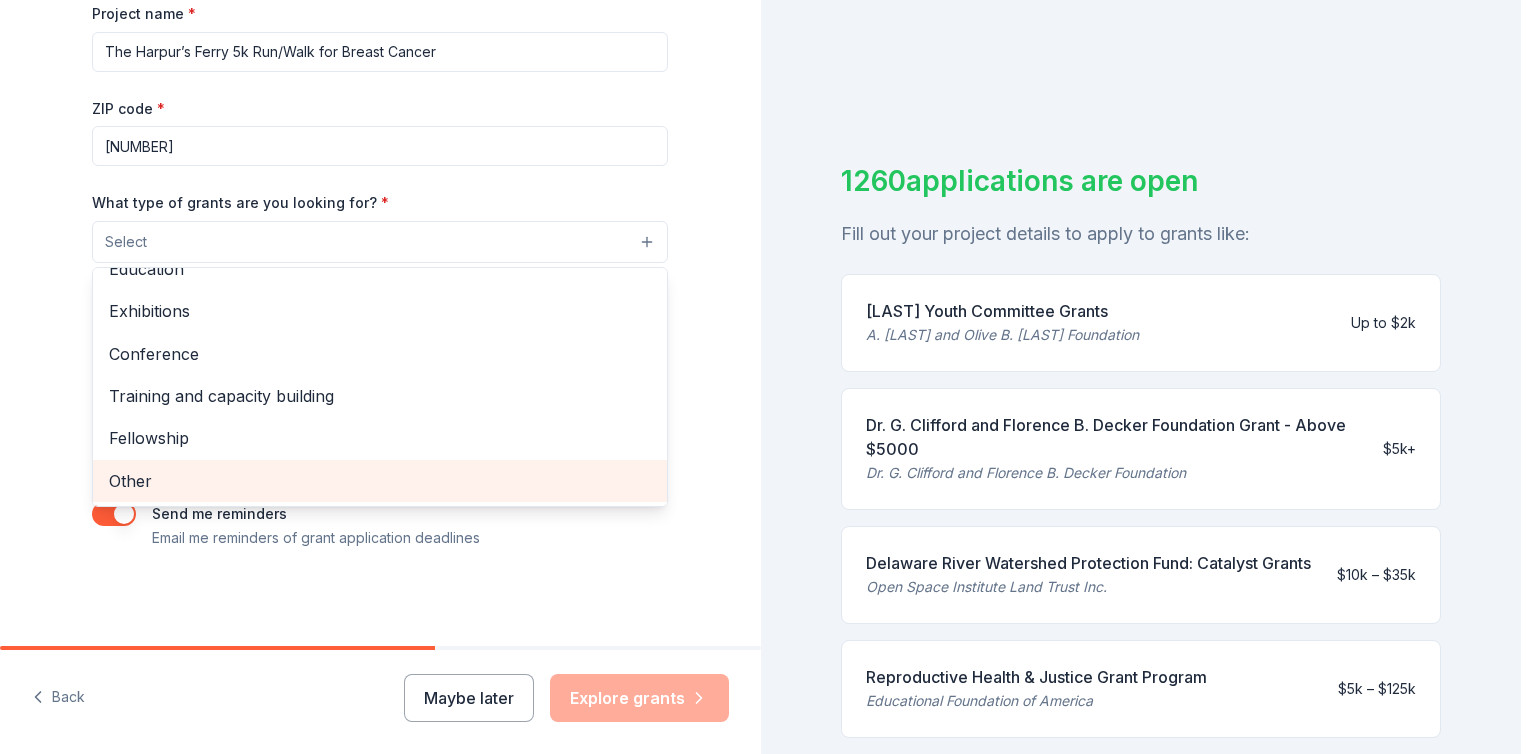 click on "Other" at bounding box center (380, 481) 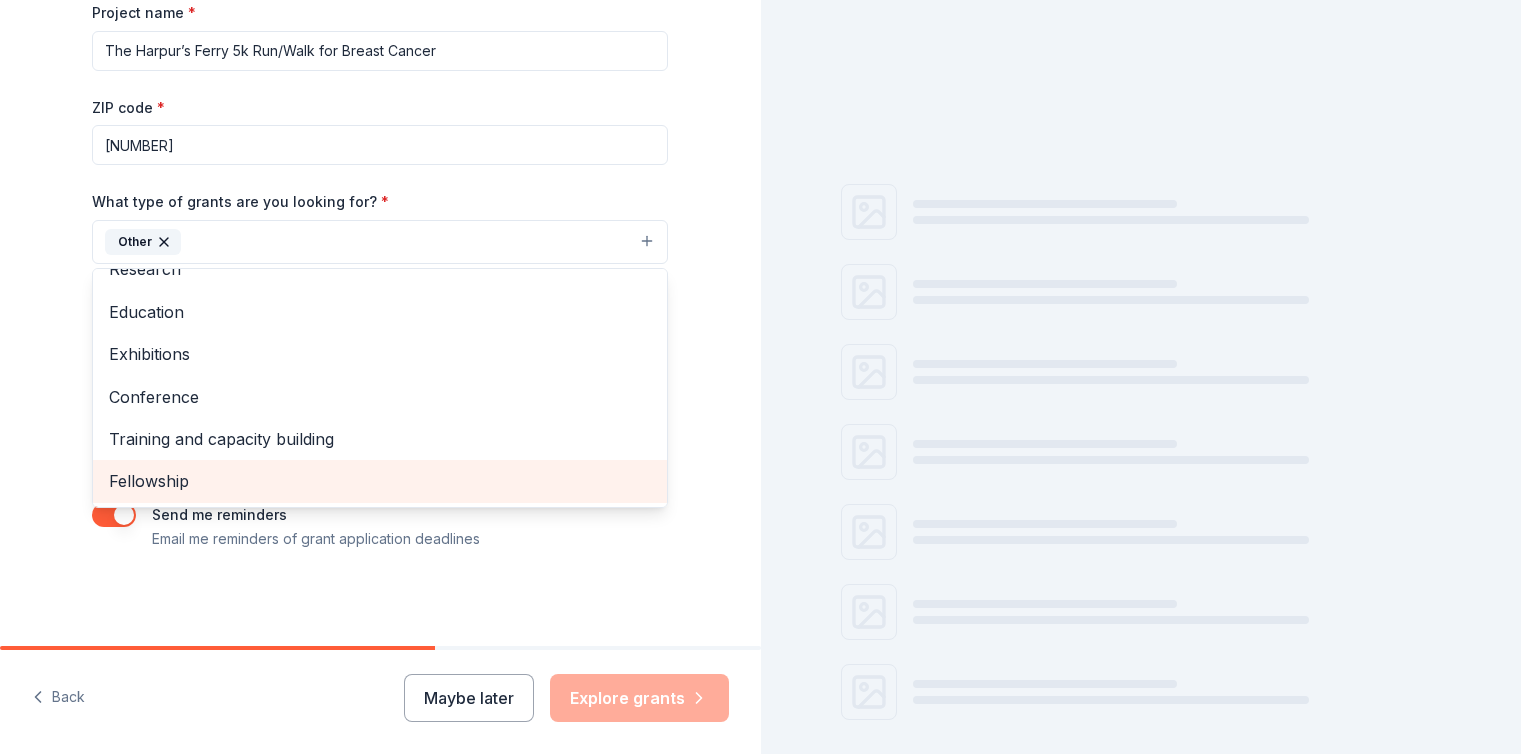 scroll, scrollTop: 193, scrollLeft: 0, axis: vertical 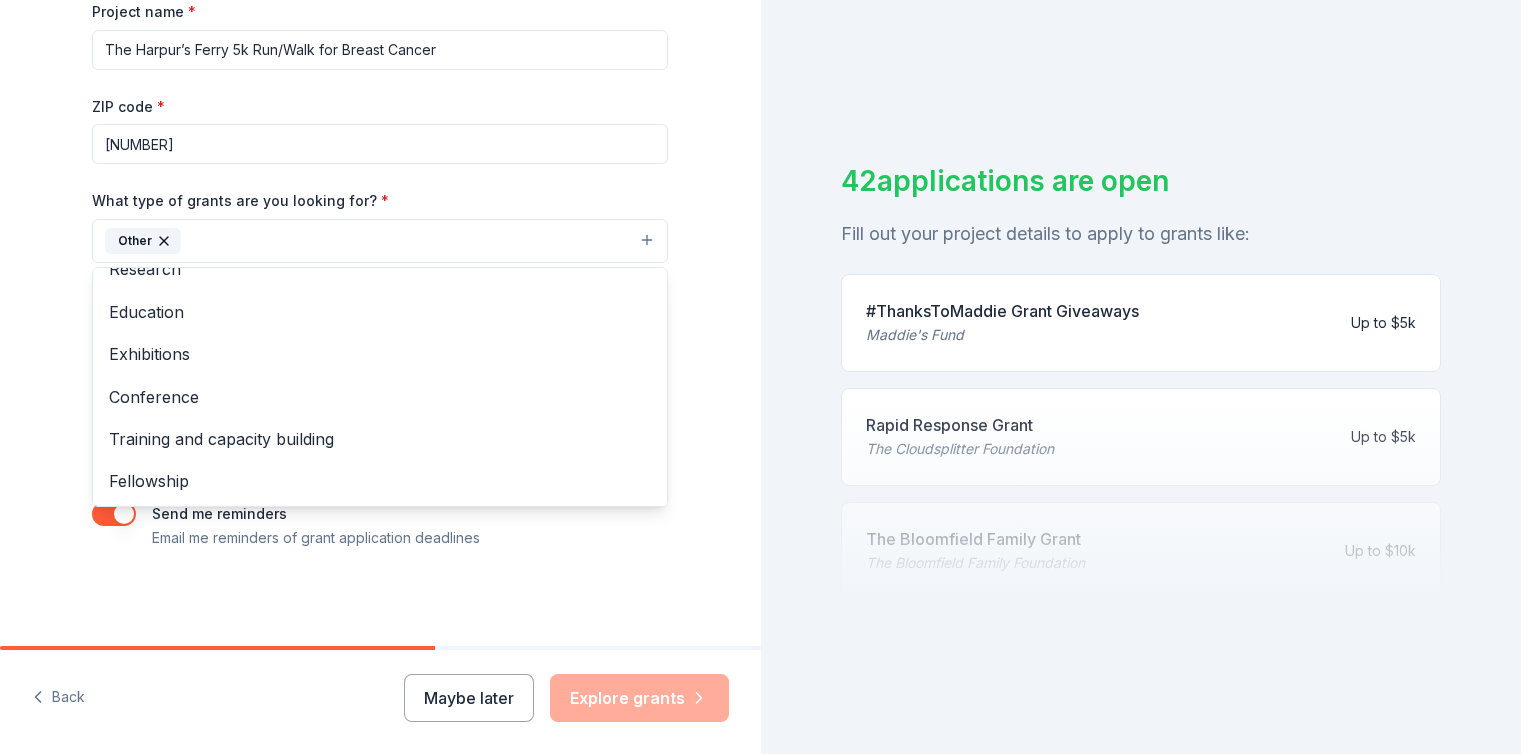 click on "Other" at bounding box center [380, 241] 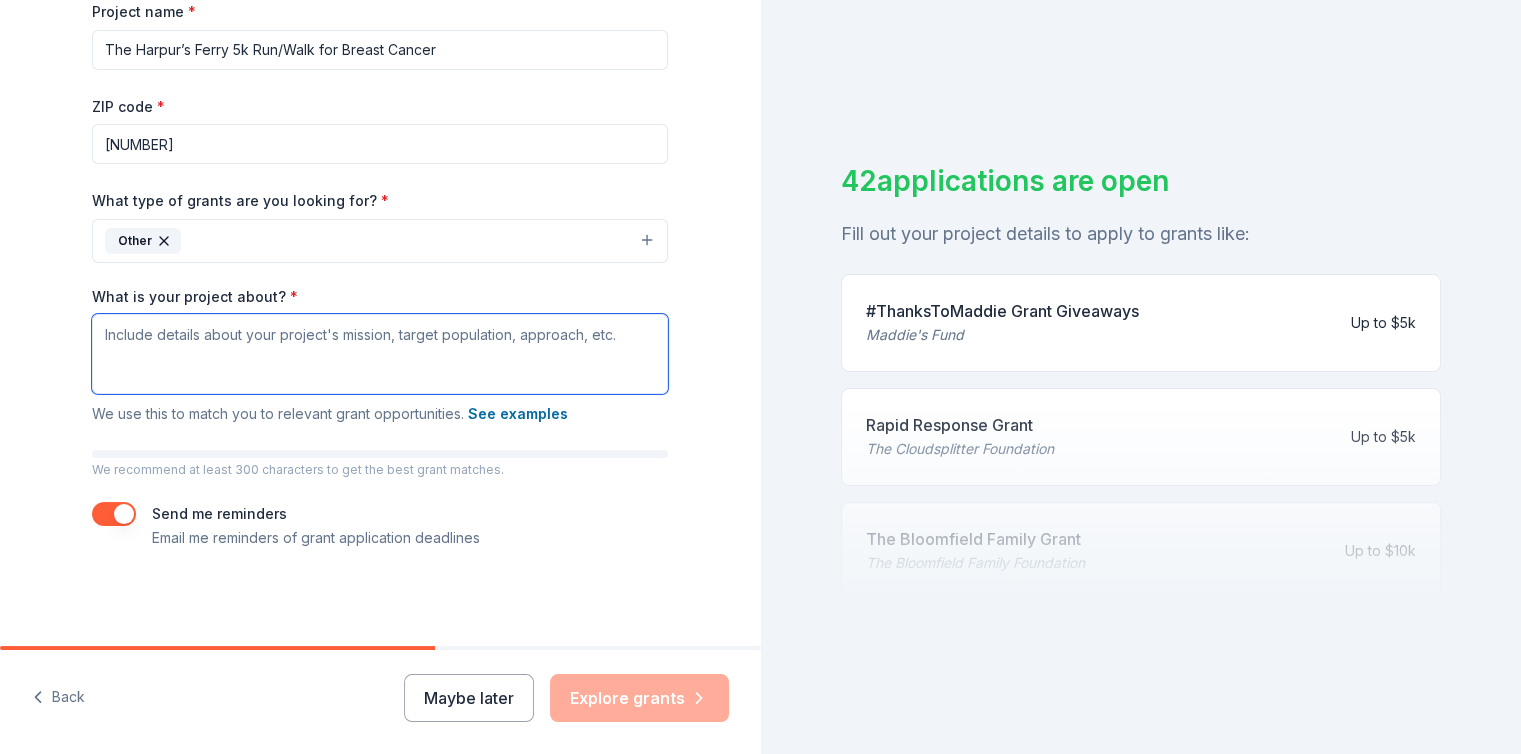 click on "What is your project about? *" at bounding box center [380, 354] 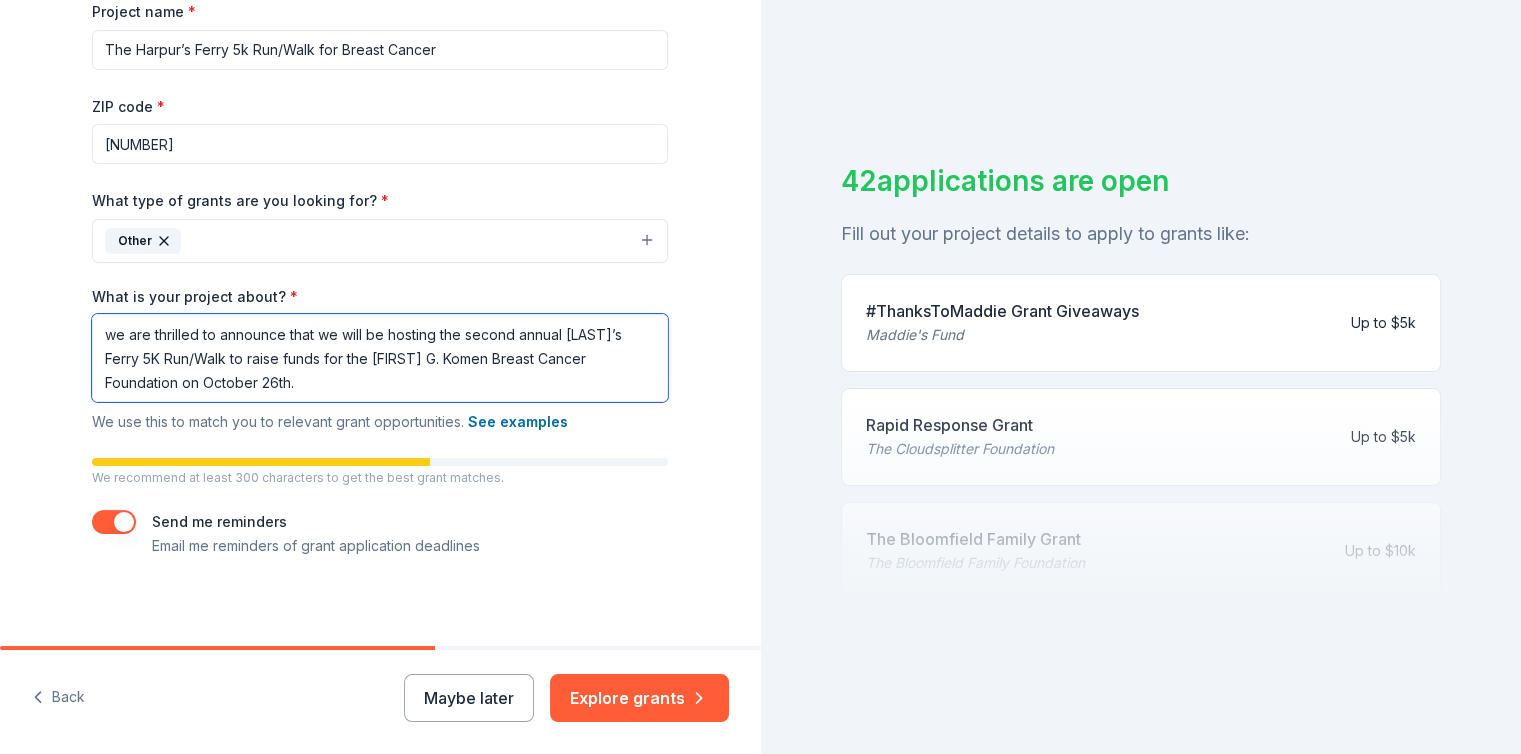 click on "we are thrilled to announce that we will be hosting the second annual [LAST]’s Ferry 5K Run/Walk to raise funds for the [FIRST] G. Komen Breast Cancer Foundation on October 26th." at bounding box center (380, 358) 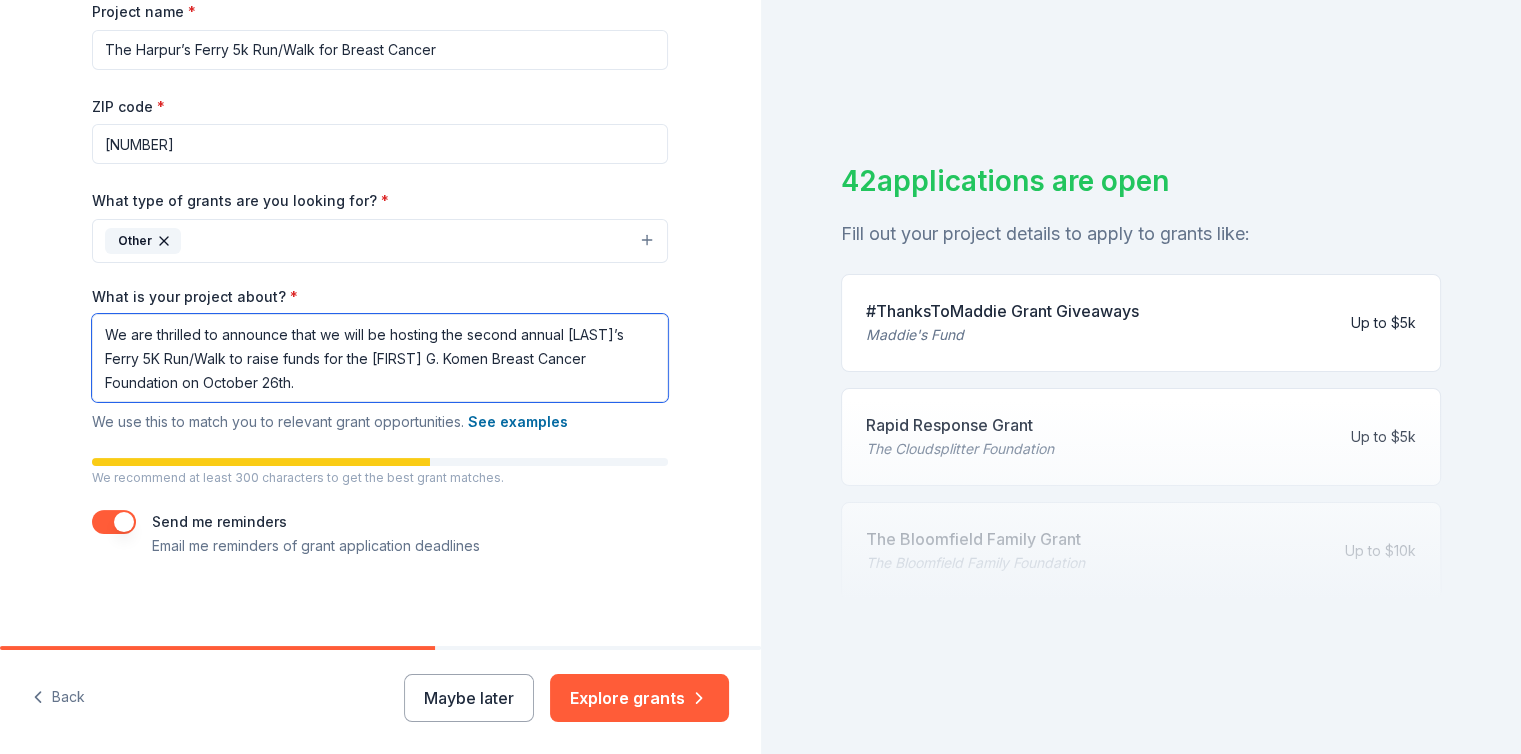 click on "We are thrilled to announce that we will be hosting the second annual [LAST]’s Ferry 5K Run/Walk to raise funds for the [FIRST] G. Komen Breast Cancer Foundation on October 26th." at bounding box center [380, 358] 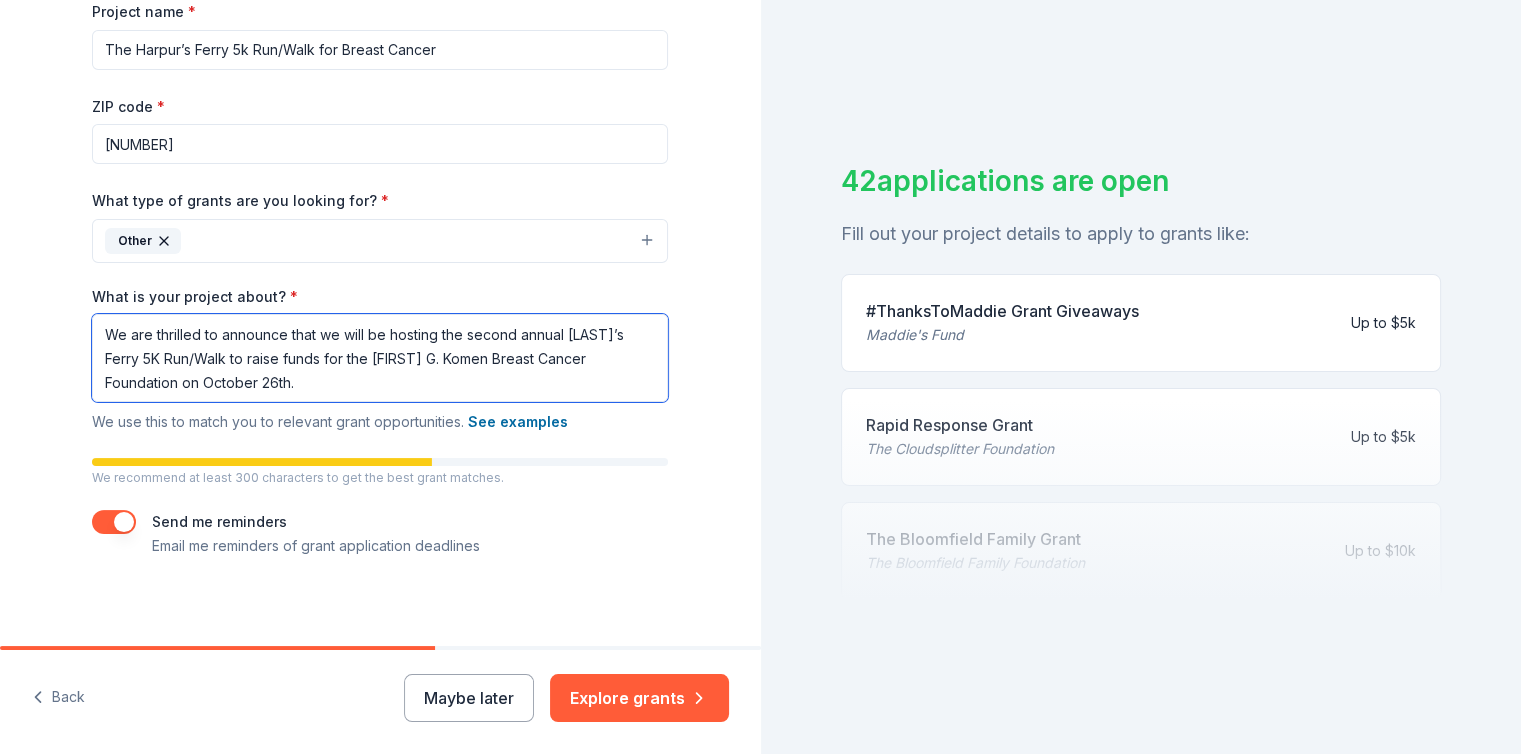 paste on "This event will not only bring together the [CITY] community yet again, but also help us make an impact in the fight against breast cancer." 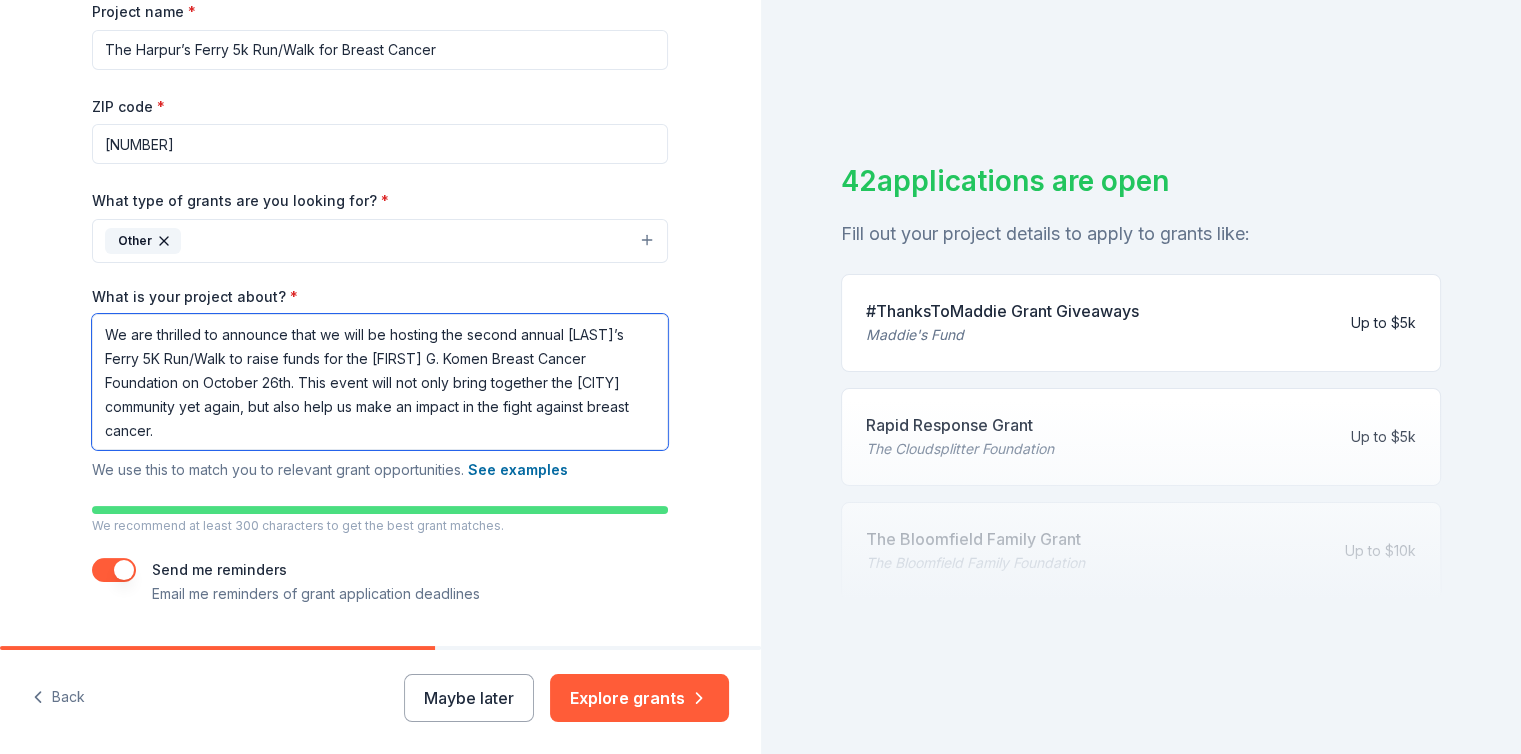 scroll, scrollTop: 368, scrollLeft: 0, axis: vertical 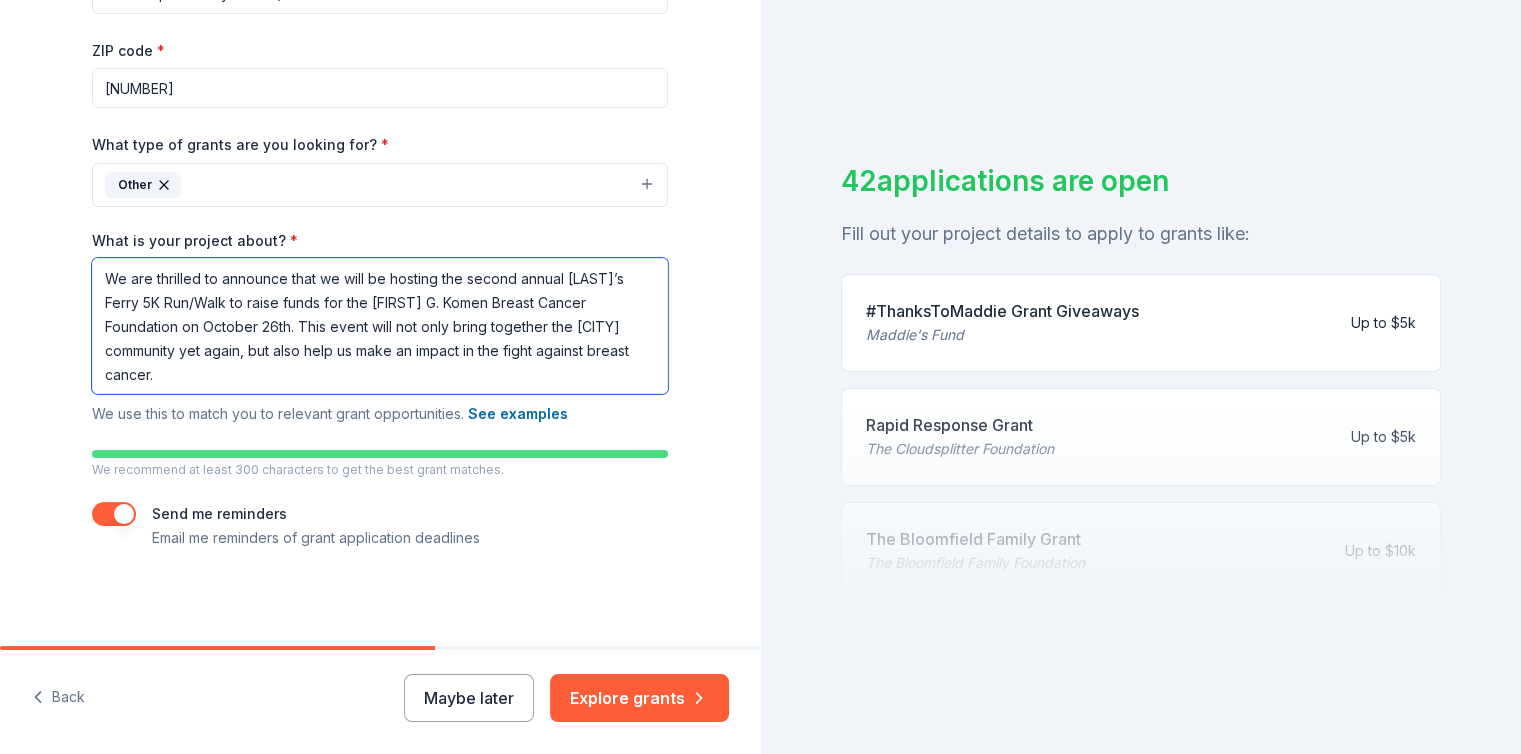 type on "We are thrilled to announce that we will be hosting the second annual [LAST]’s Ferry 5K Run/Walk to raise funds for the [FIRST] G. Komen Breast Cancer Foundation on October 26th. This event will not only bring together the [CITY] community yet again, but also help us make an impact in the fight against breast cancer." 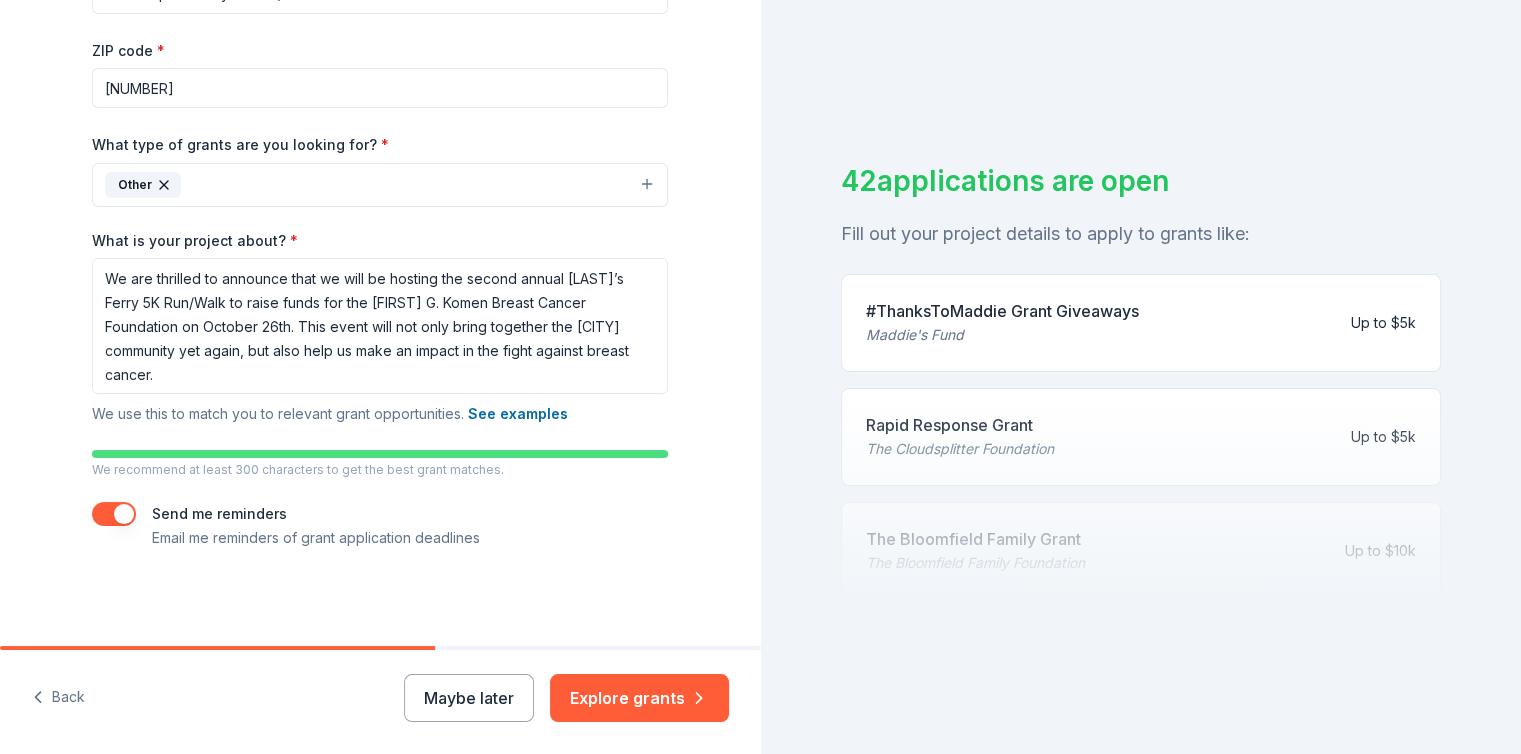 click at bounding box center [114, 514] 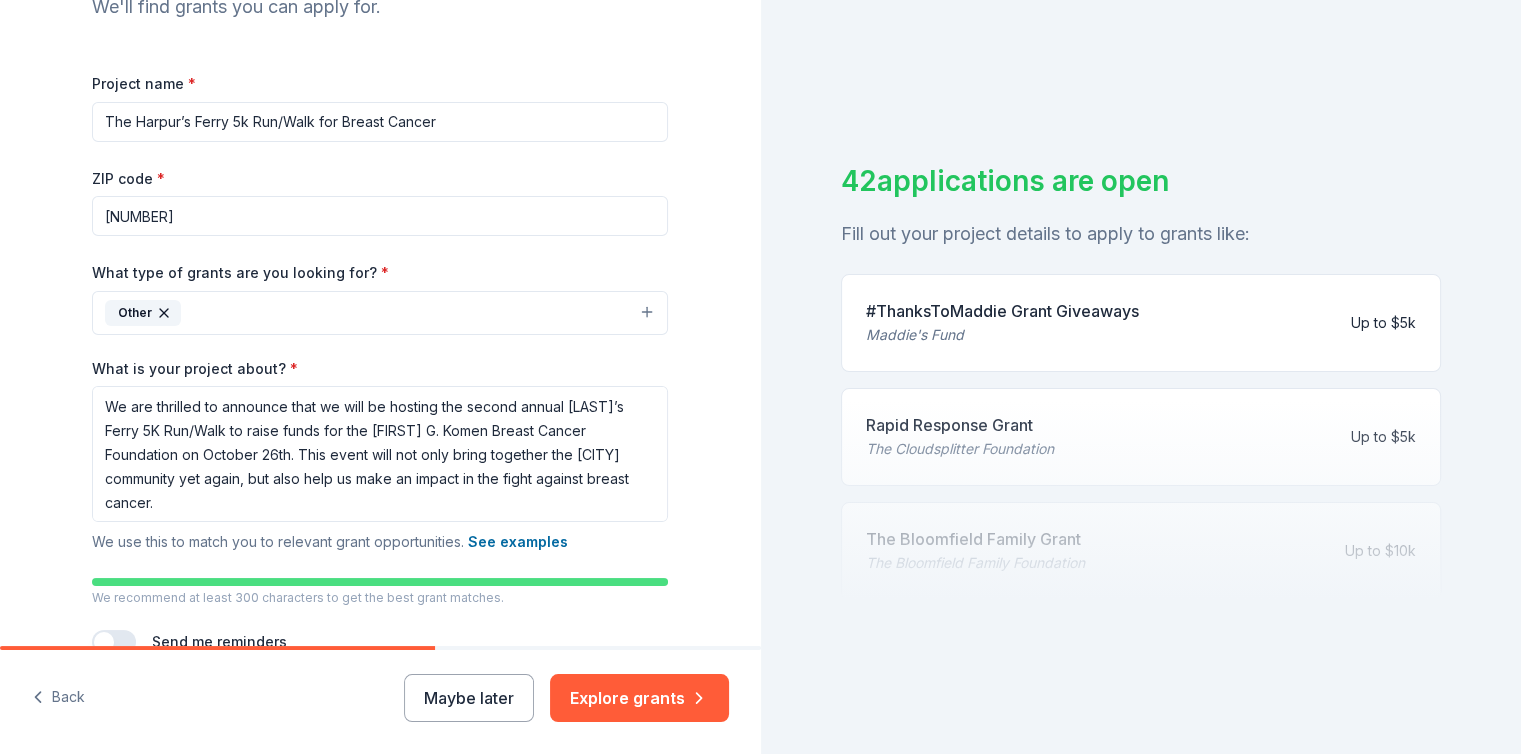 scroll, scrollTop: 252, scrollLeft: 0, axis: vertical 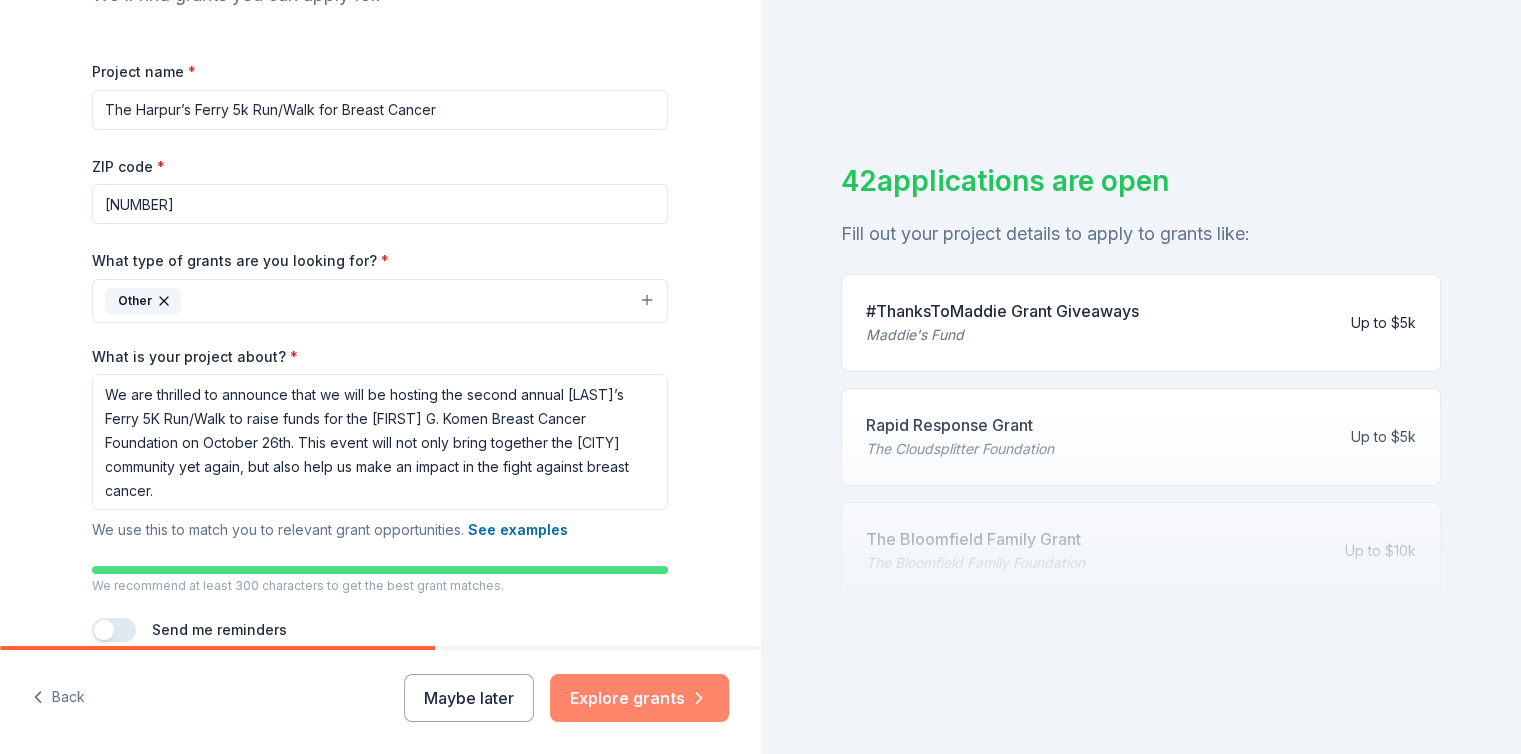 click on "Explore grants" at bounding box center (639, 698) 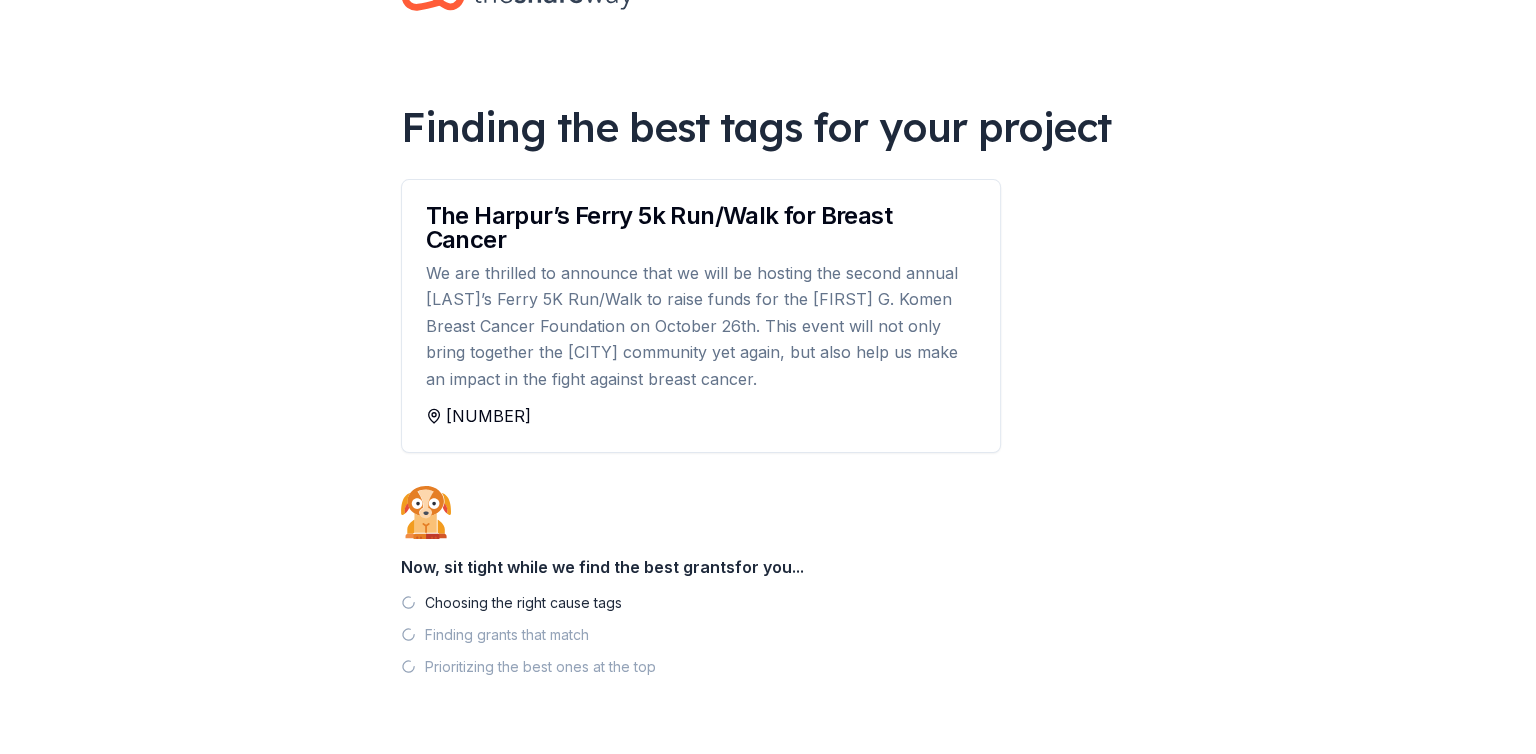 scroll, scrollTop: 0, scrollLeft: 0, axis: both 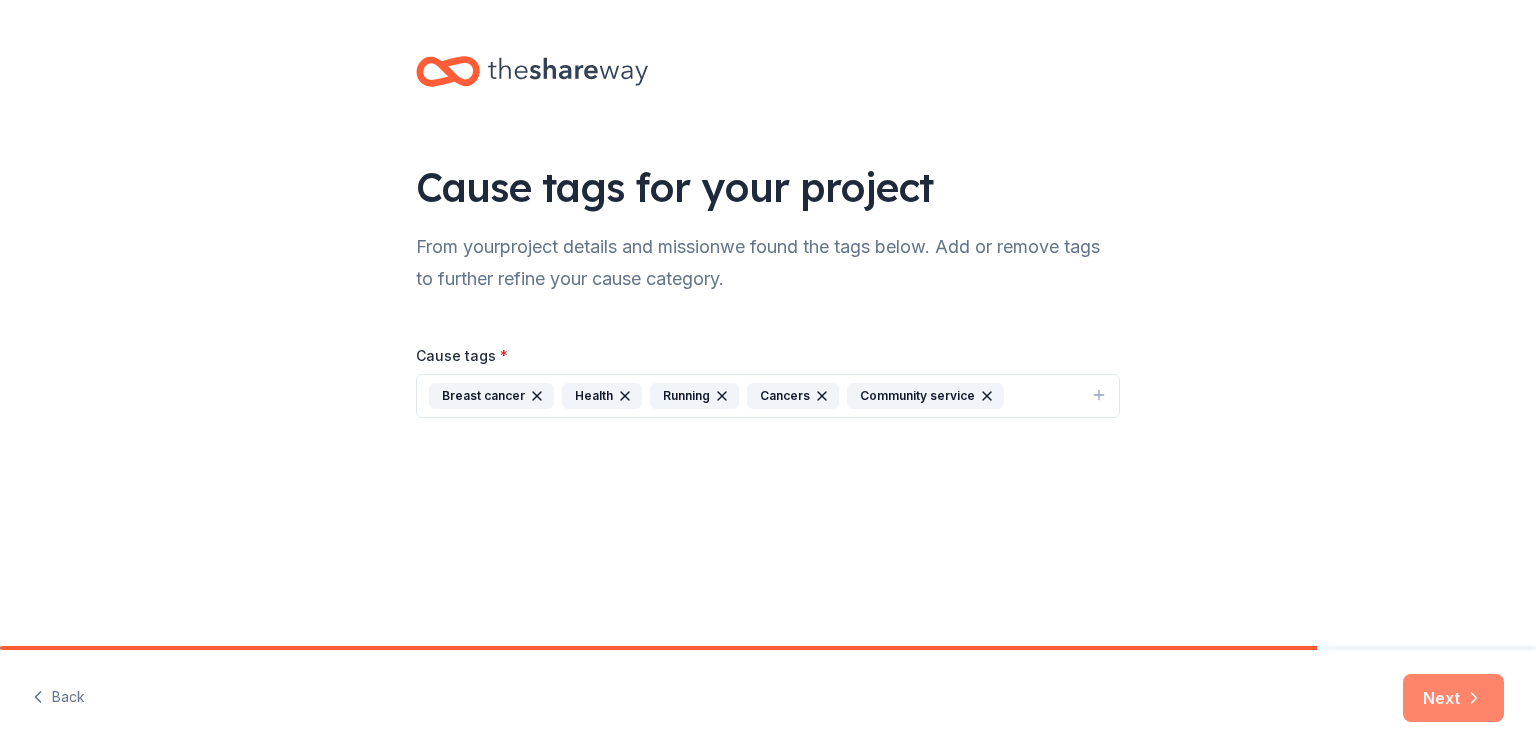 click on "Next" at bounding box center [1453, 698] 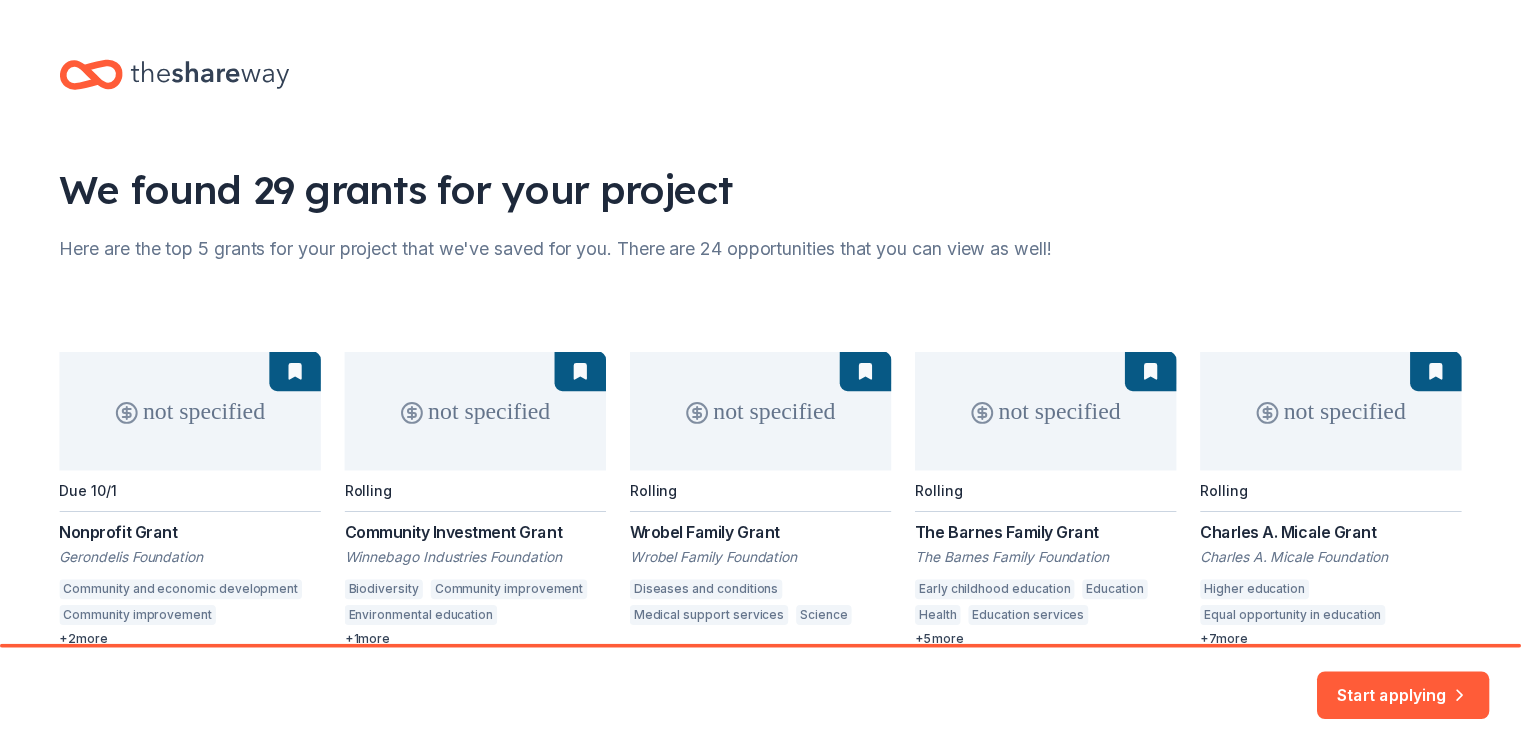 scroll, scrollTop: 100, scrollLeft: 0, axis: vertical 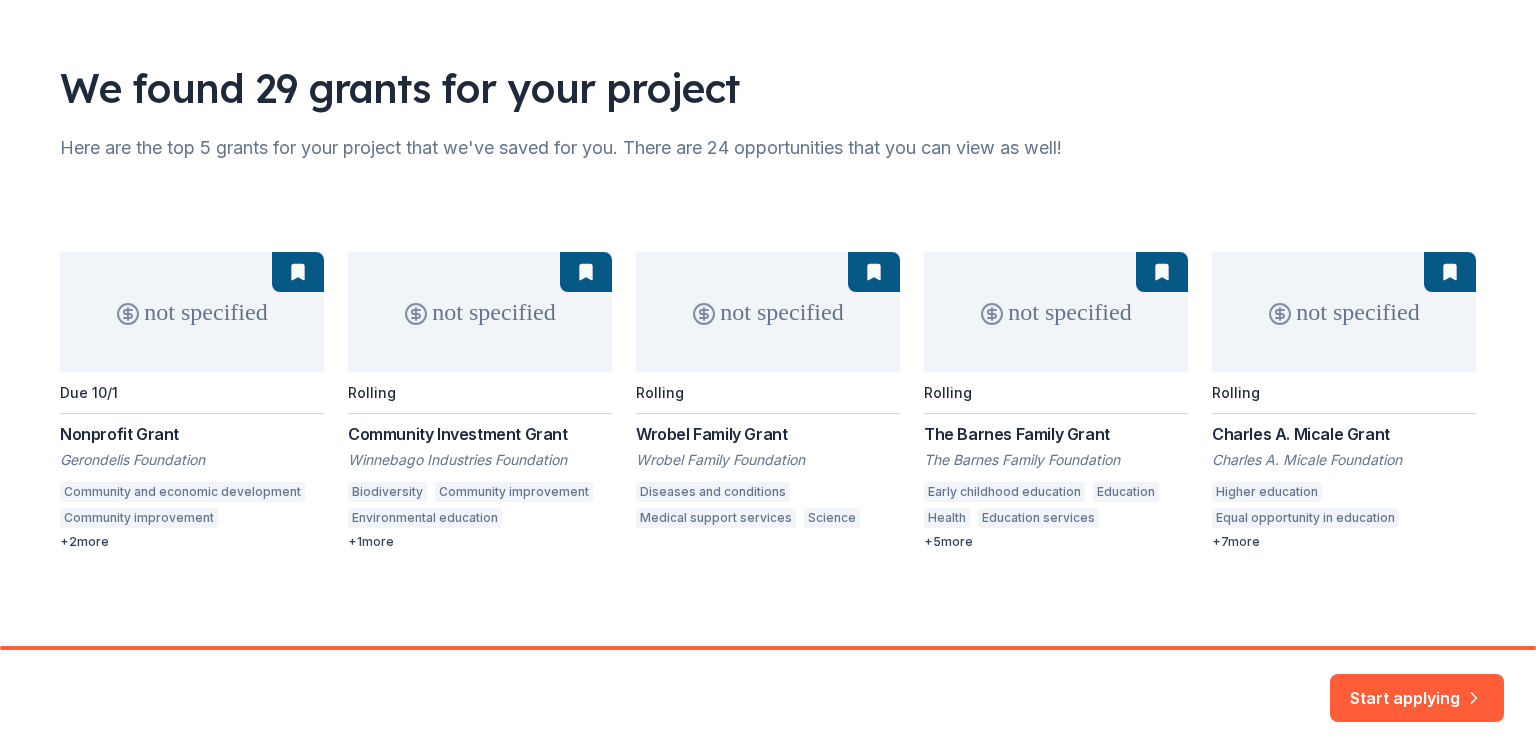 click on "not specified Due 10/1 Nonprofit Grant [LAST] Foundation Community and economic development Community improvement Diversity and intergroup relations Tribal and indigenous religions +  2  more not specified Rolling Community Investment Grant [LAST] Industries Foundation Biodiversity Community improvement Environmental education Economic development +  1  more not specified Rolling [LAST] Family Grant [LAST] Family Foundation Early childhood education Education Health Education services Human services Community improvement Food security Shelter and residential care Mental health care +  5  more not specified Rolling Charles A. [LAST] Grant Charles A. [LAST] Foundation Higher education Equal opportunity in education Student services Diseases and conditions Health Basic and emergency aid Disasters and emergency management Food security Shelter and residential care +  7  more" at bounding box center (768, 401) 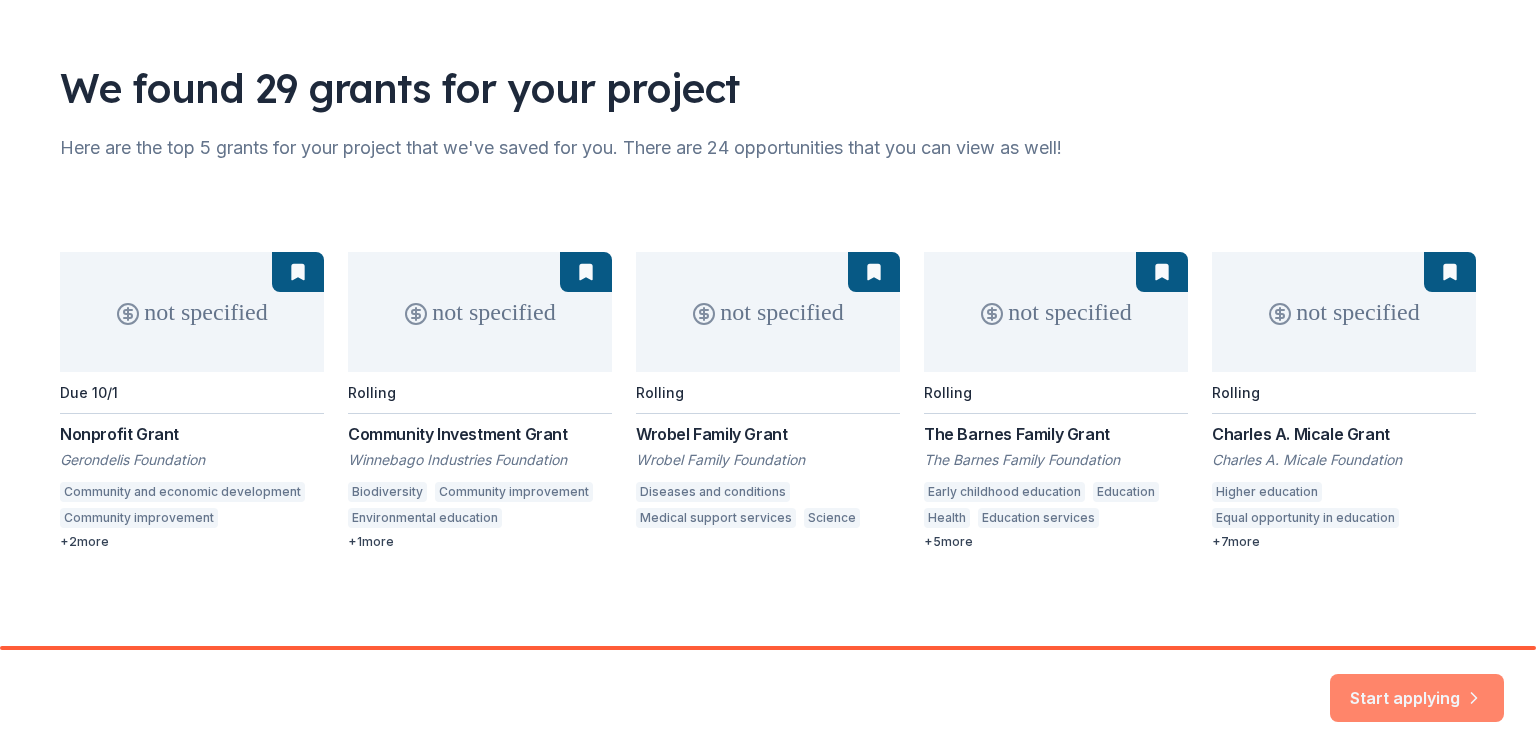 click on "Start applying" at bounding box center [1417, 686] 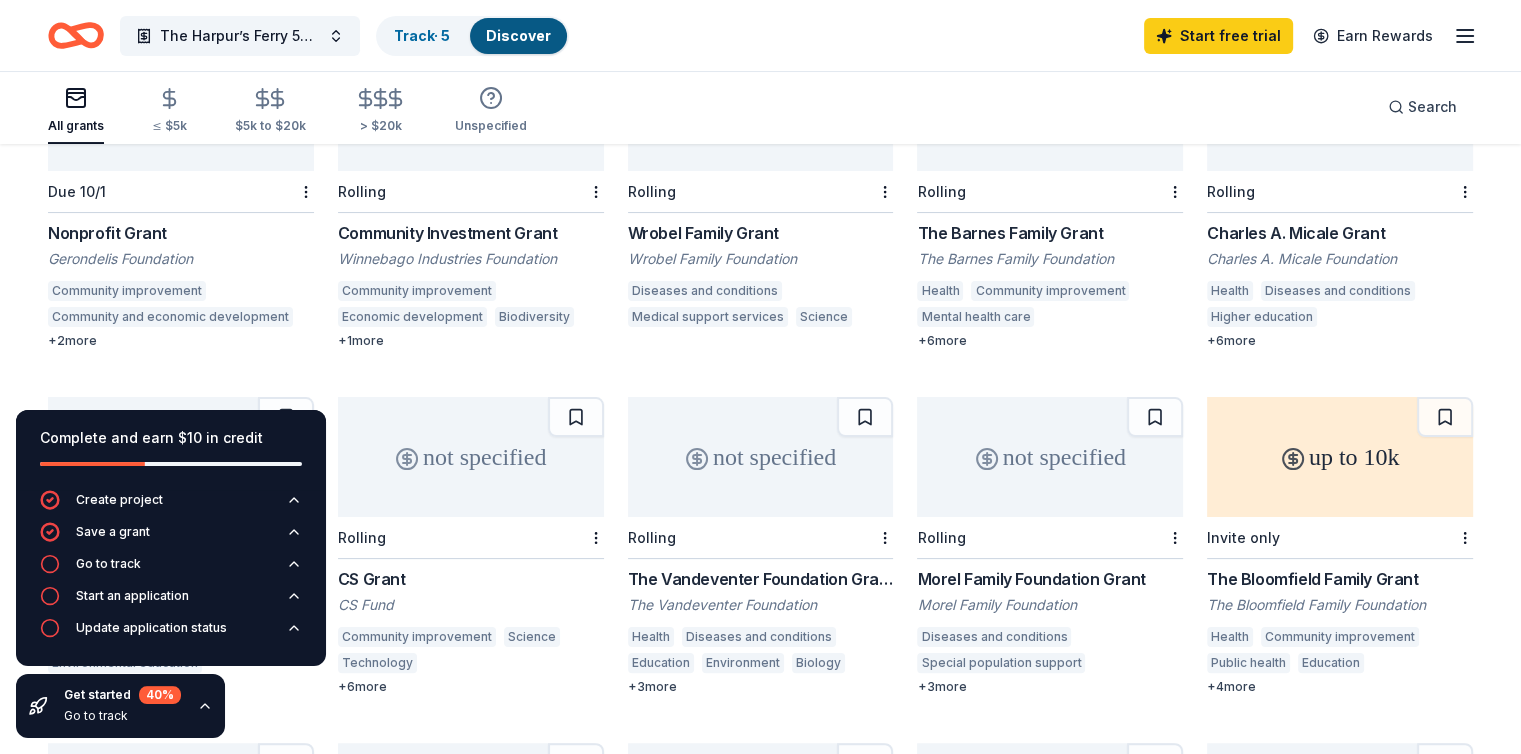 scroll, scrollTop: 294, scrollLeft: 0, axis: vertical 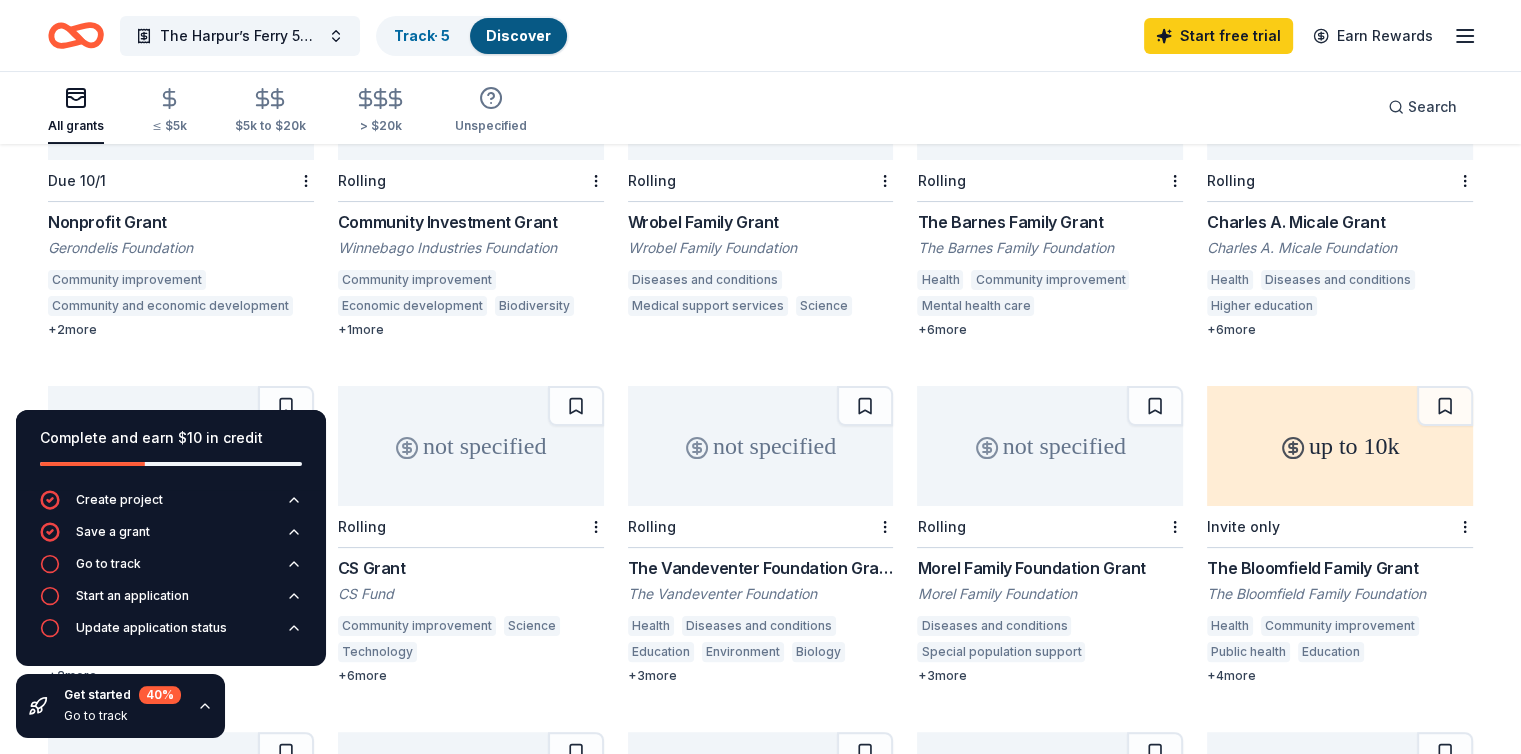 click on "The [LAST]’s Ferry 5k Run/Walk for Breast Cancer Track  · 5 Discover Start free  trial Earn Rewards" at bounding box center (760, 35) 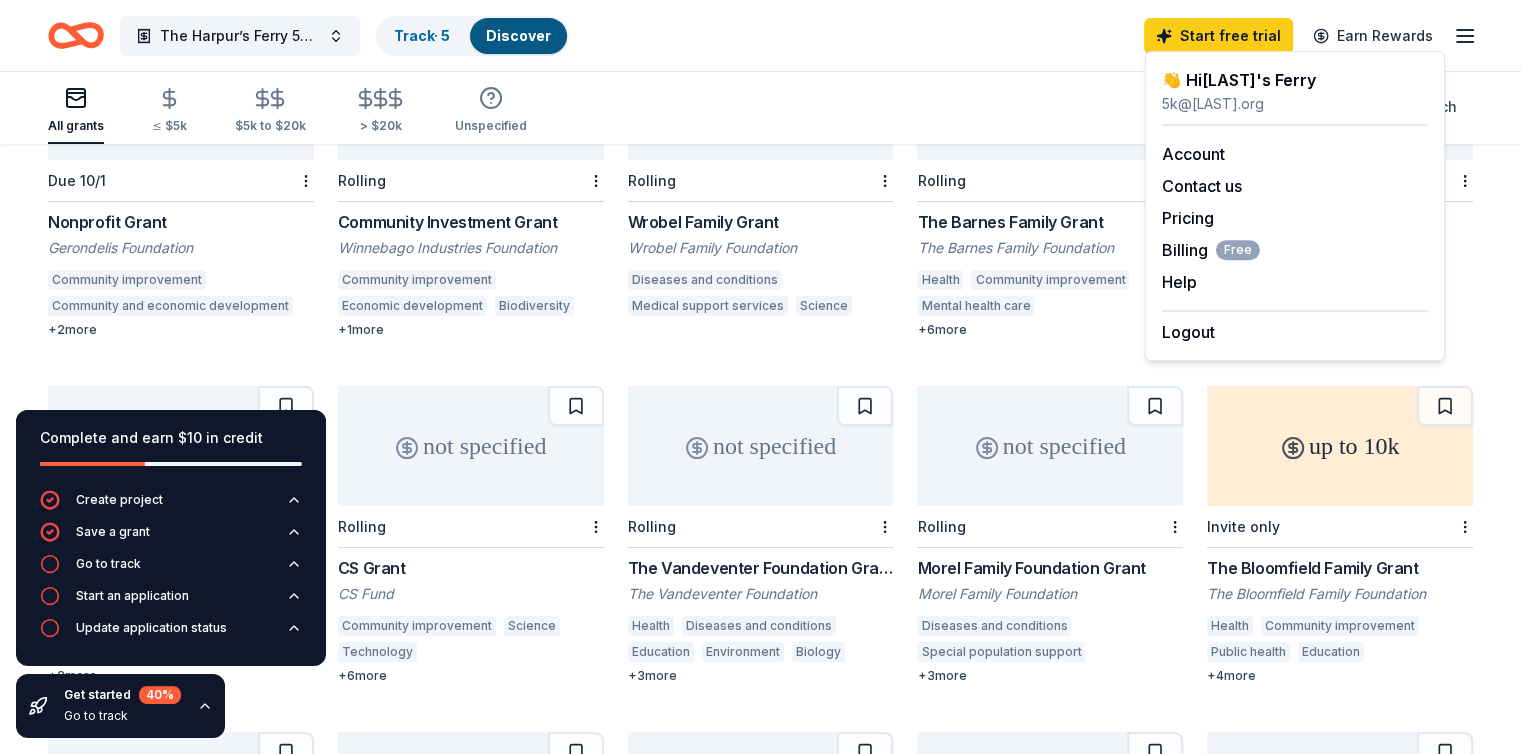click on "All grants ≤ $5k $5k to $20k > $20k Unspecified Search" at bounding box center [760, 107] 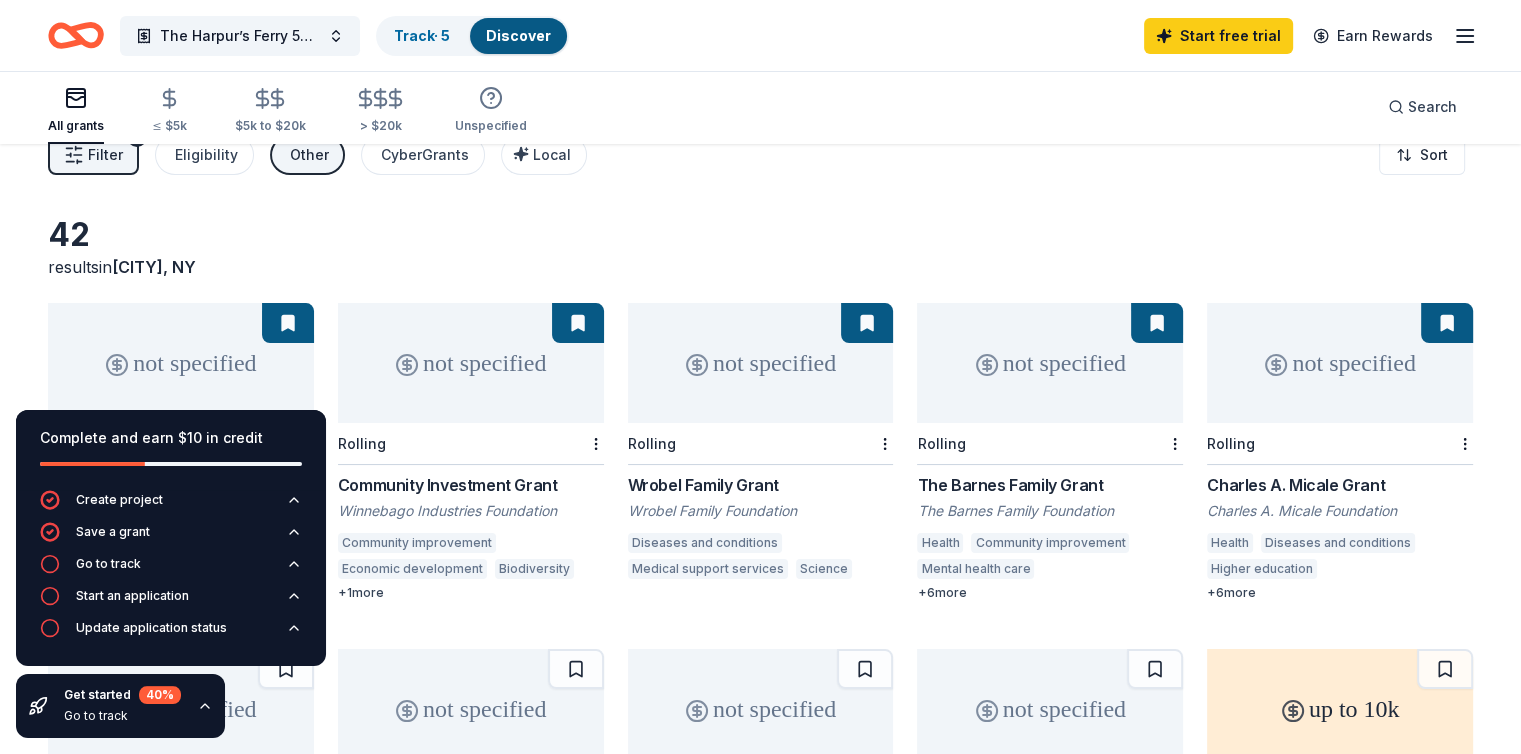 scroll, scrollTop: 28, scrollLeft: 0, axis: vertical 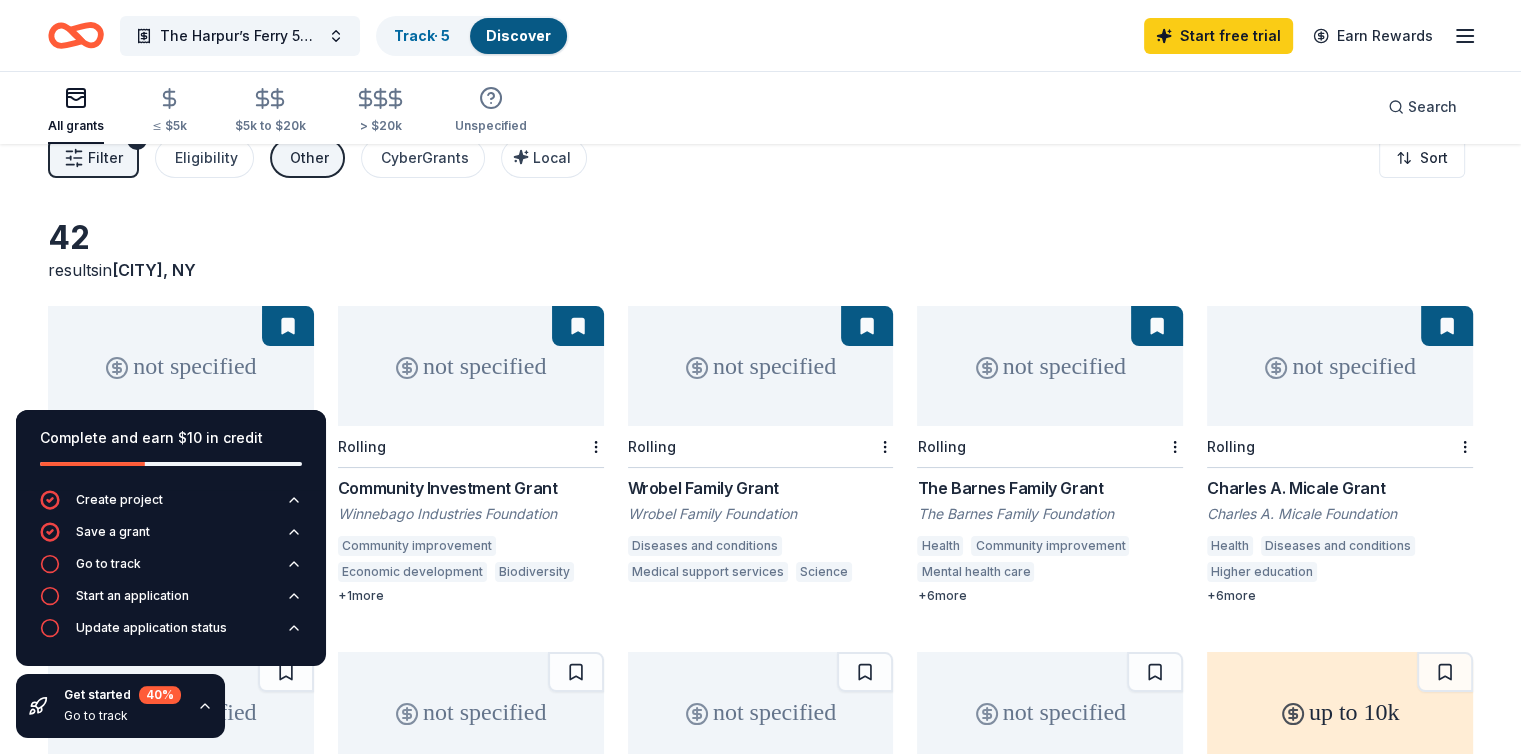 click 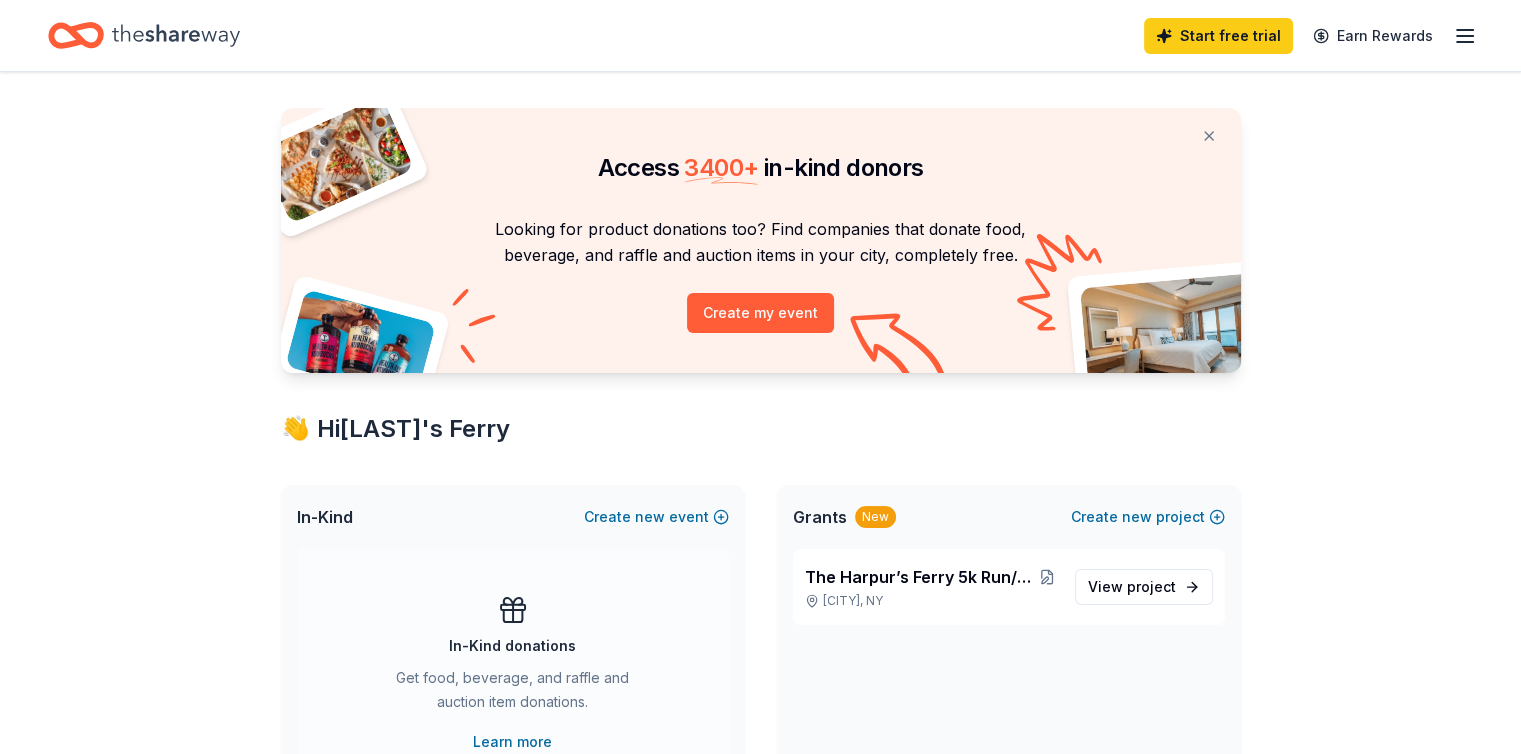 click on "Start free  trial Earn Rewards" at bounding box center [760, 35] 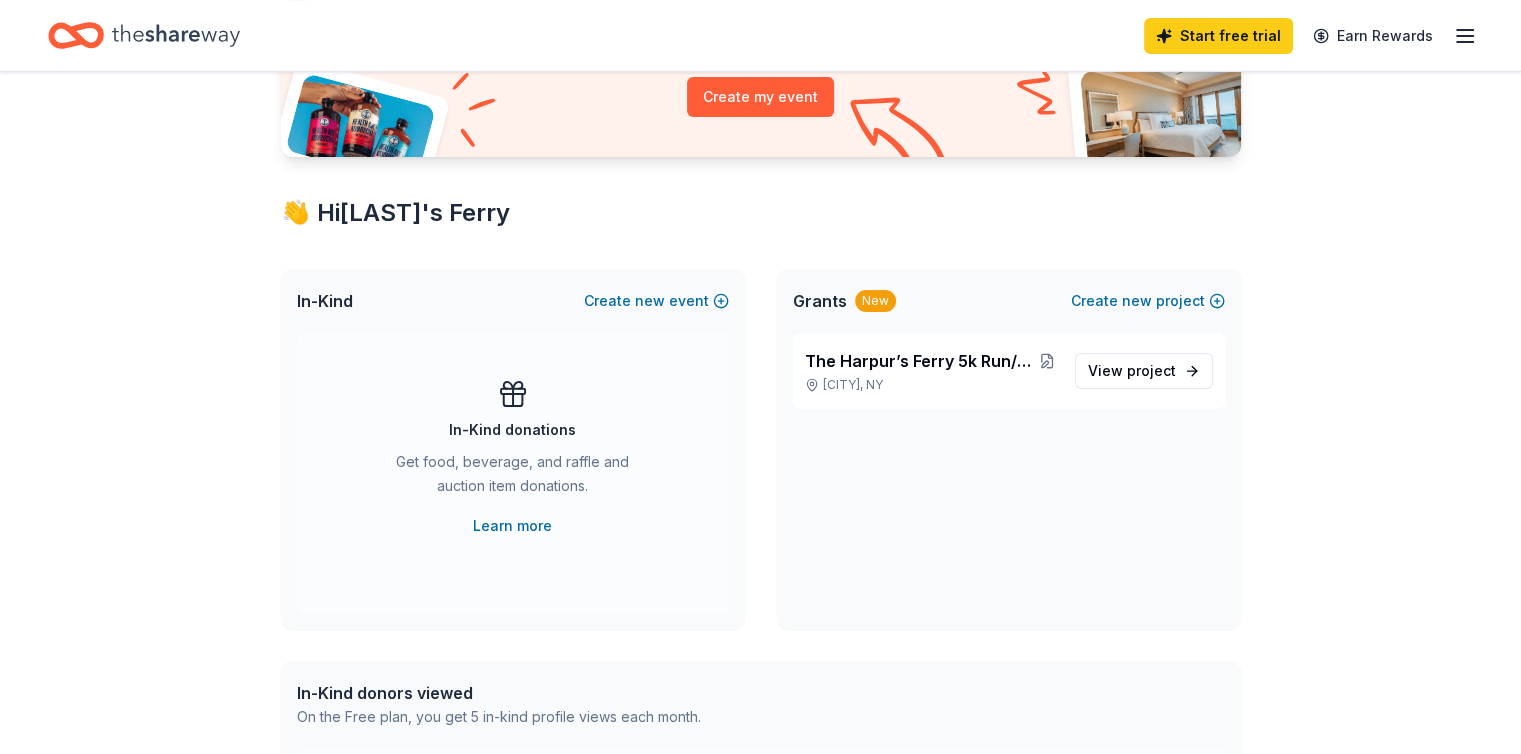 scroll, scrollTop: 250, scrollLeft: 0, axis: vertical 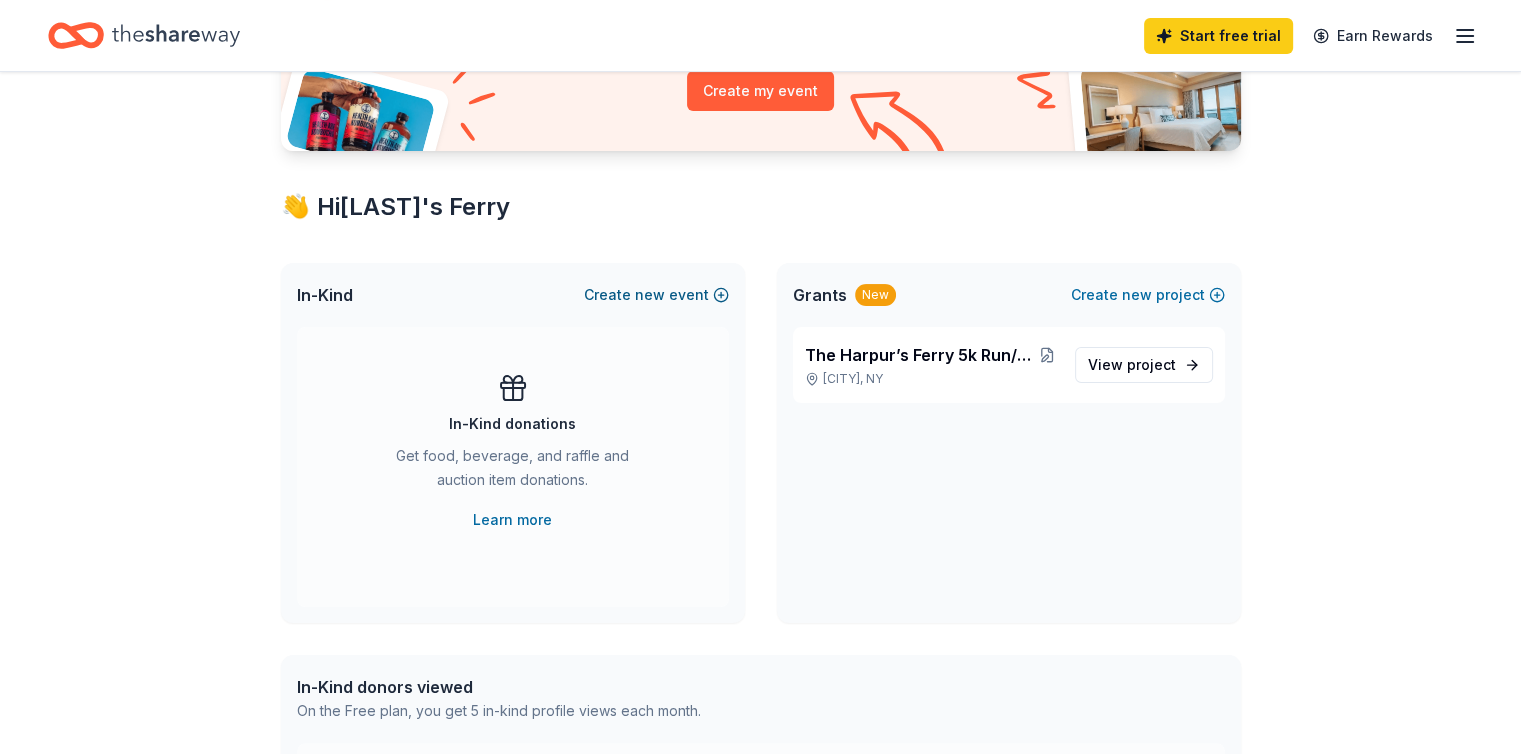 click on "new" at bounding box center [650, 295] 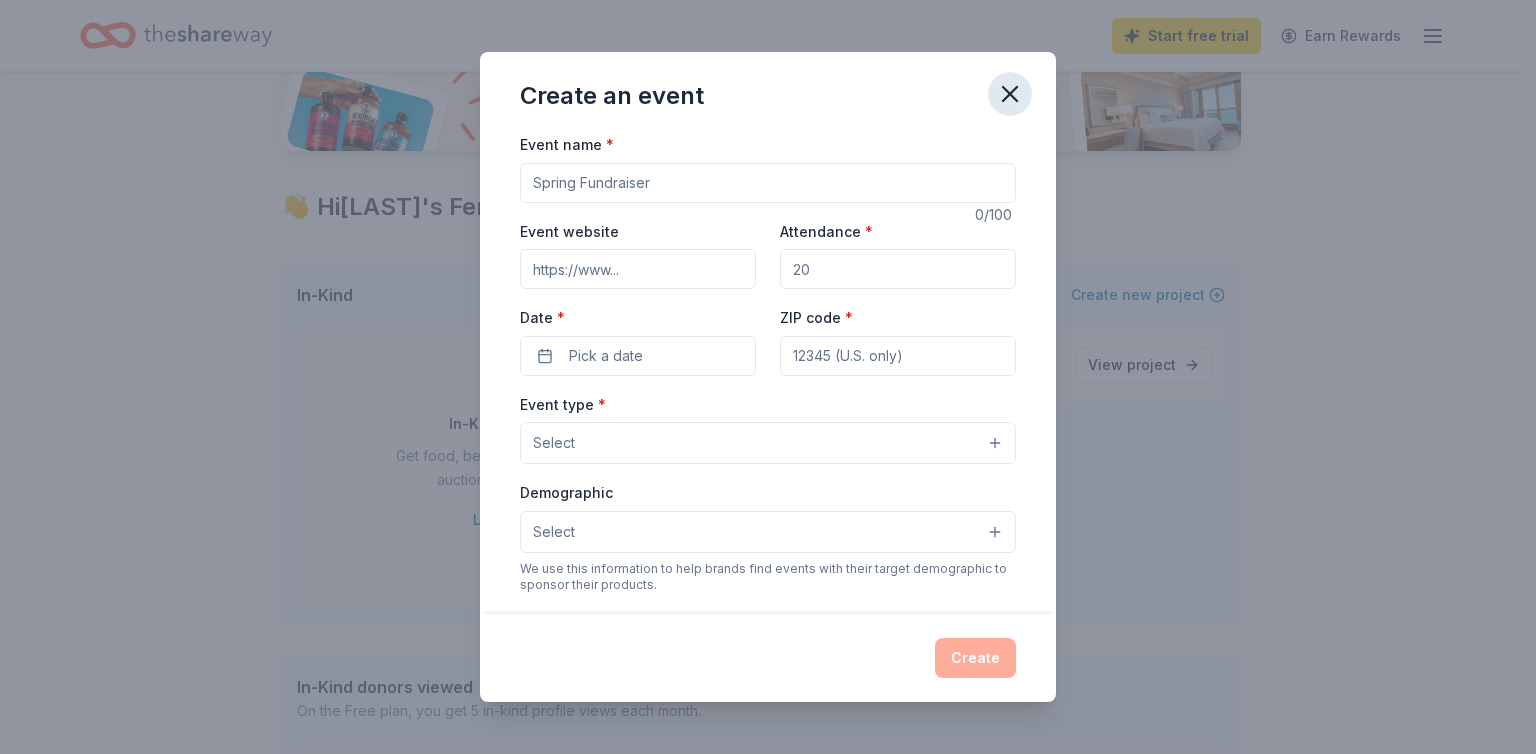 click 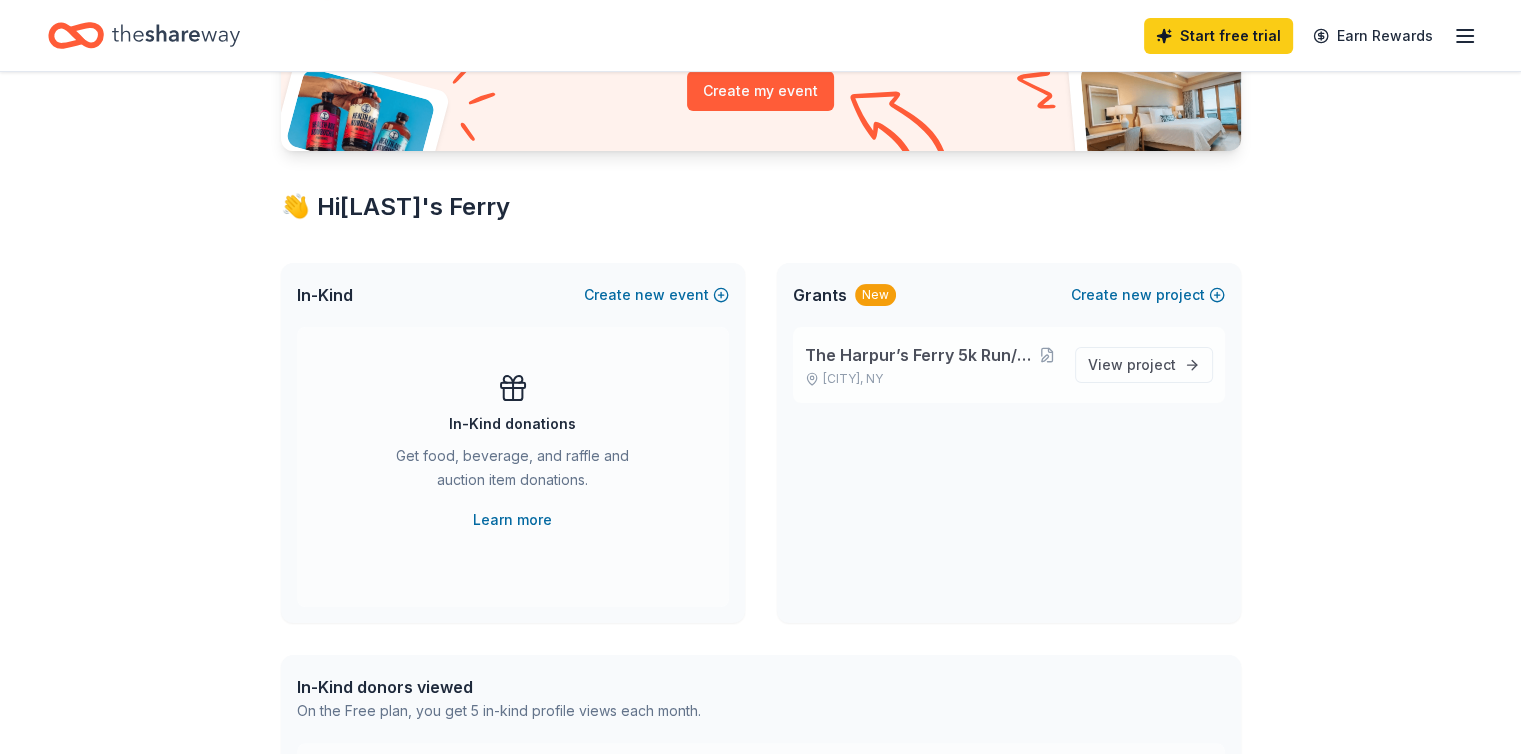 click on "The Harpur’s Ferry 5k Run/Walk for Breast Cancer" at bounding box center [920, 355] 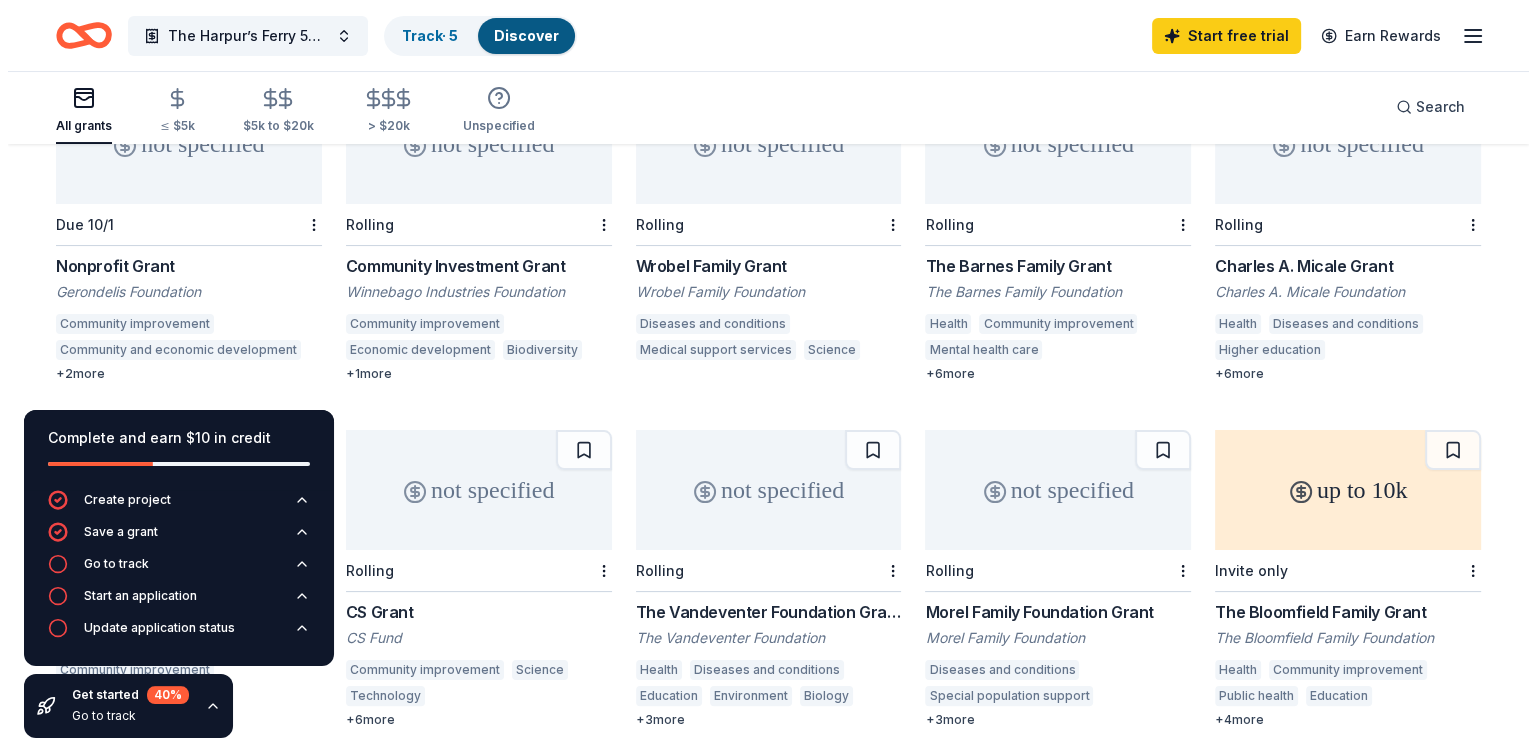 scroll, scrollTop: 0, scrollLeft: 0, axis: both 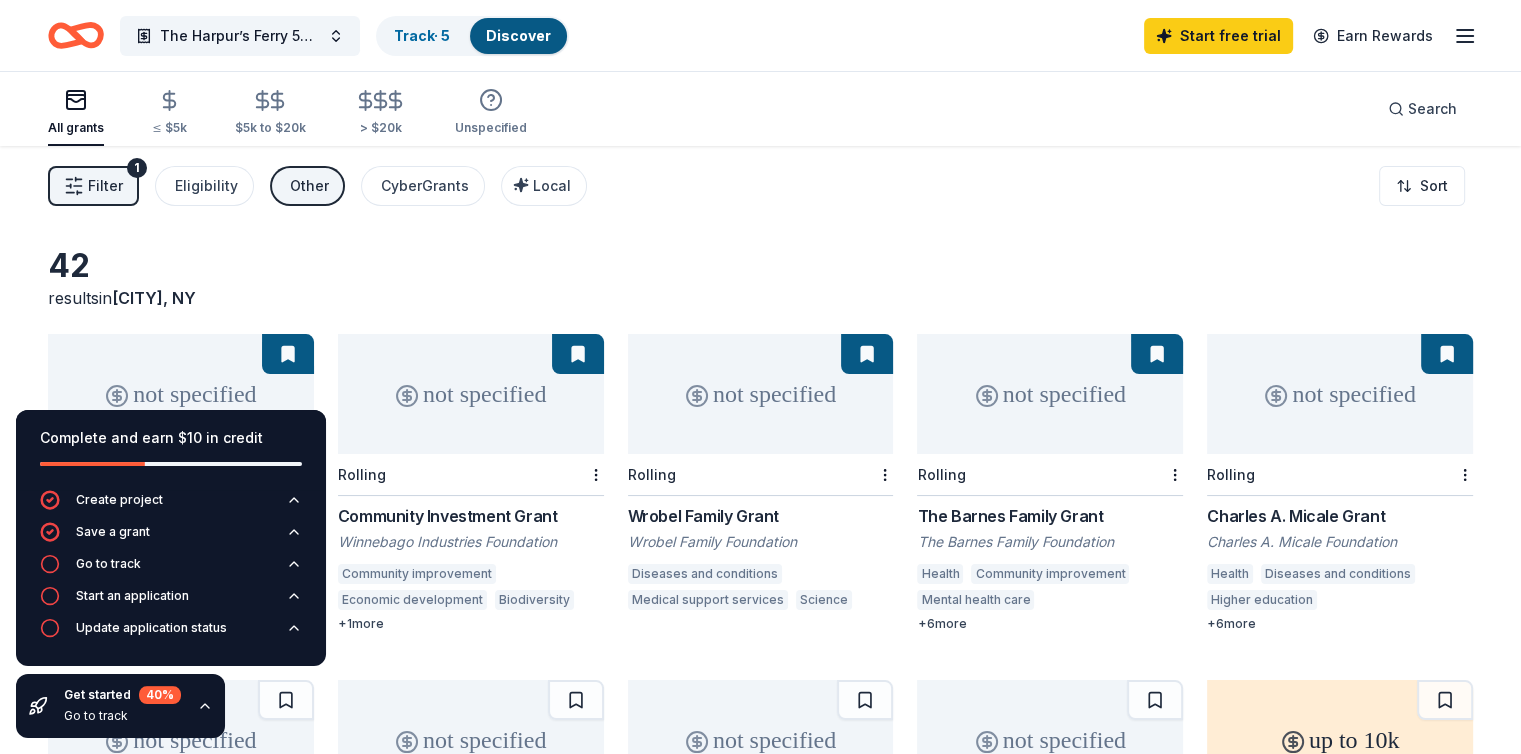 click 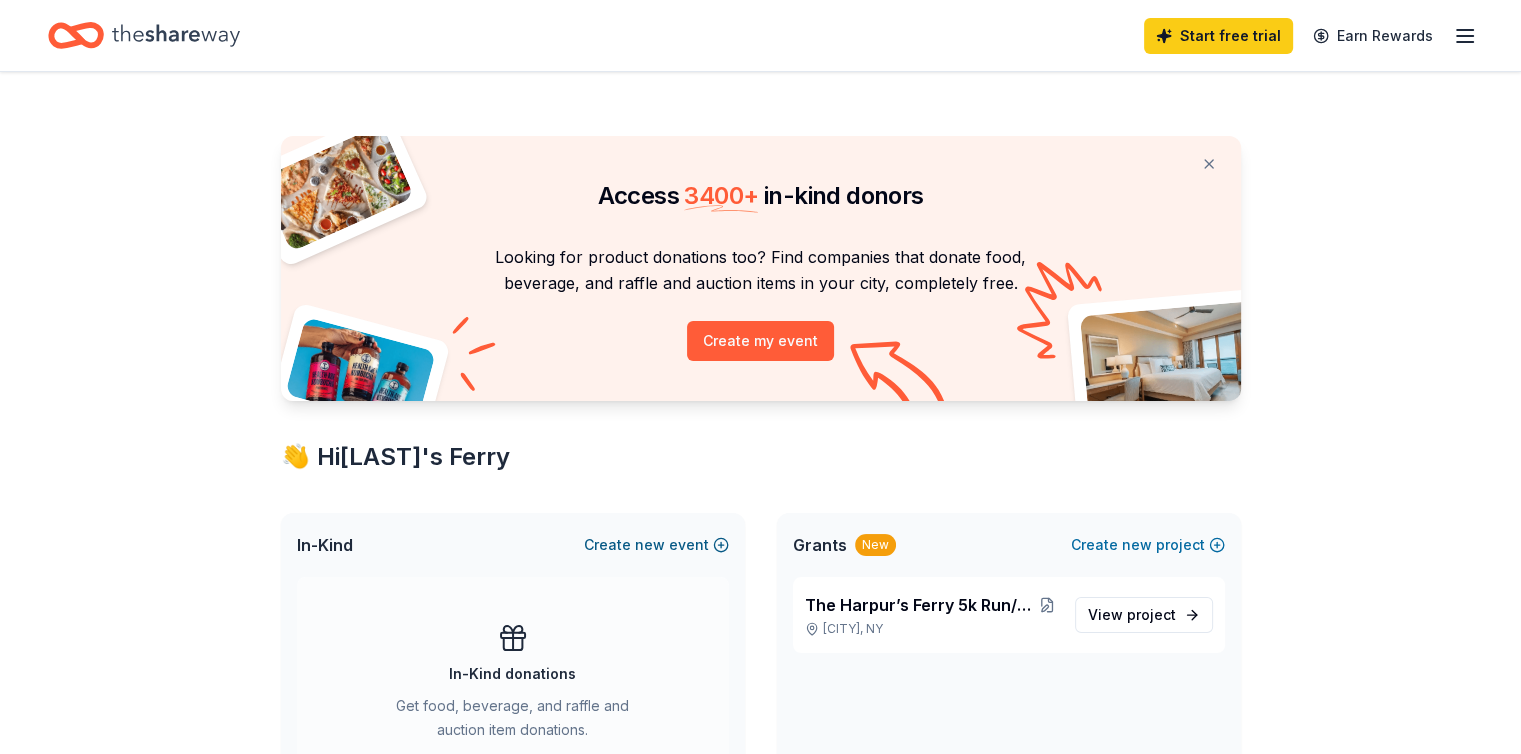 click on "Create  new  event" at bounding box center (656, 545) 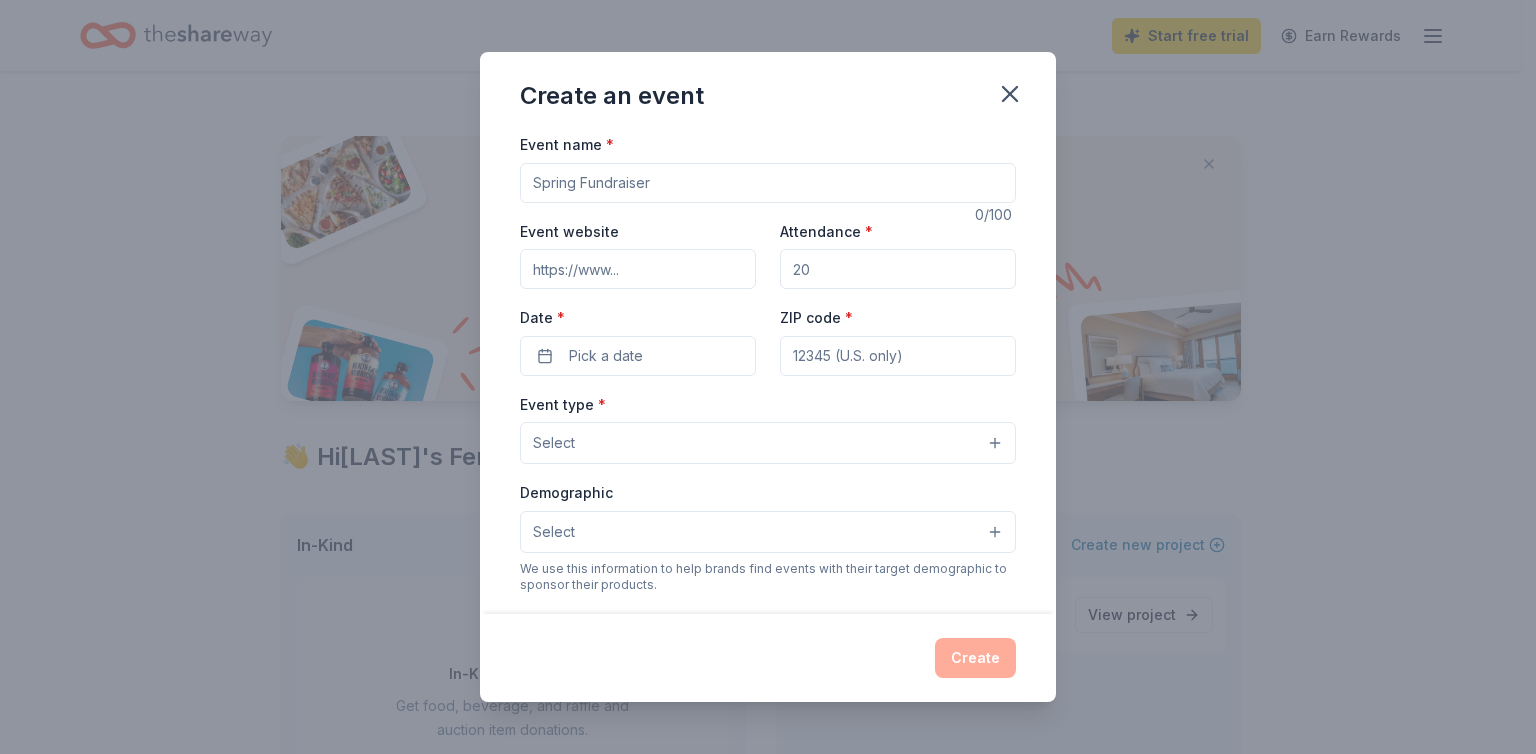 click on "Event name *" at bounding box center [768, 183] 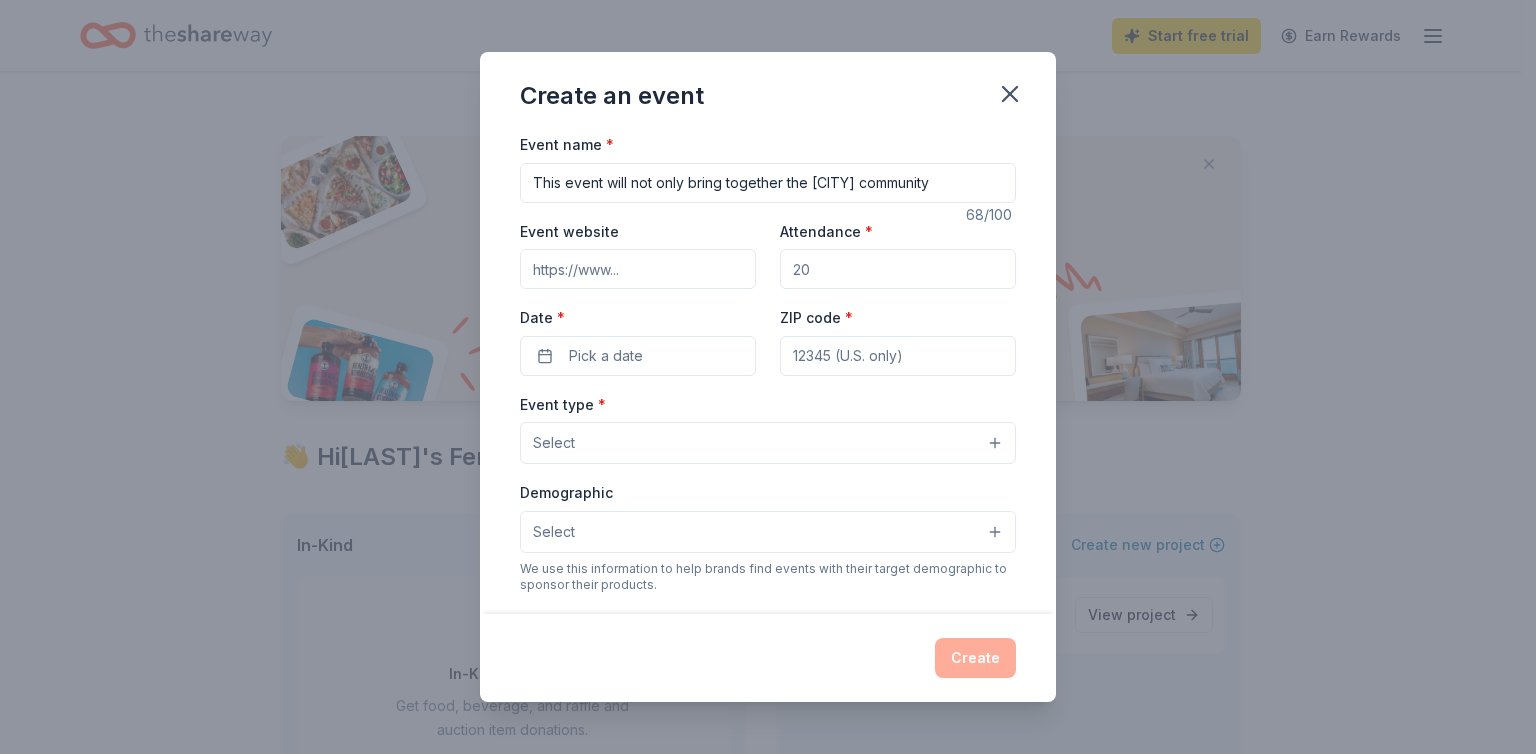 scroll, scrollTop: 0, scrollLeft: 0, axis: both 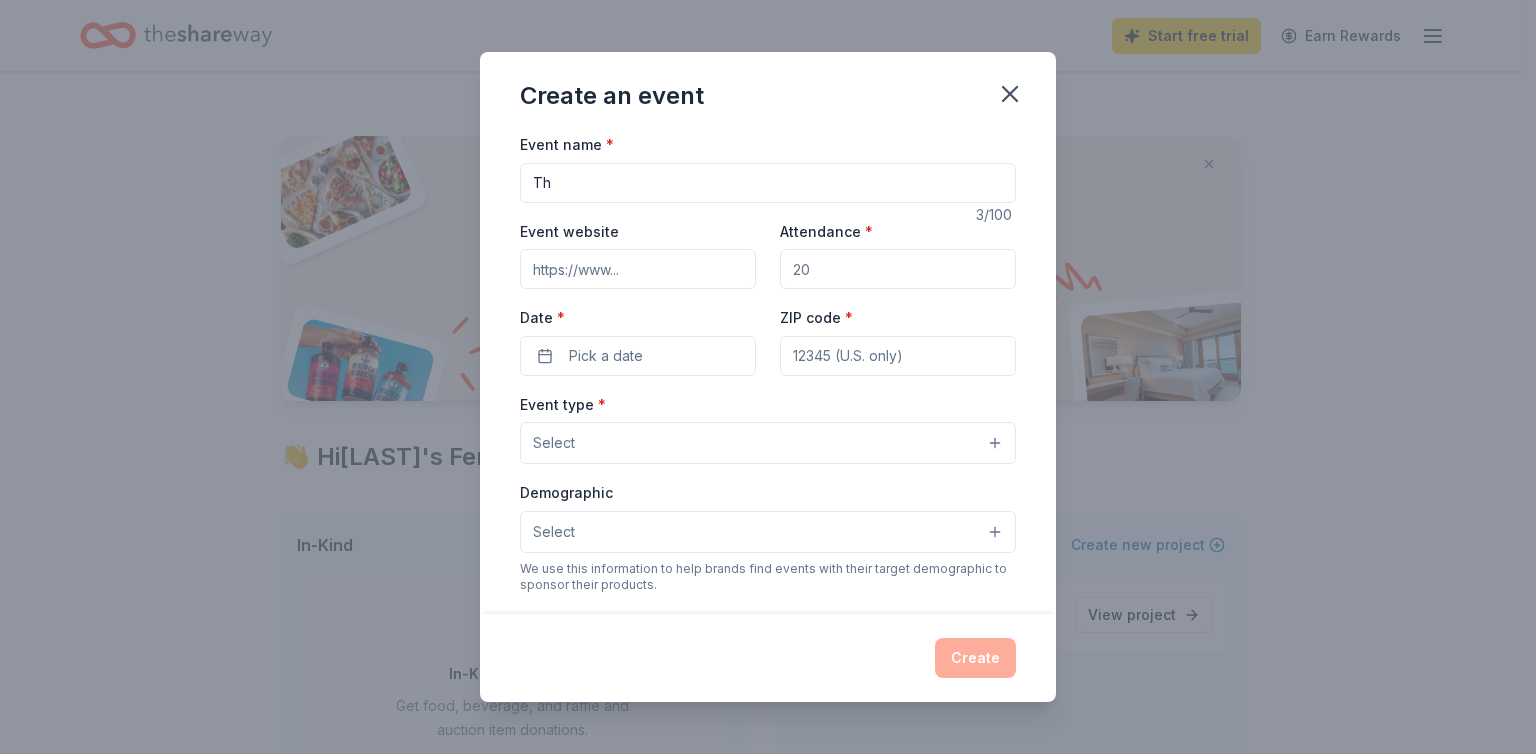 type on "T" 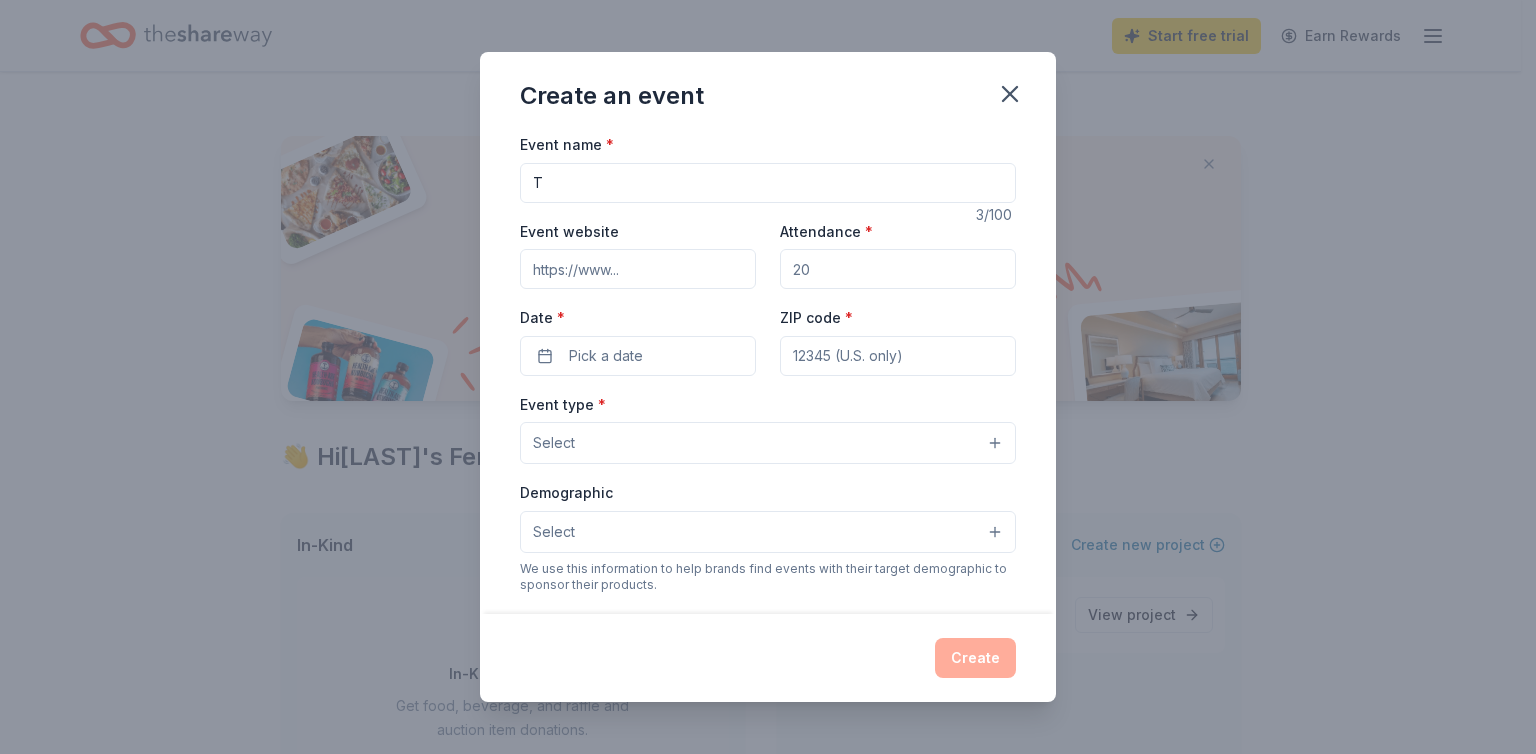 type 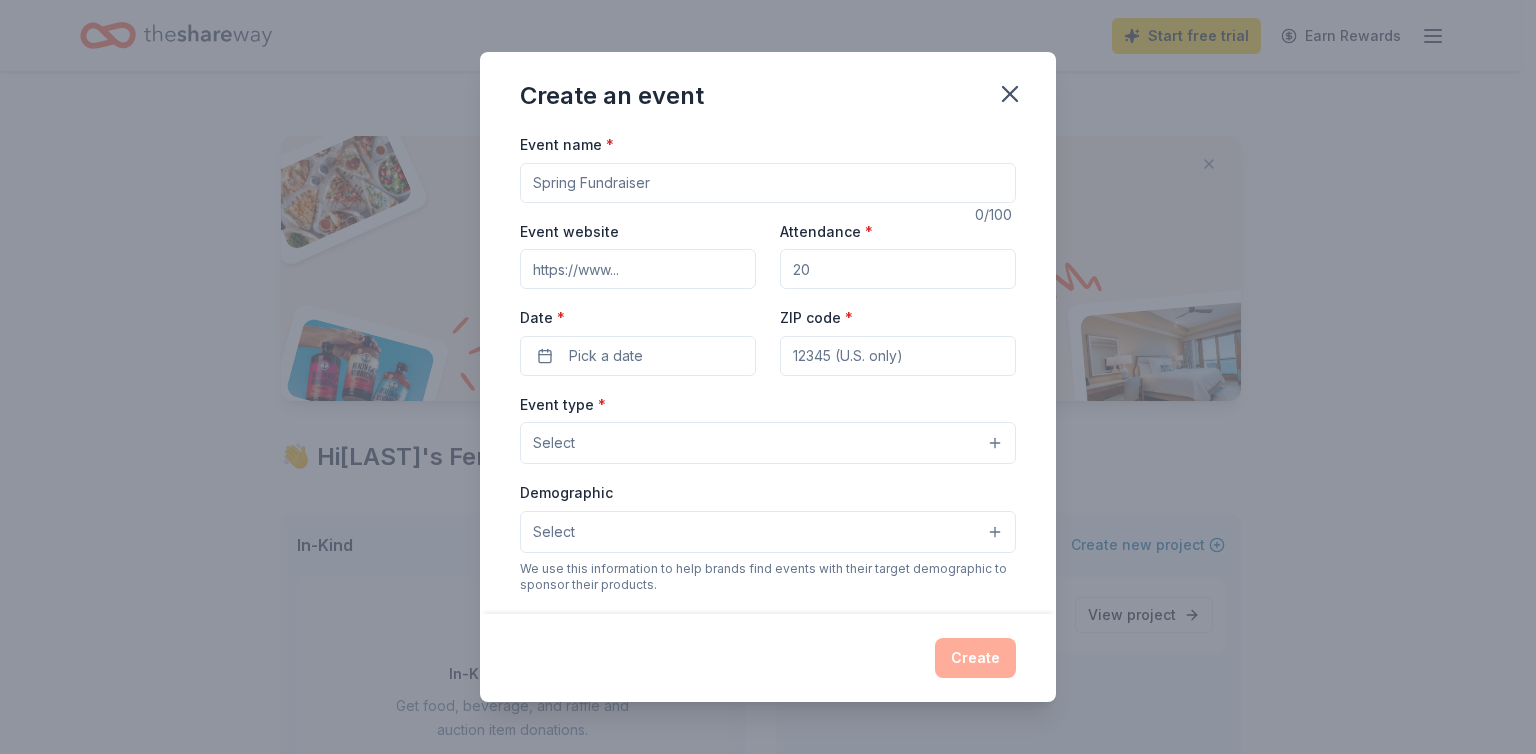 click on "Event name *" at bounding box center (768, 183) 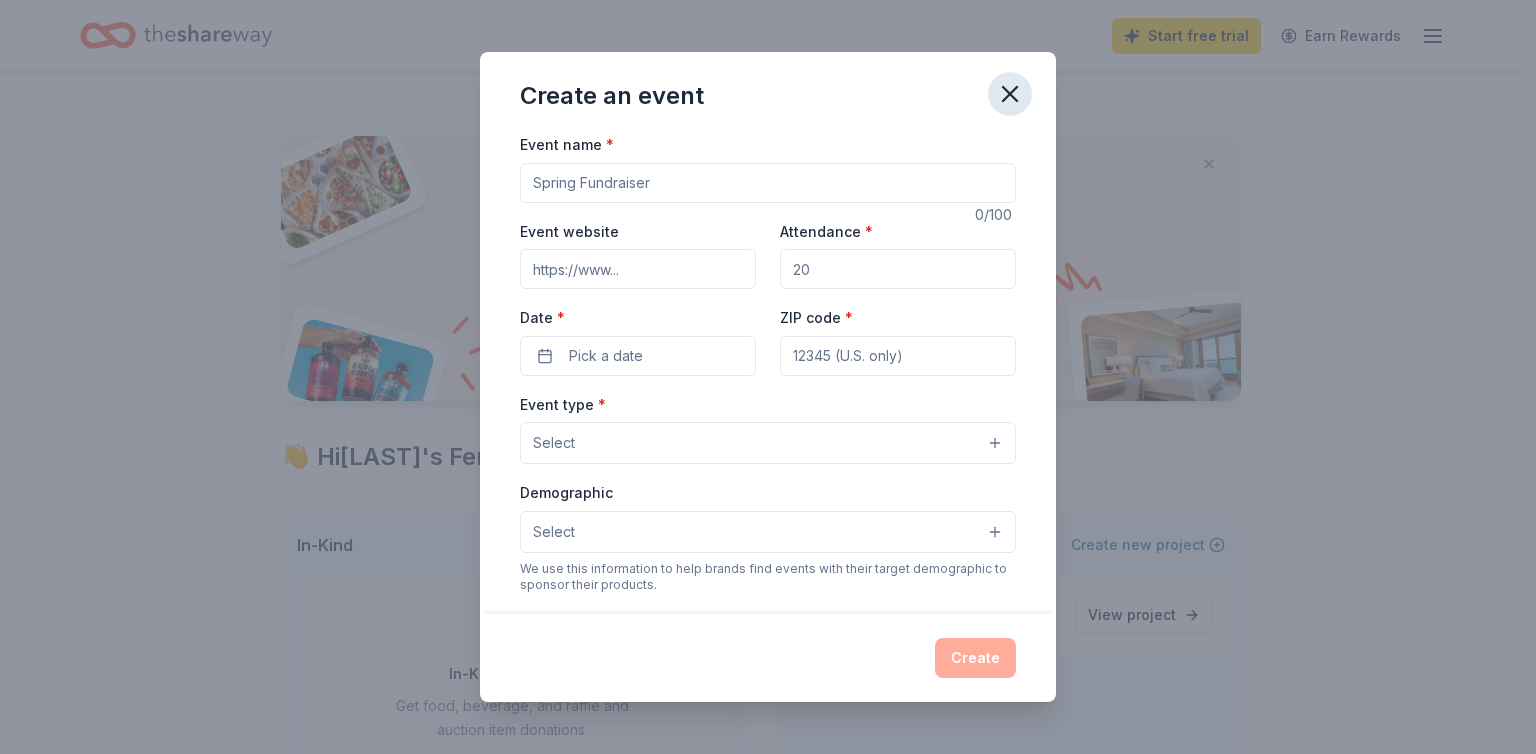 click 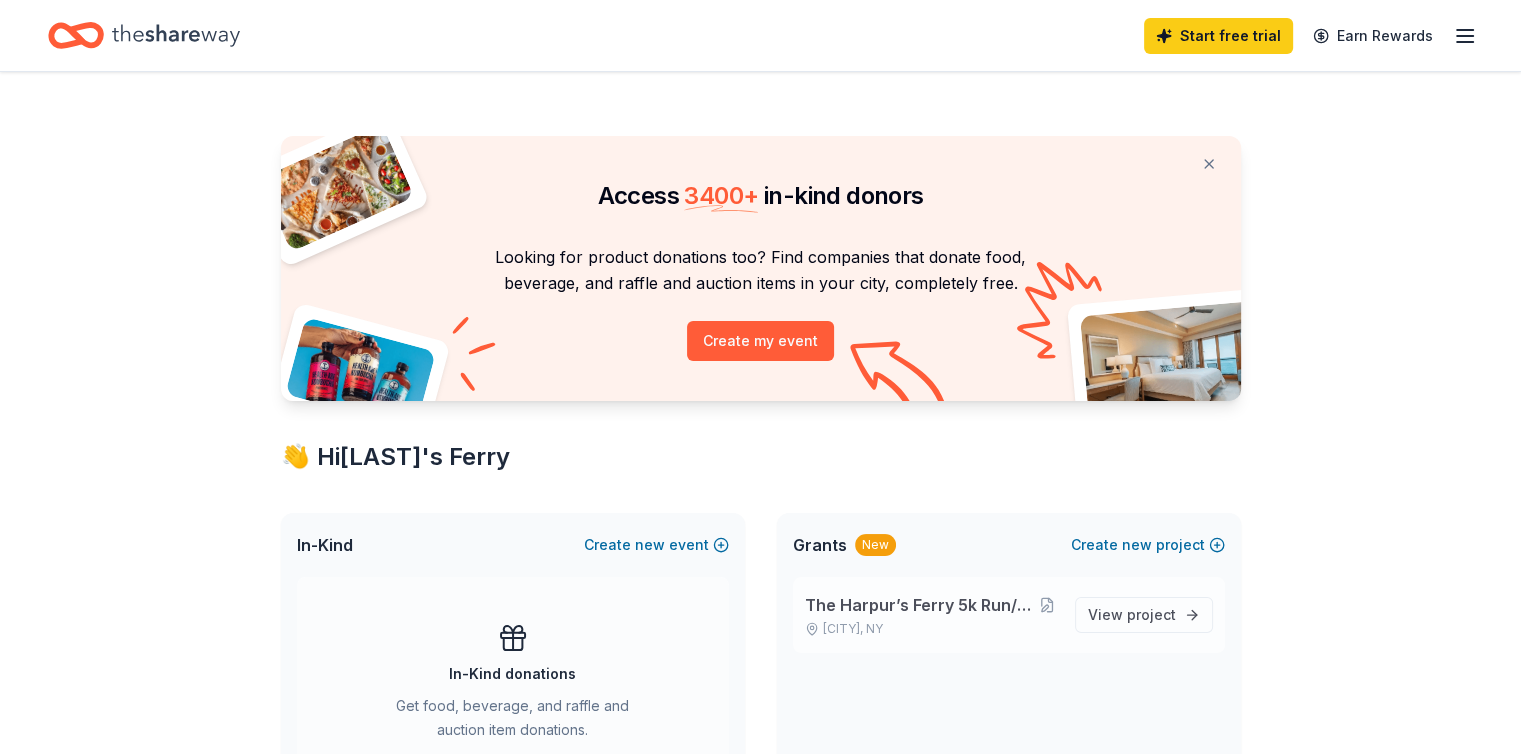 drag, startPoint x: 952, startPoint y: 613, endPoint x: 877, endPoint y: 592, distance: 77.88453 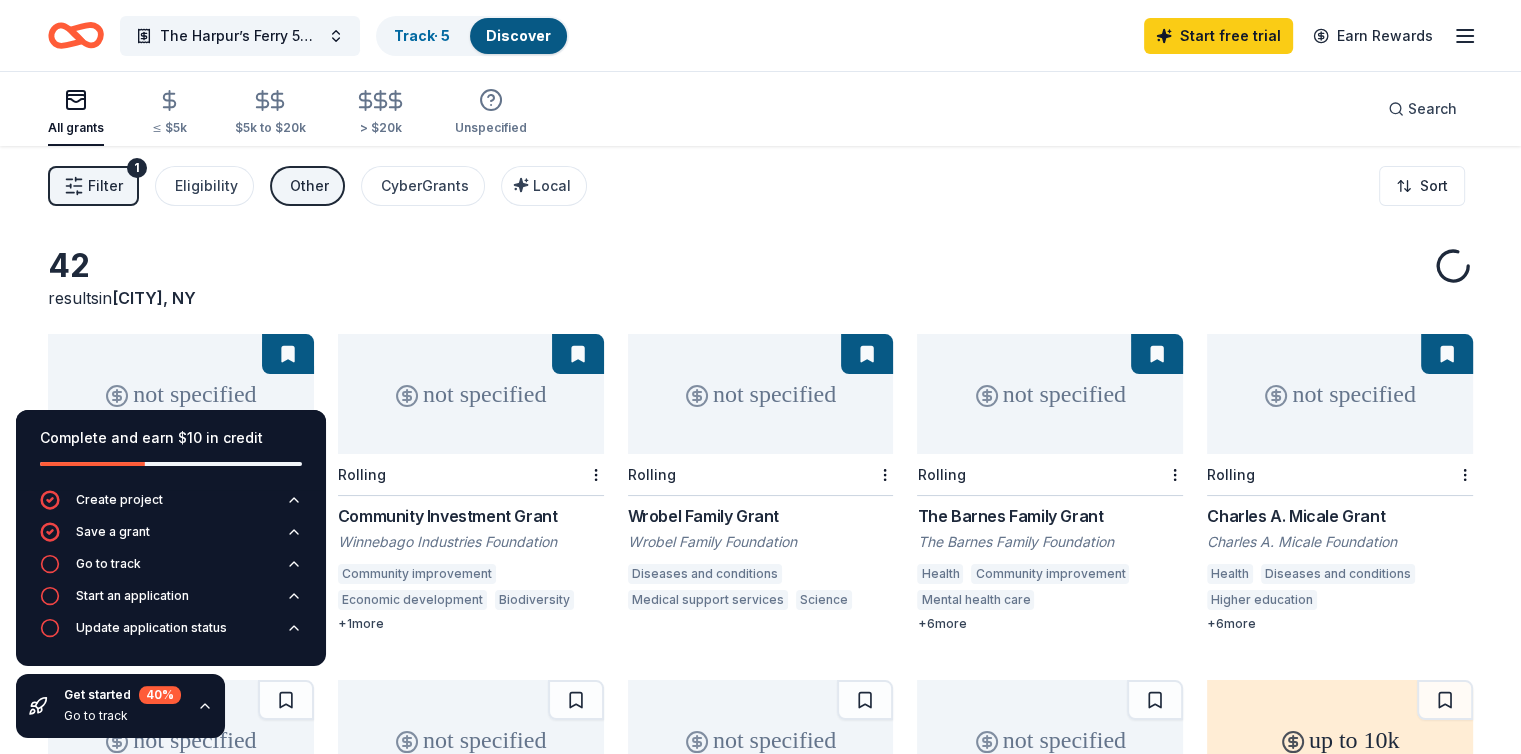 drag, startPoint x: 877, startPoint y: 593, endPoint x: 971, endPoint y: 629, distance: 100.65784 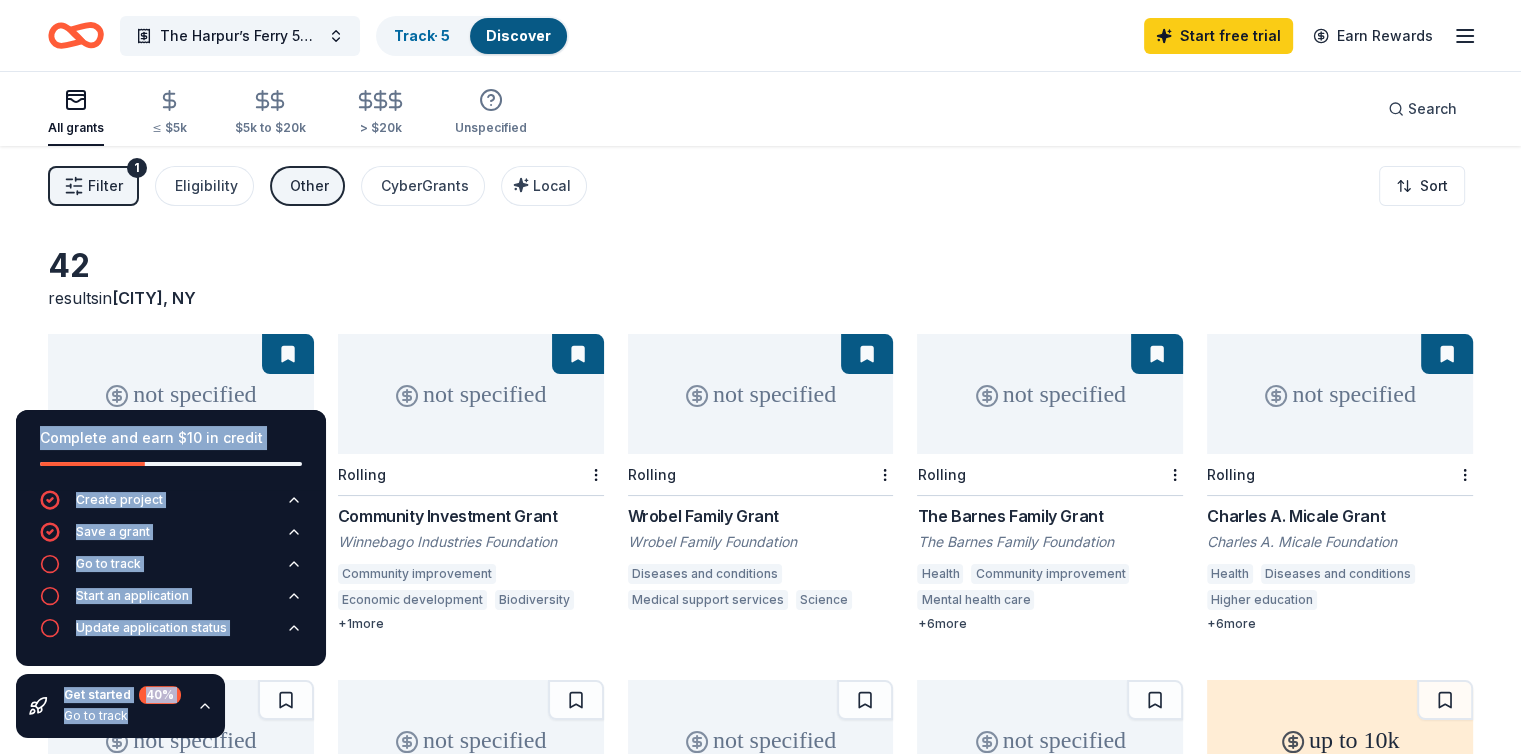 click on "Filter 1 Eligibility Other CyberGrants Local Sort" at bounding box center (760, 186) 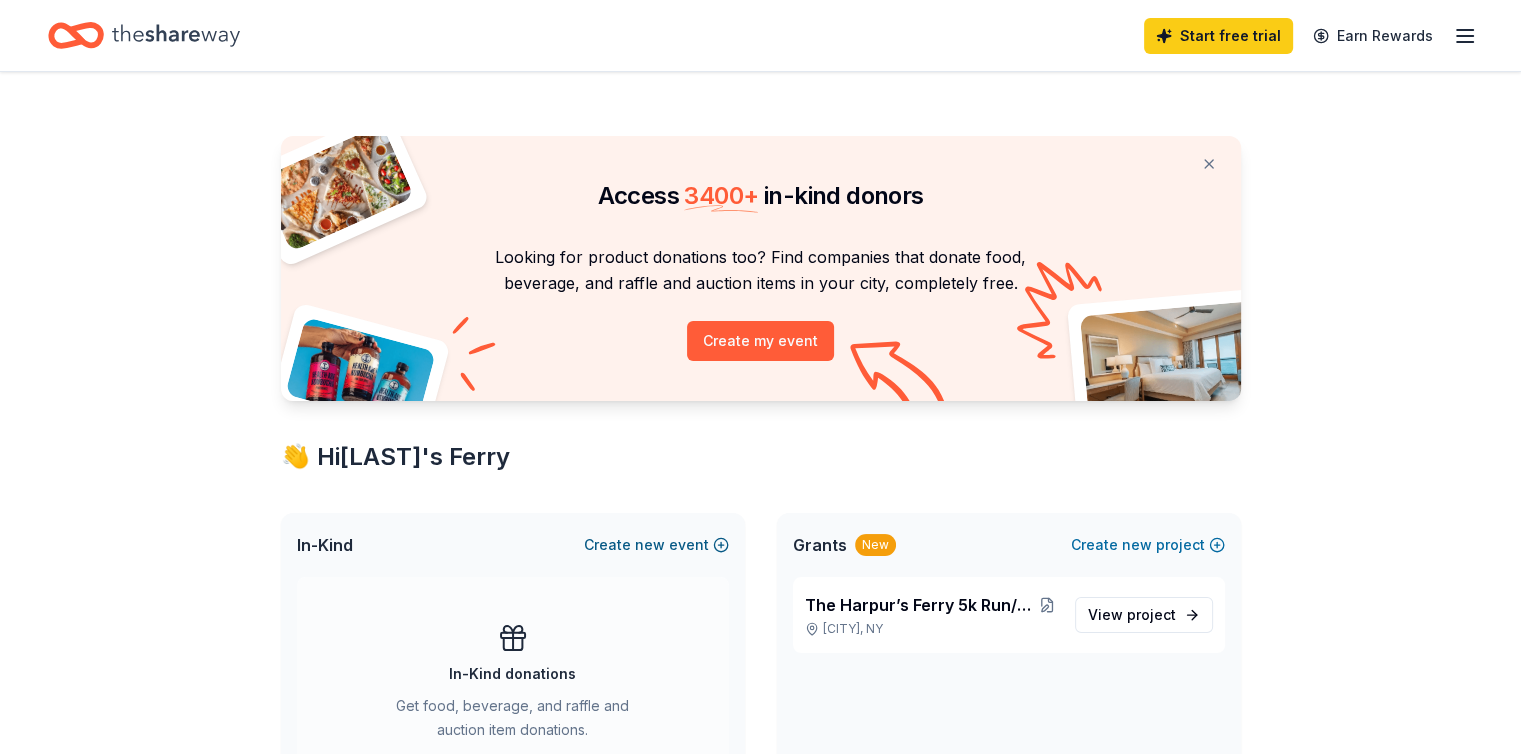 click on "new" at bounding box center [650, 545] 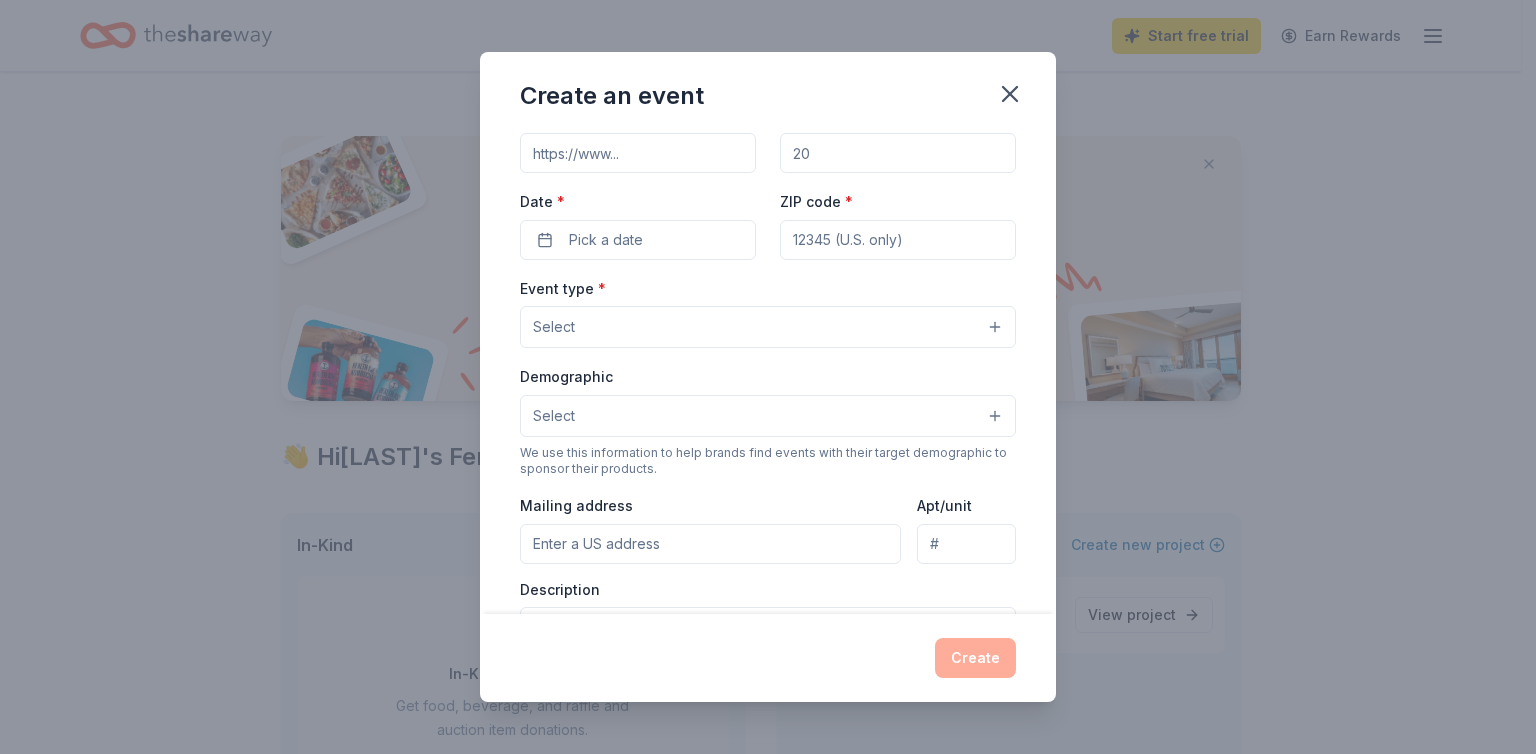 scroll, scrollTop: 0, scrollLeft: 0, axis: both 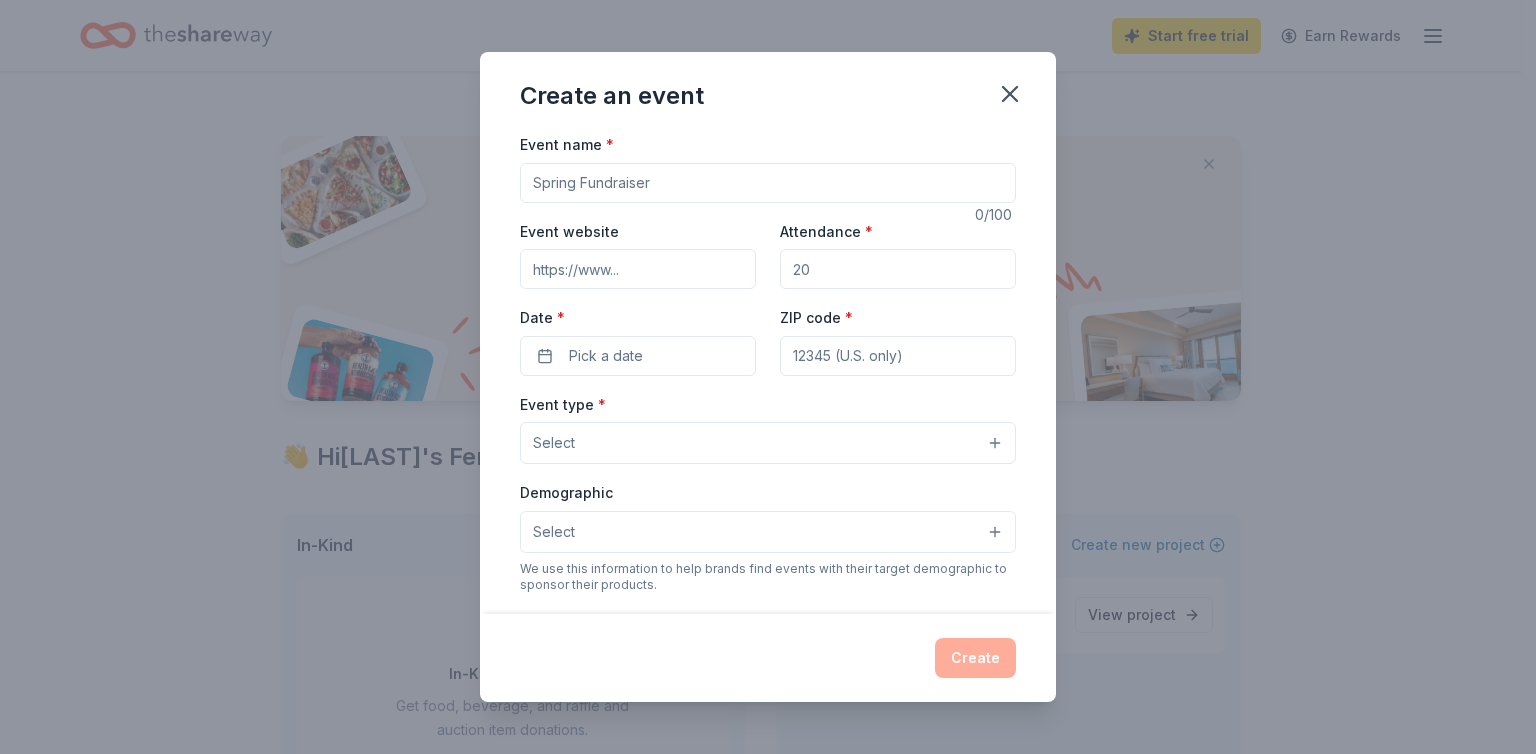 click on "Event name *" at bounding box center (768, 183) 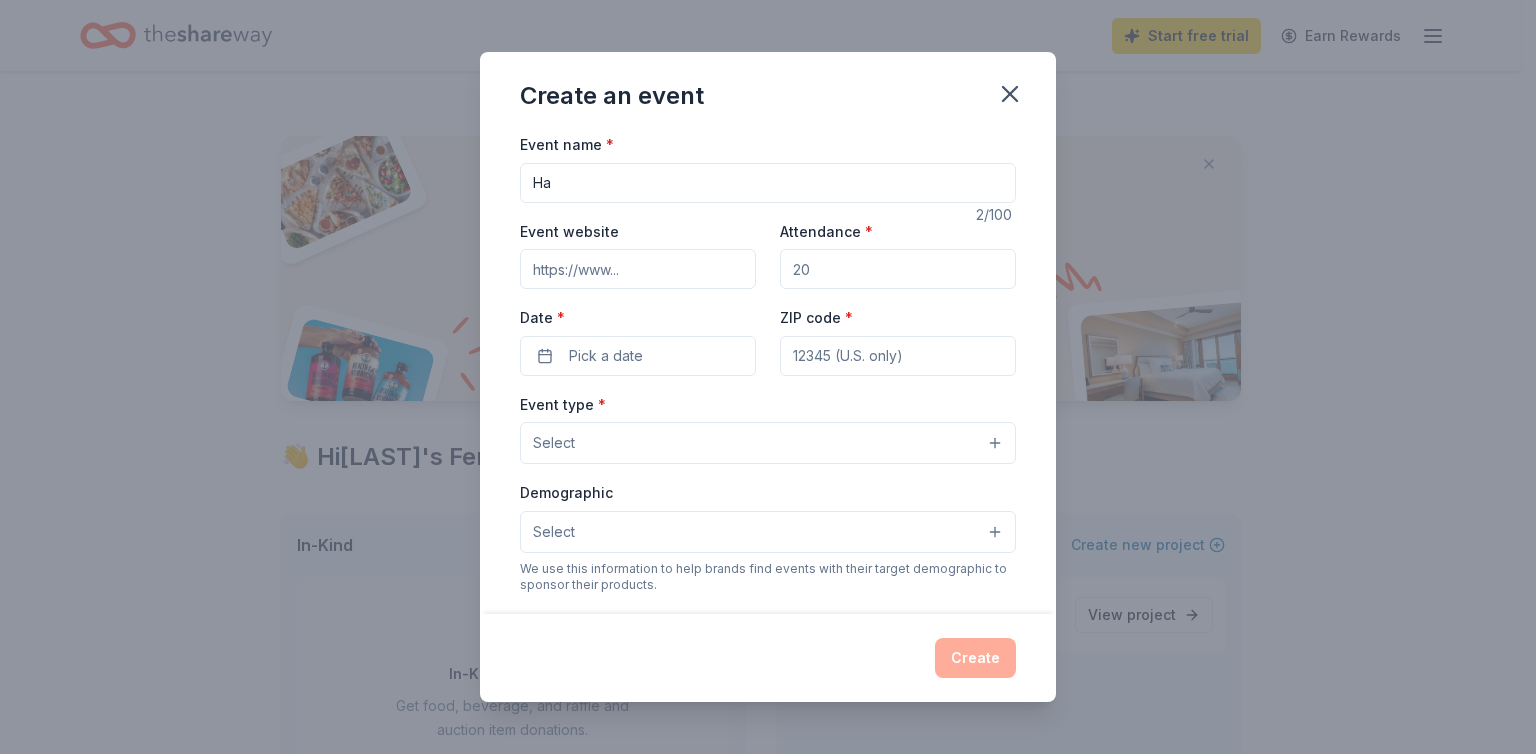 type on "H" 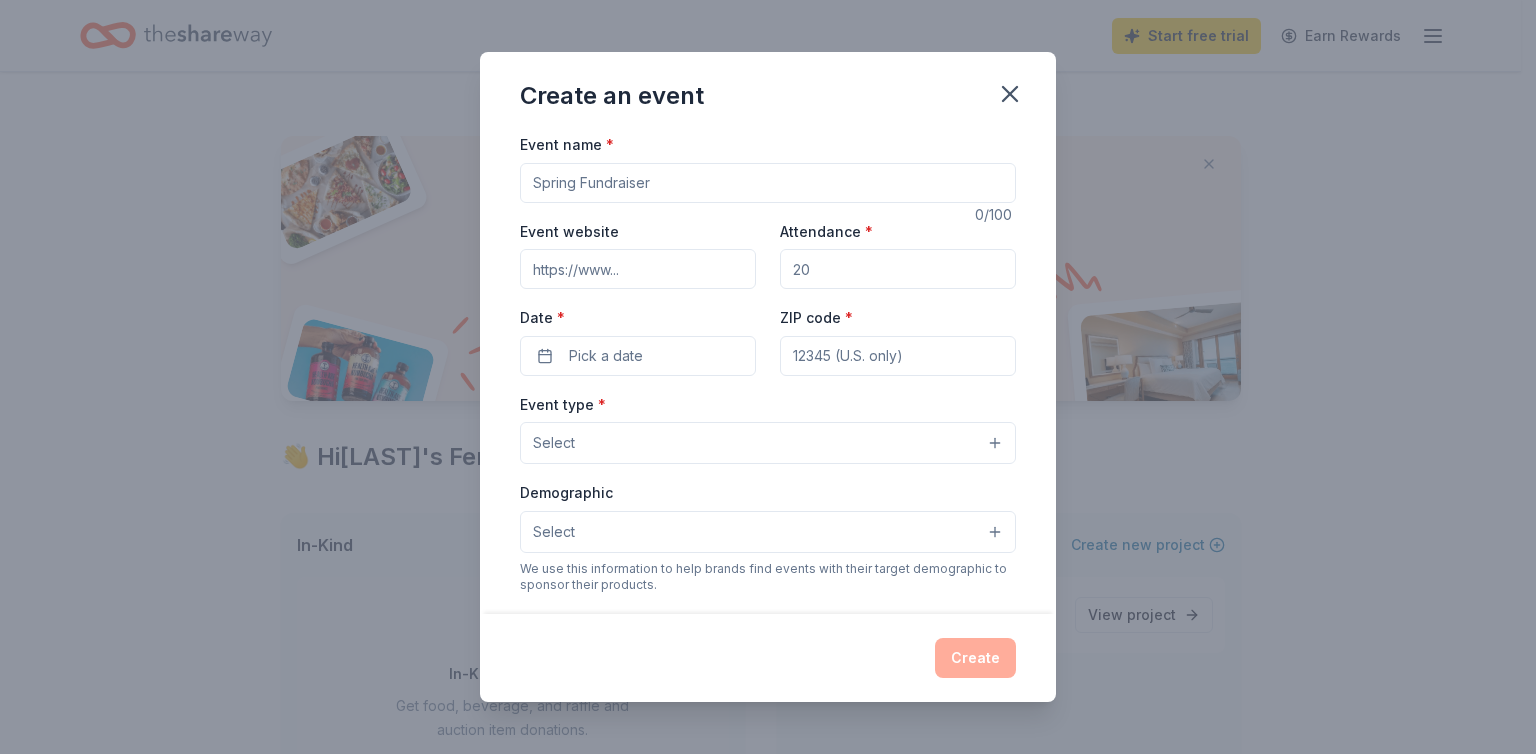 paste on "[LAST]’s Ferry 5k Run/Walk for Breast Cancer" 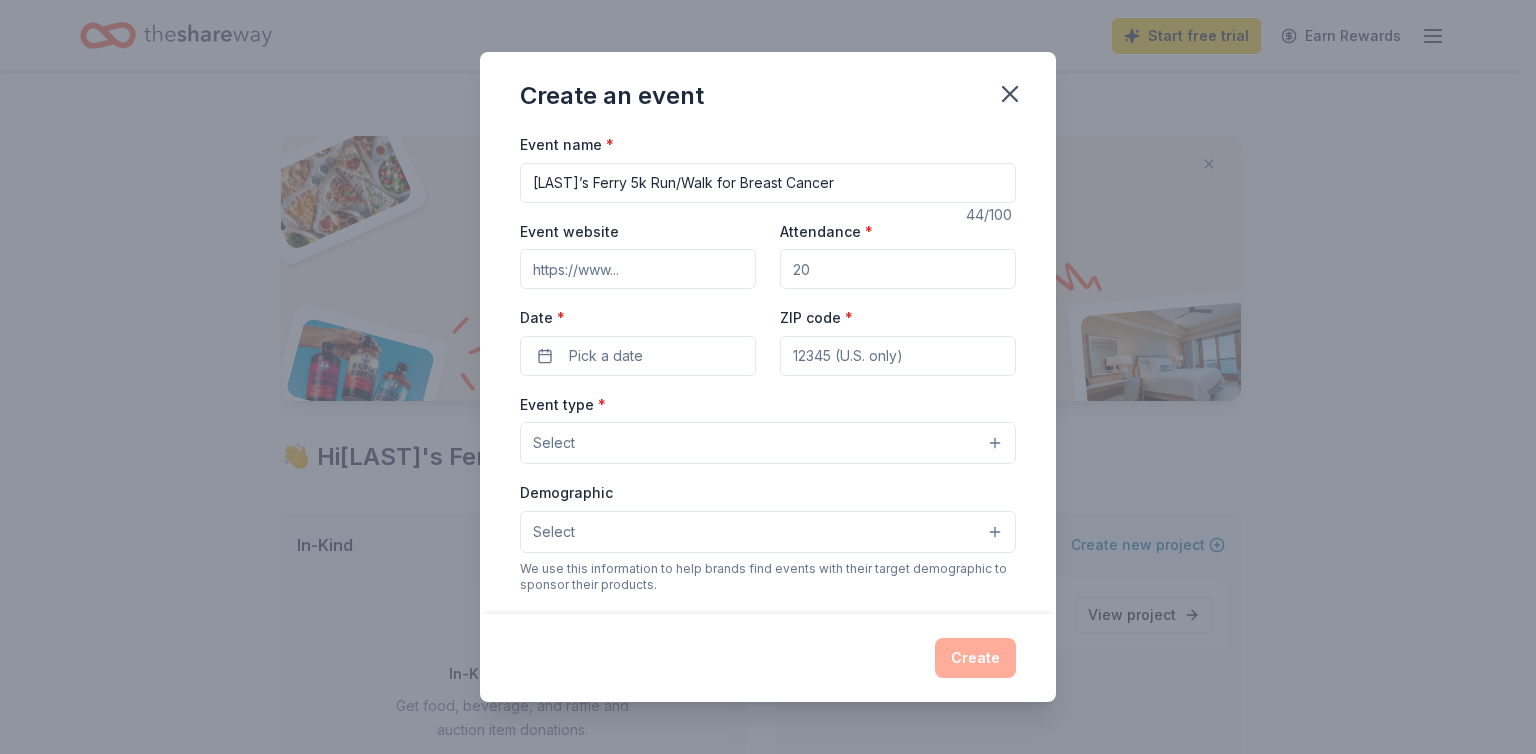 type on "[LAST]’s Ferry 5k Run/Walk for Breast Cancer" 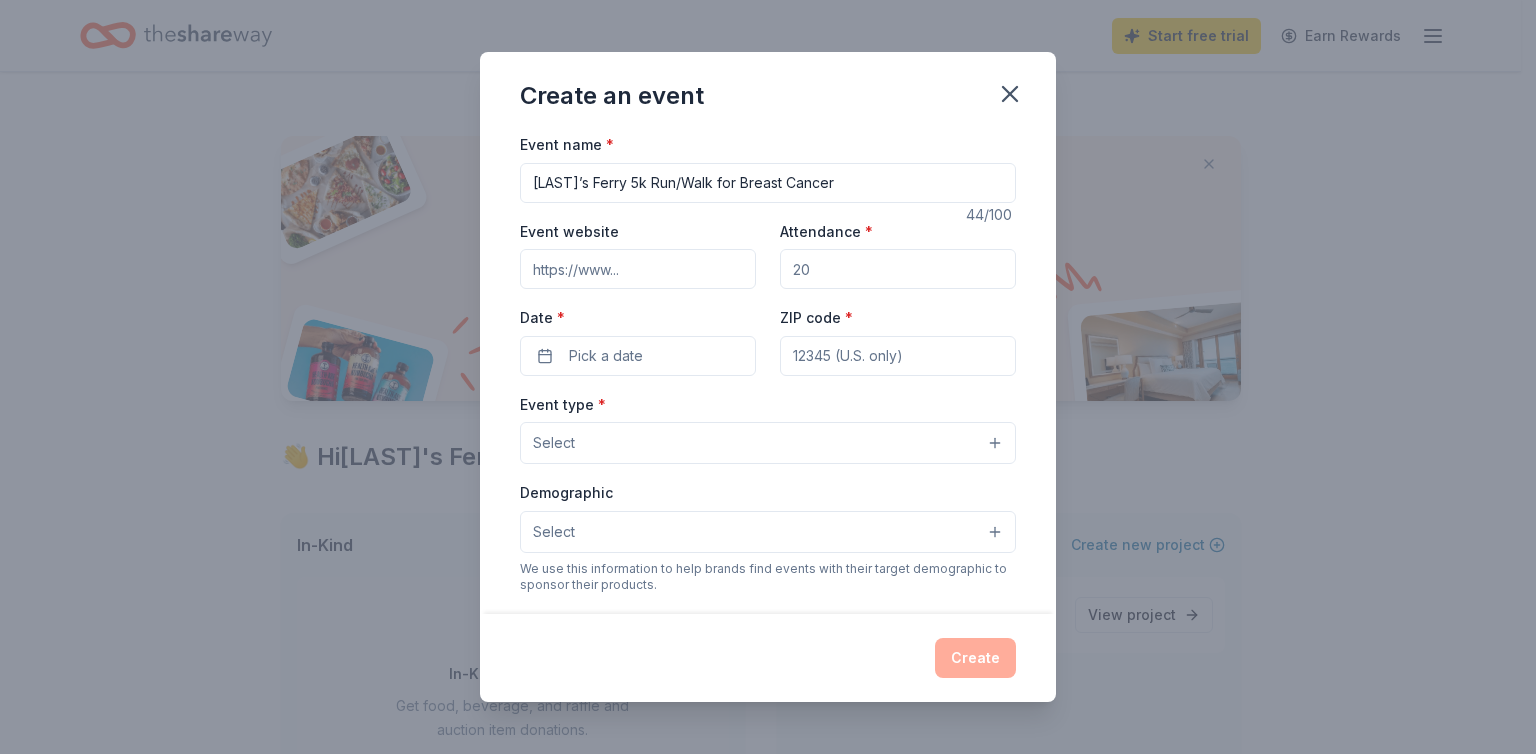 scroll, scrollTop: 42, scrollLeft: 0, axis: vertical 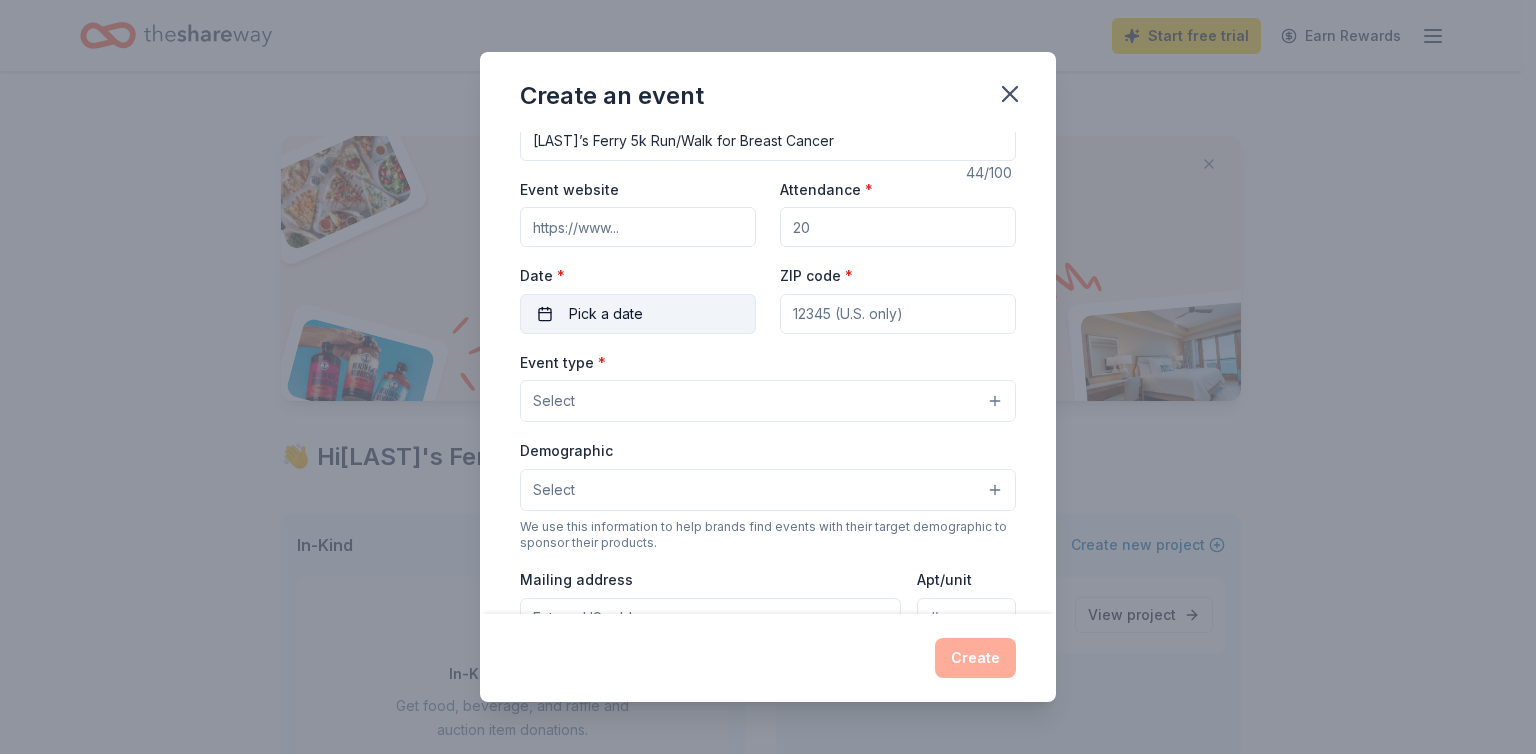 click on "Pick a date" at bounding box center (606, 314) 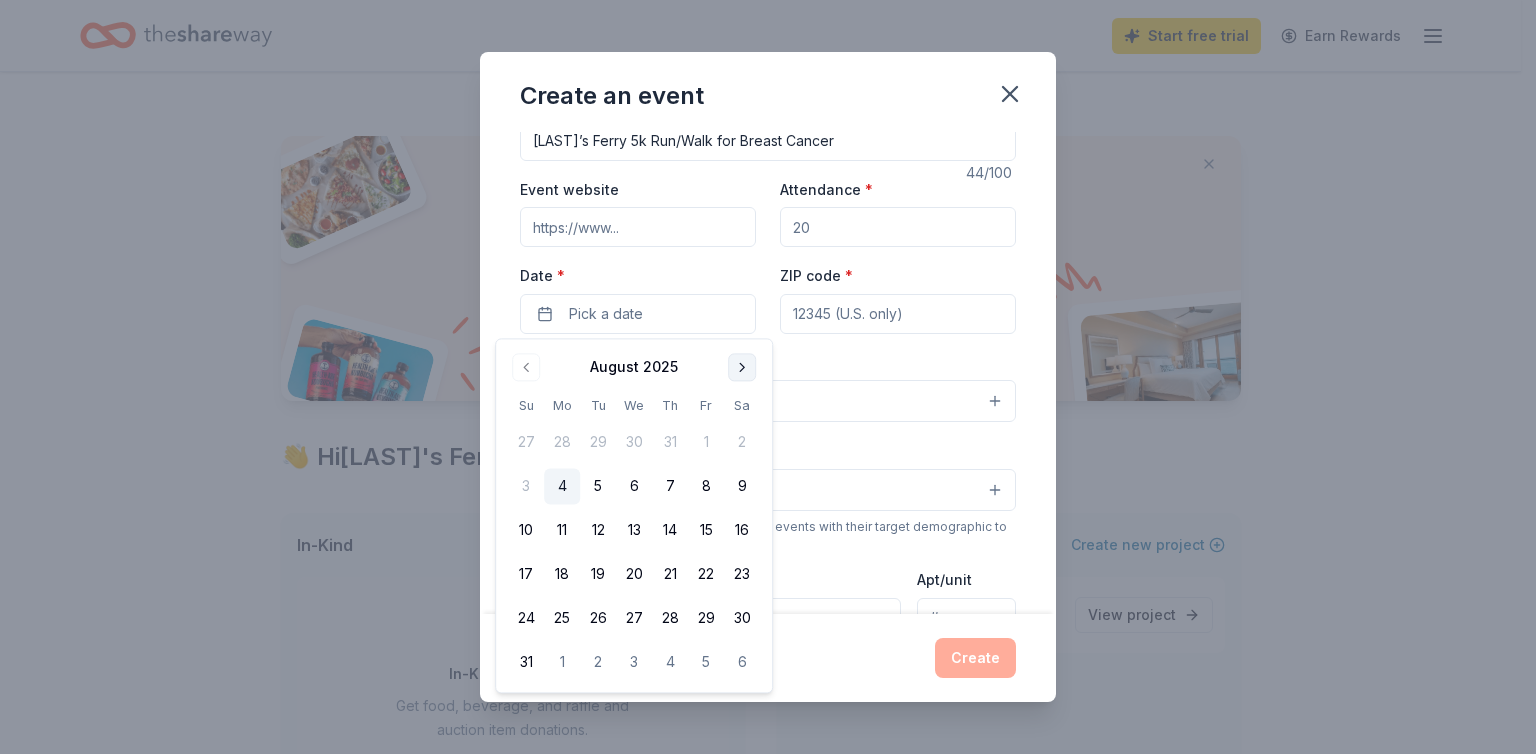 click at bounding box center [742, 367] 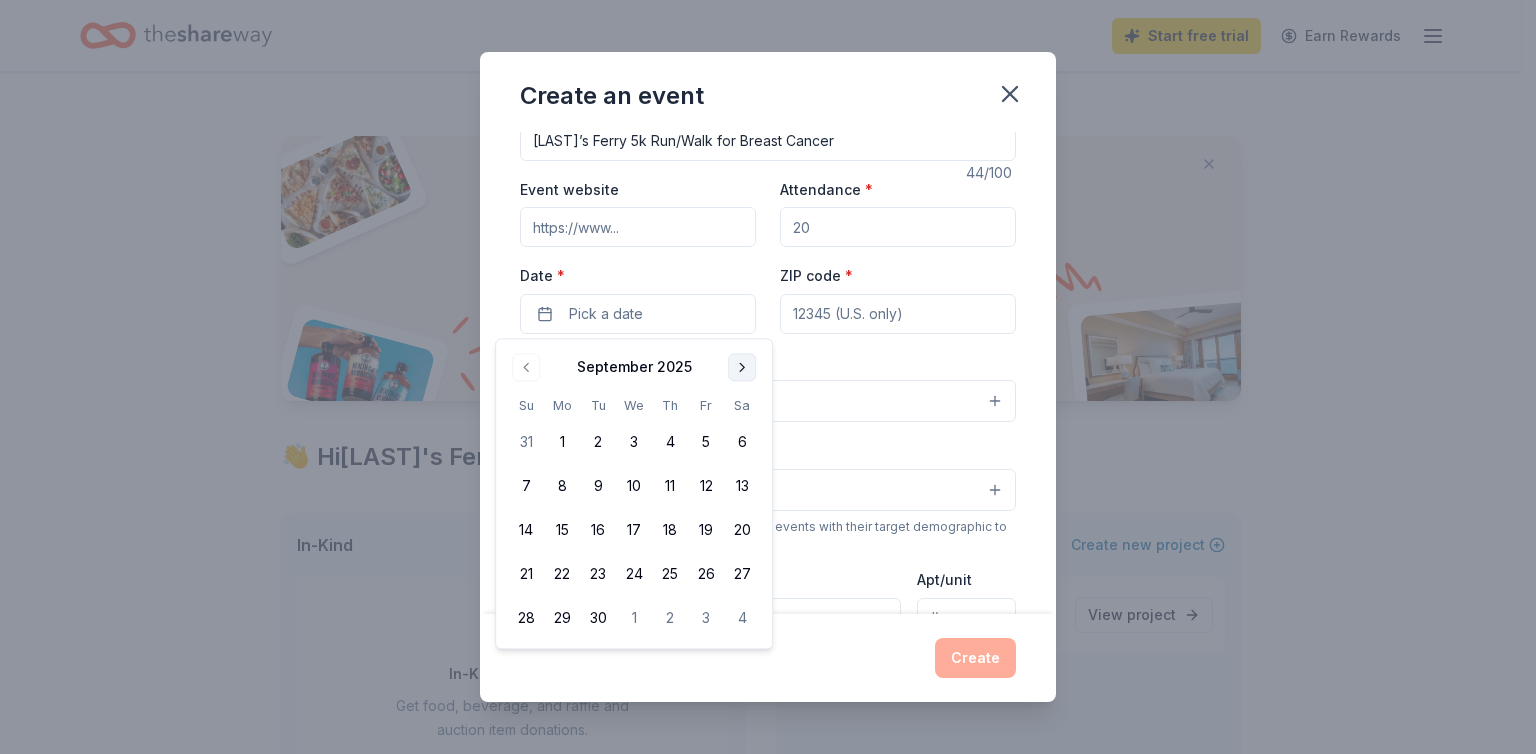 click at bounding box center (742, 367) 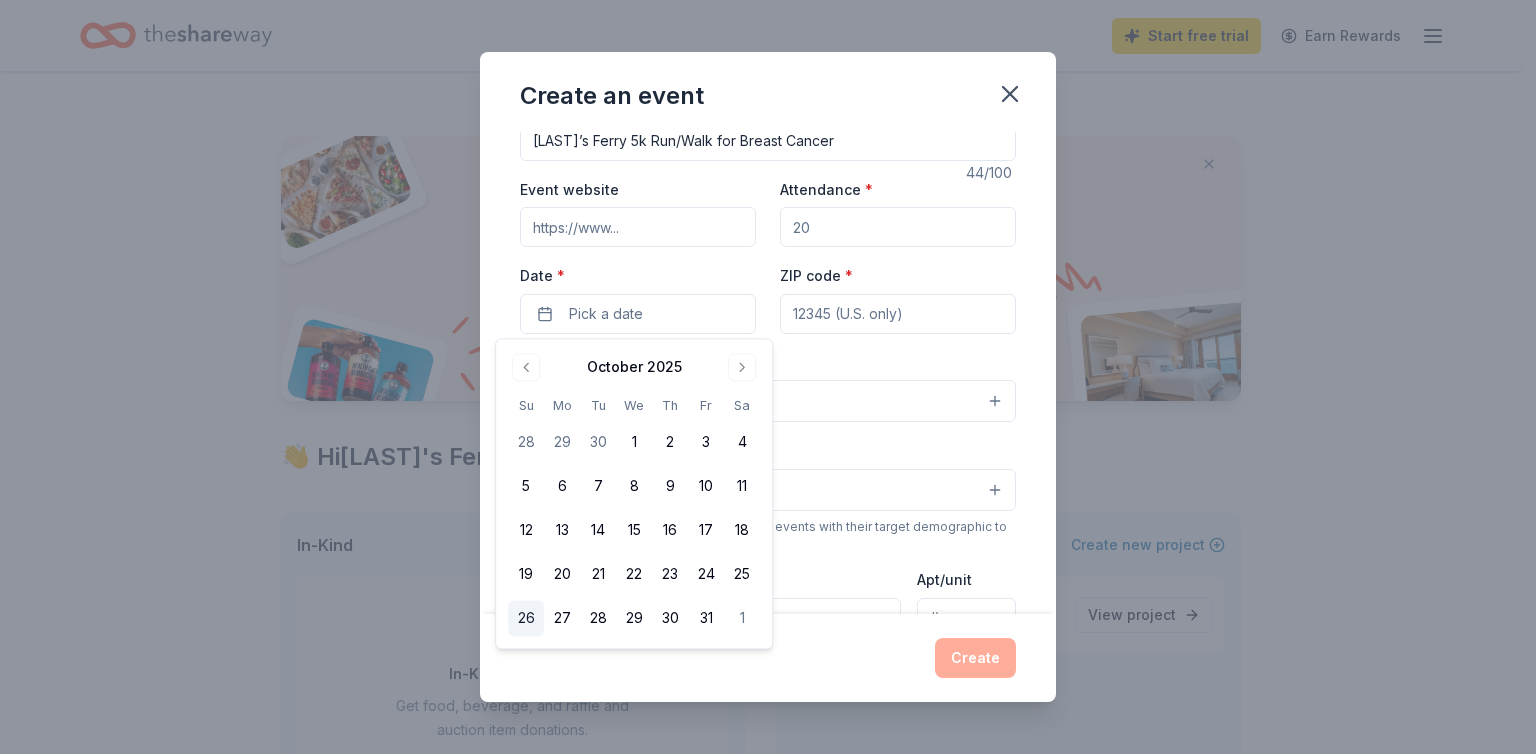 click on "26" at bounding box center [526, 619] 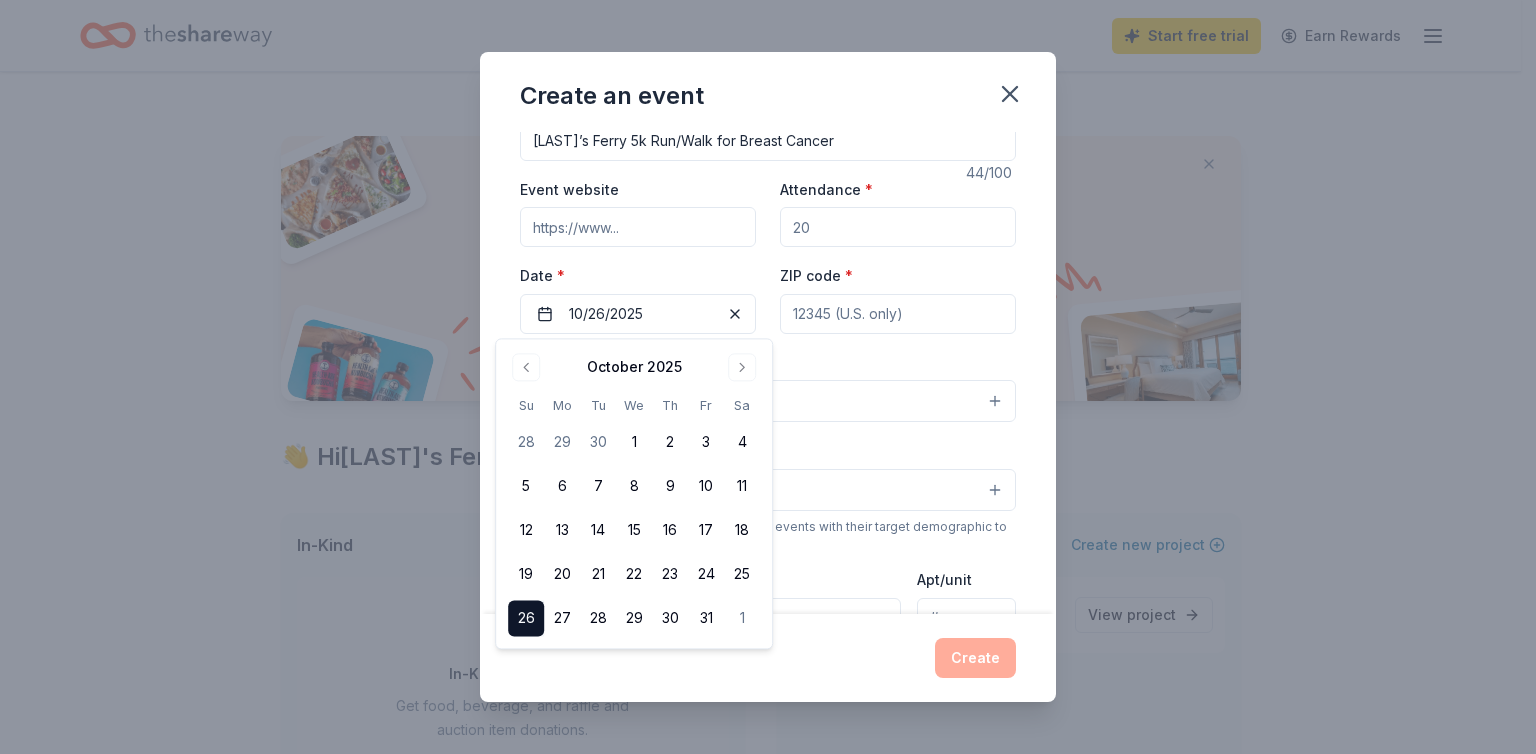 click on "ZIP code *" at bounding box center [898, 314] 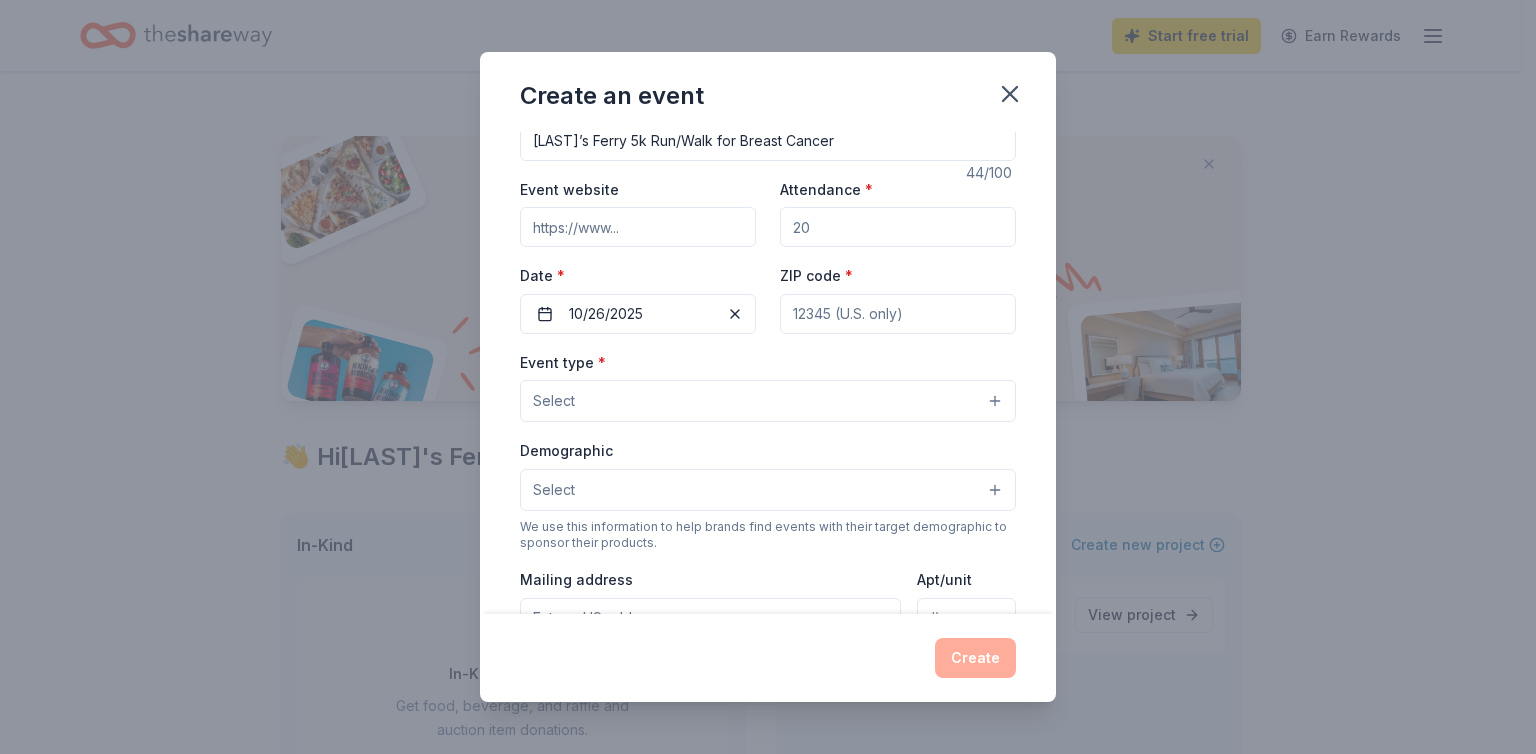 type on "[NUMBER]" 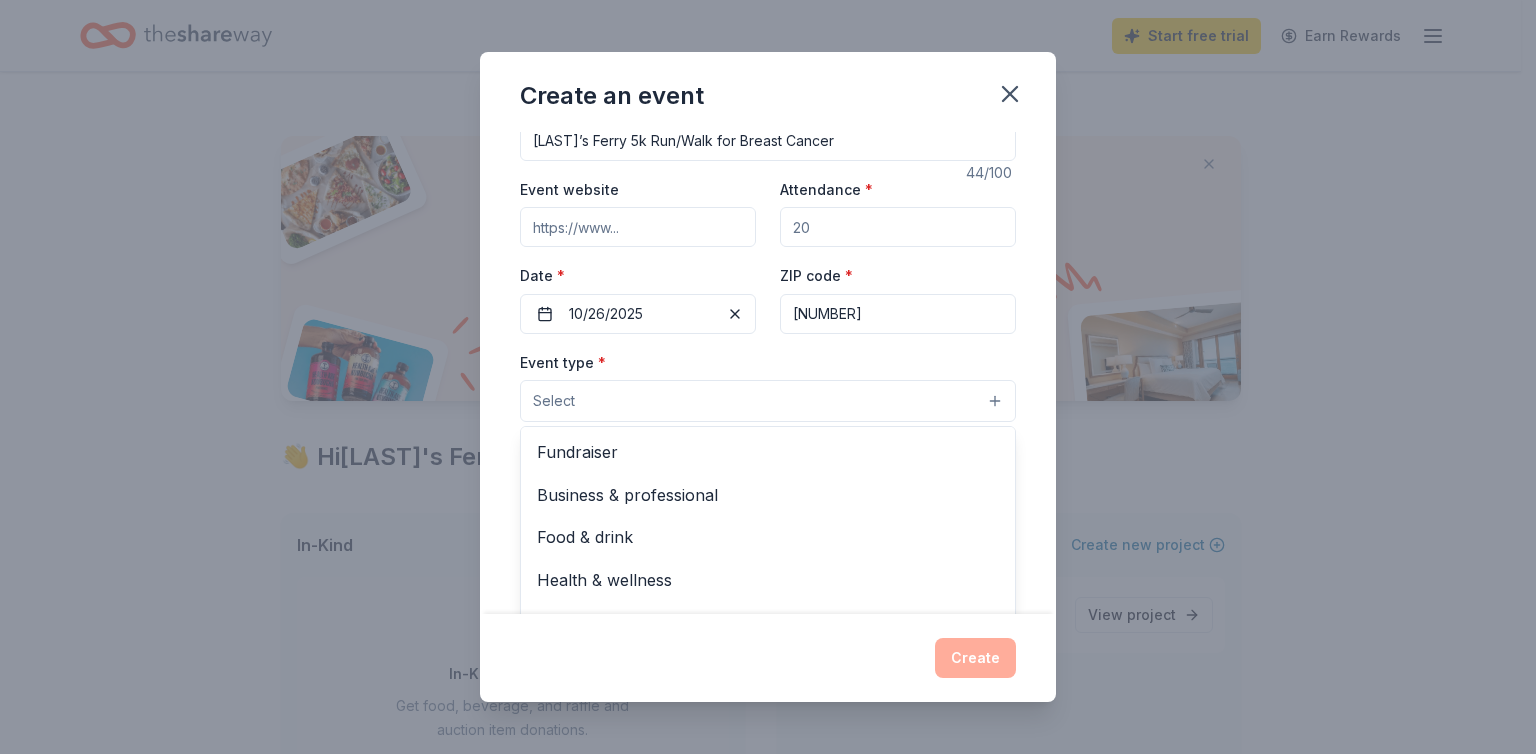 click on "Select" at bounding box center [768, 401] 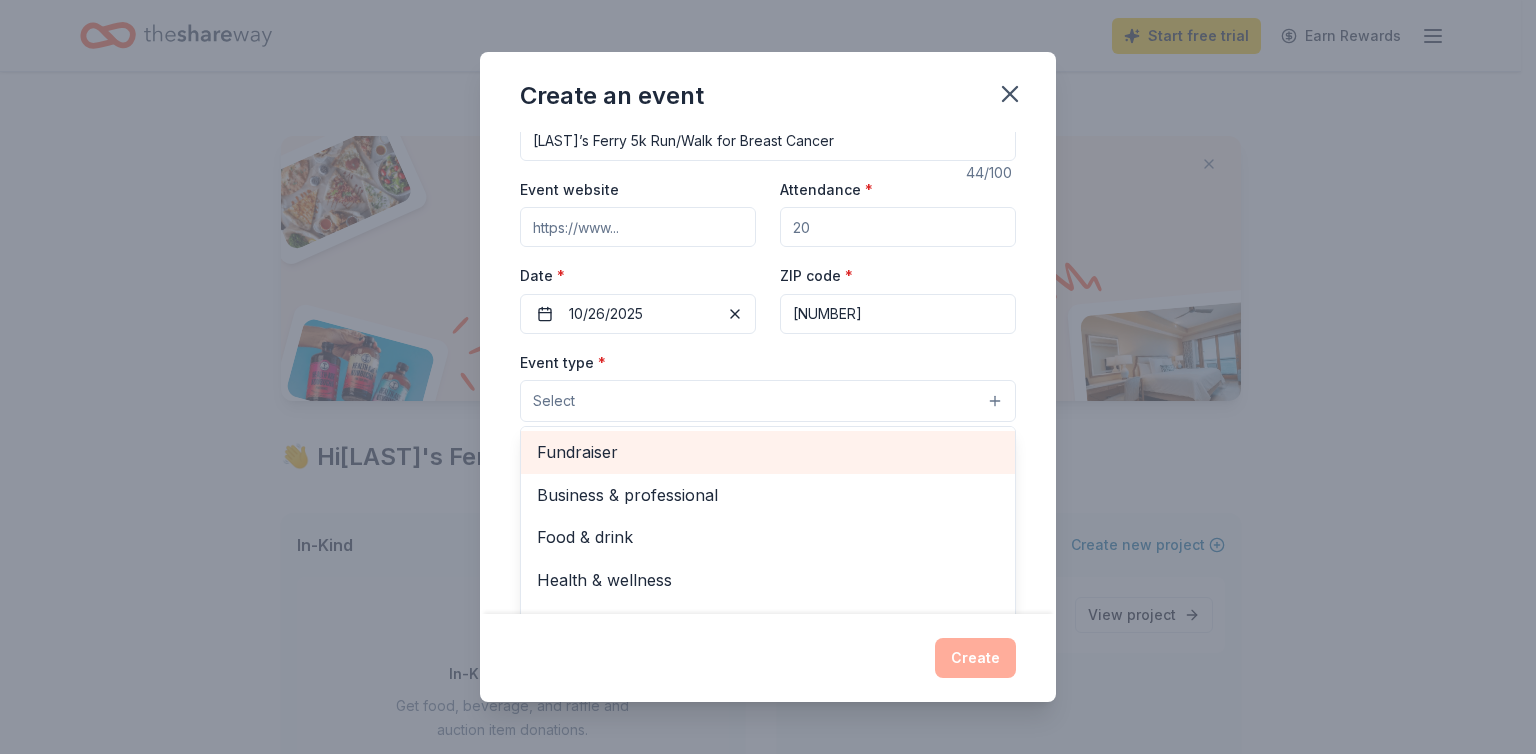 click on "Fundraiser" at bounding box center [768, 452] 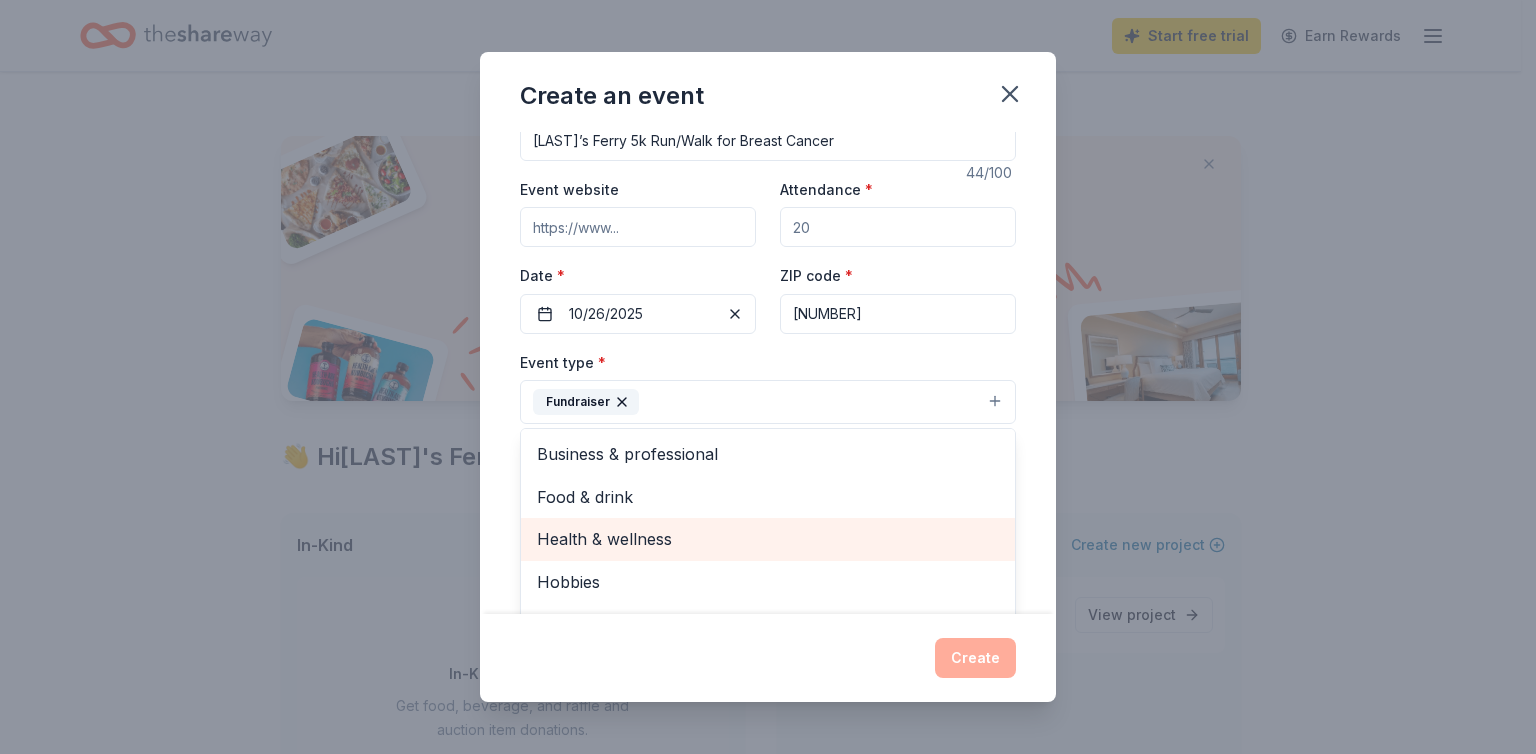 click on "Health & wellness" at bounding box center (768, 539) 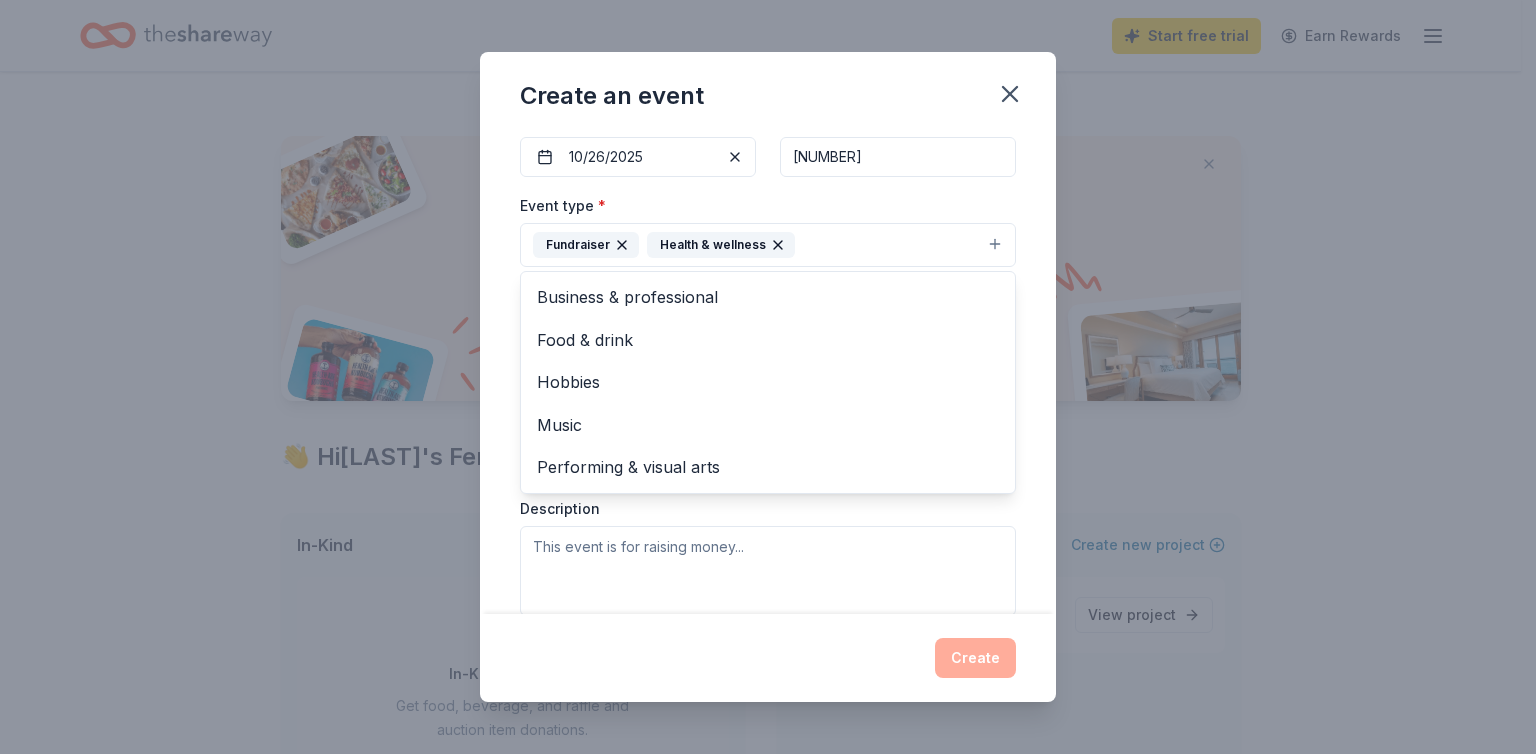 scroll, scrollTop: 200, scrollLeft: 0, axis: vertical 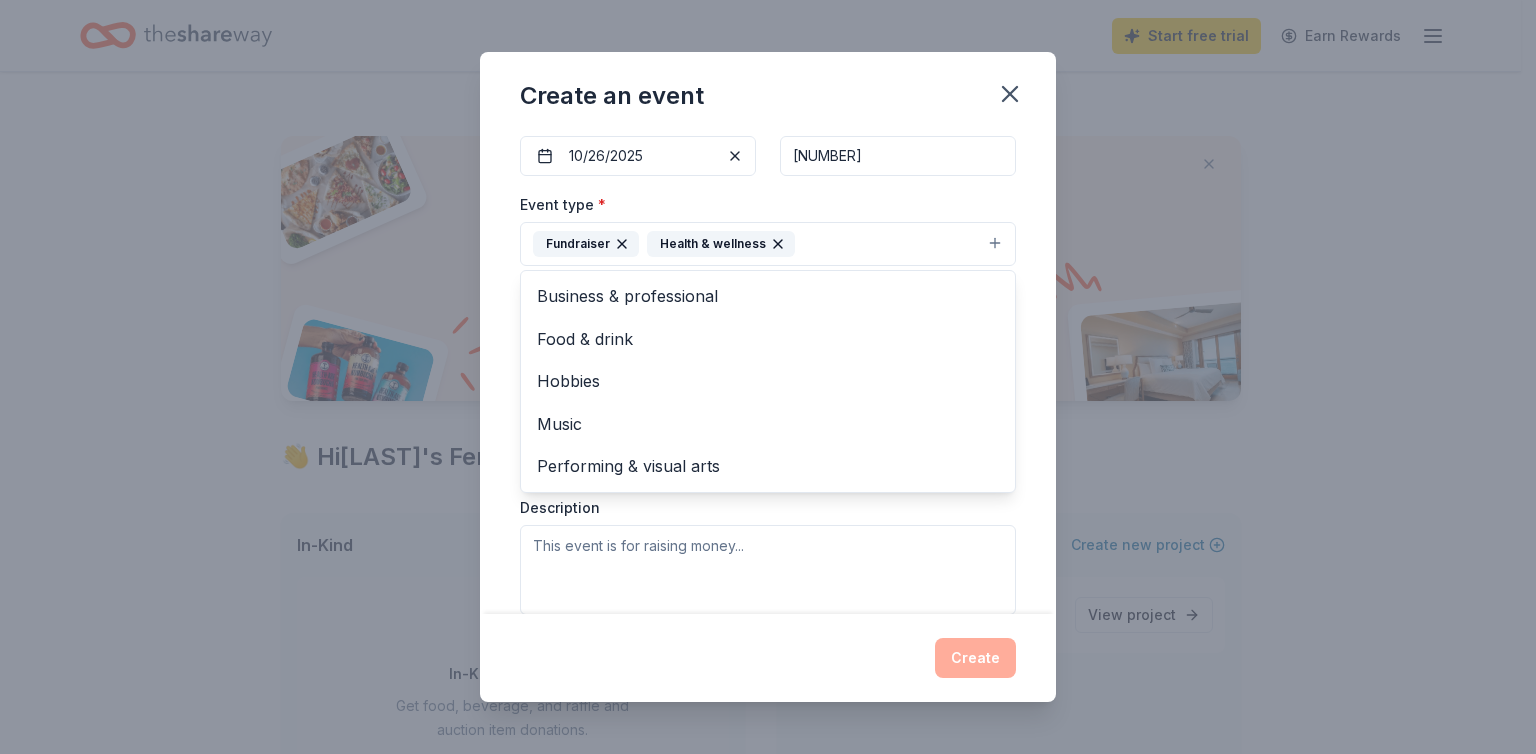 click on "Event type * Fundraiser Health & wellness Business & professional Food & drink Hobbies Music Performing & visual arts Demographic Select We use this information to help brands find events with their target demographic to sponsor their products. Mailing address Apt/unit Description" at bounding box center [768, 403] 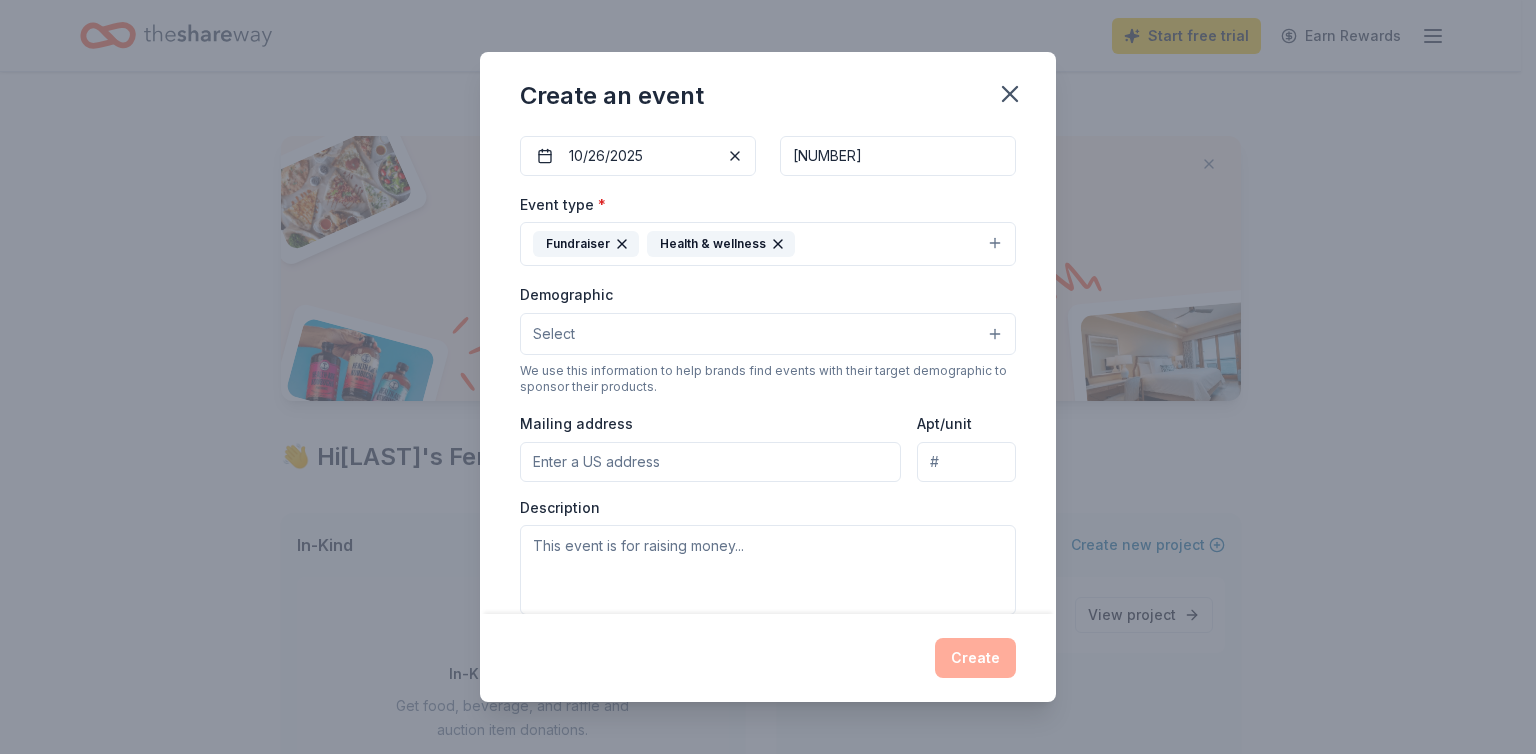 click on "Select" at bounding box center (768, 334) 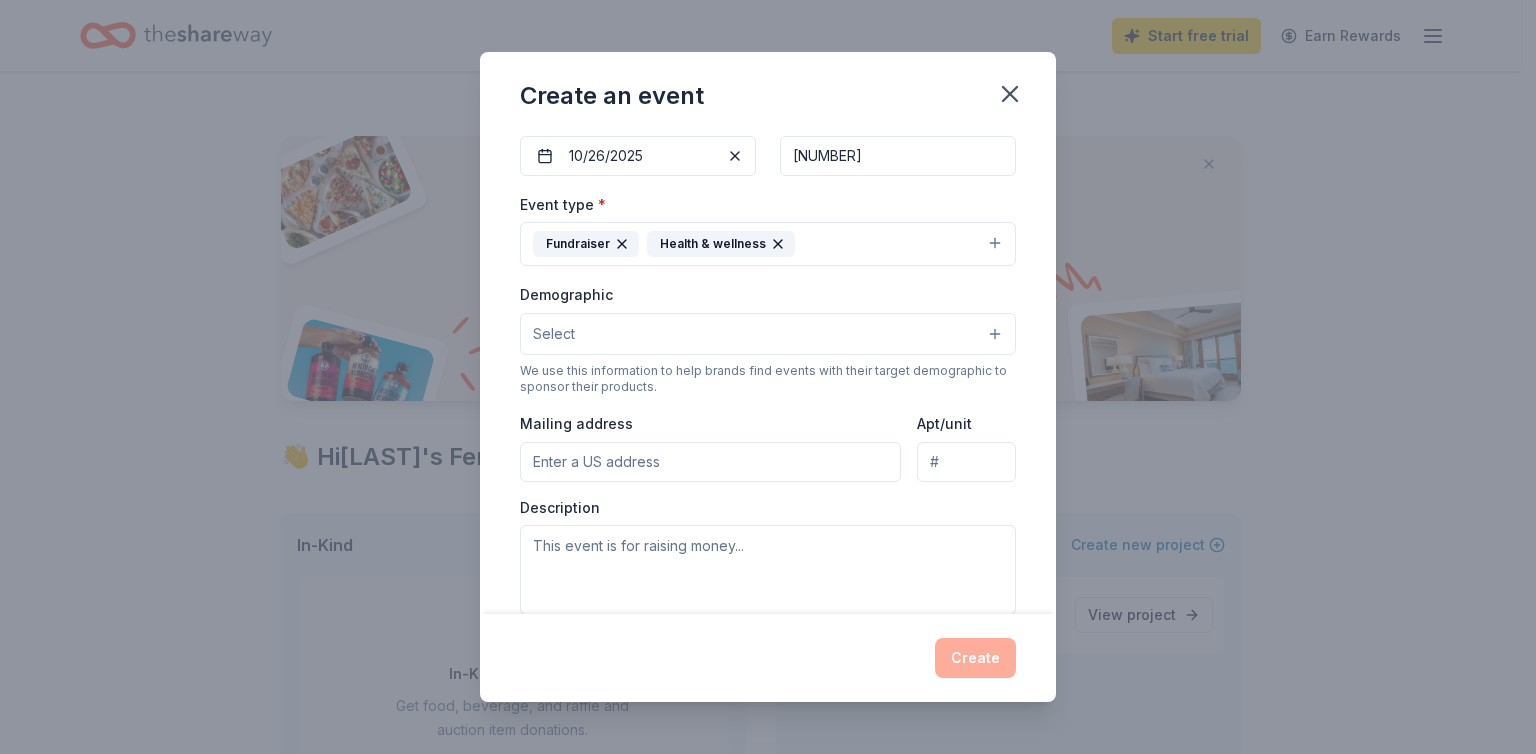 click on "Select" at bounding box center (768, 334) 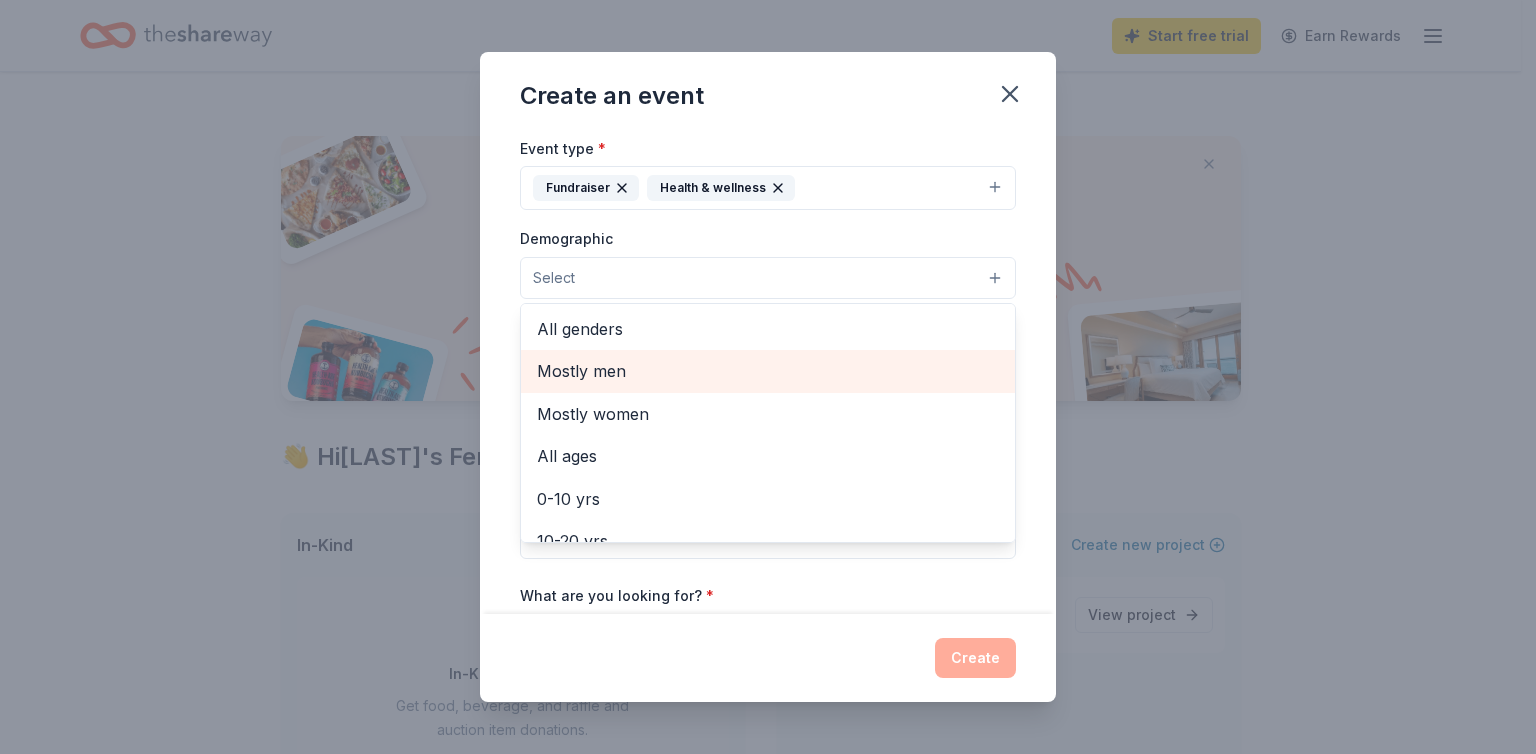 scroll, scrollTop: 256, scrollLeft: 0, axis: vertical 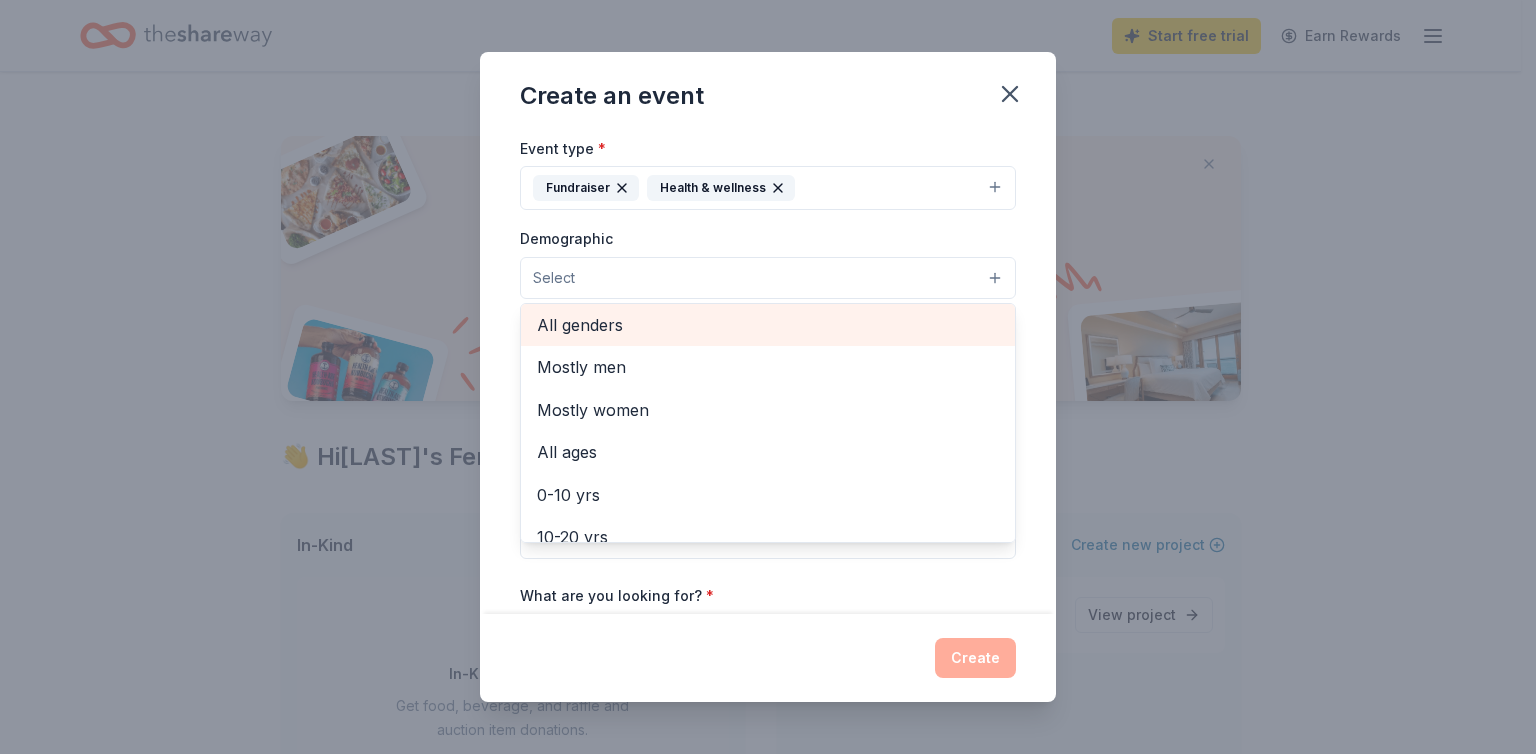 click on "All genders" at bounding box center [768, 325] 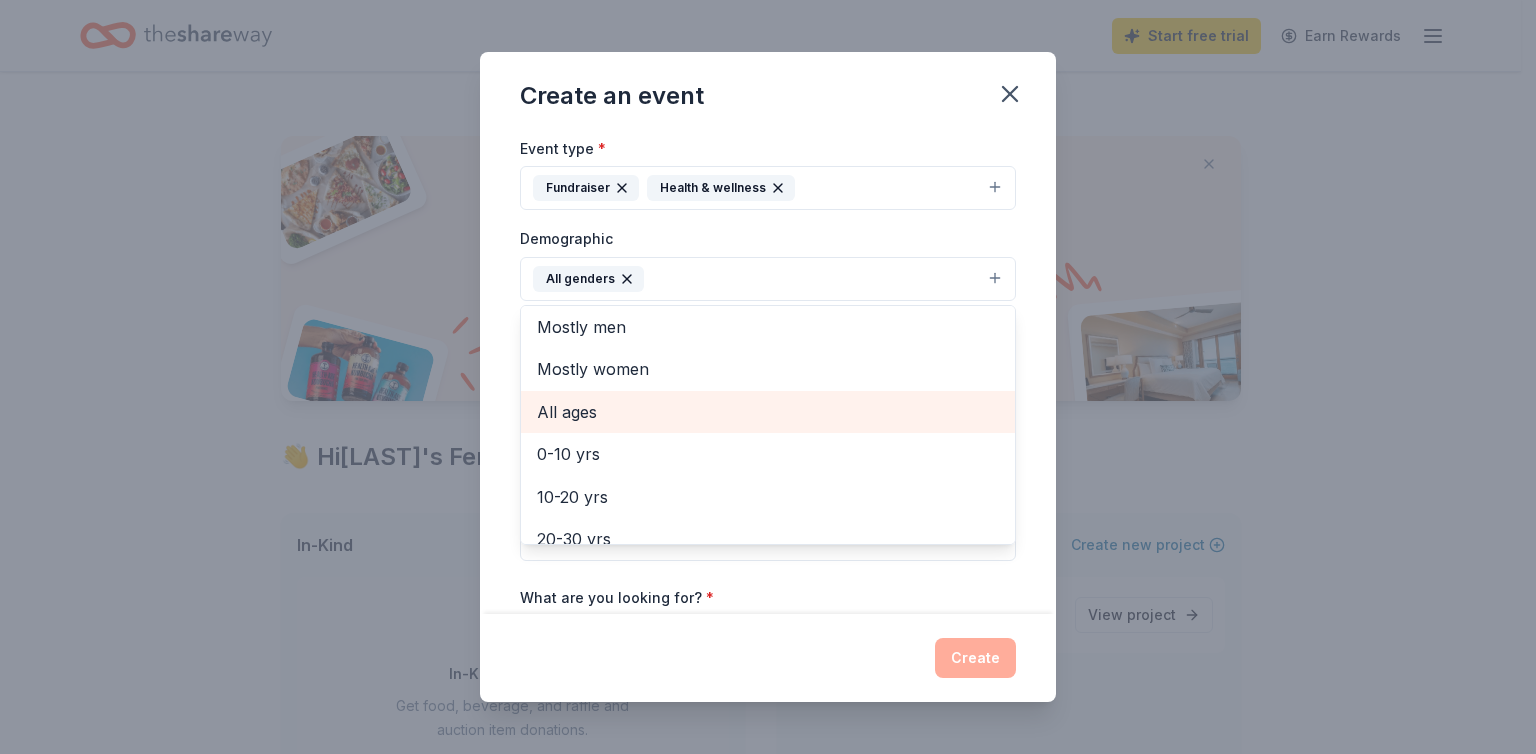 click on "All ages" at bounding box center (768, 412) 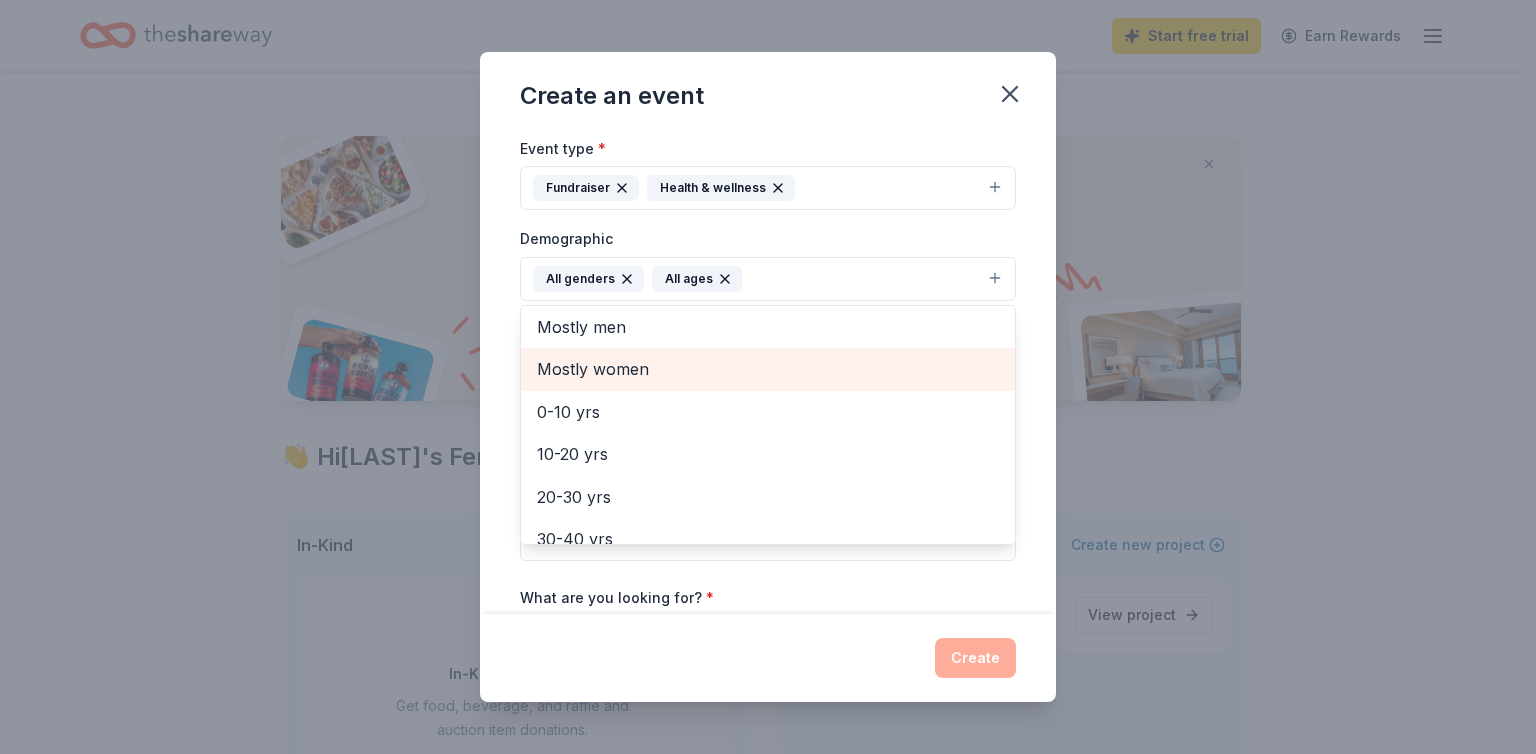 scroll, scrollTop: 236, scrollLeft: 0, axis: vertical 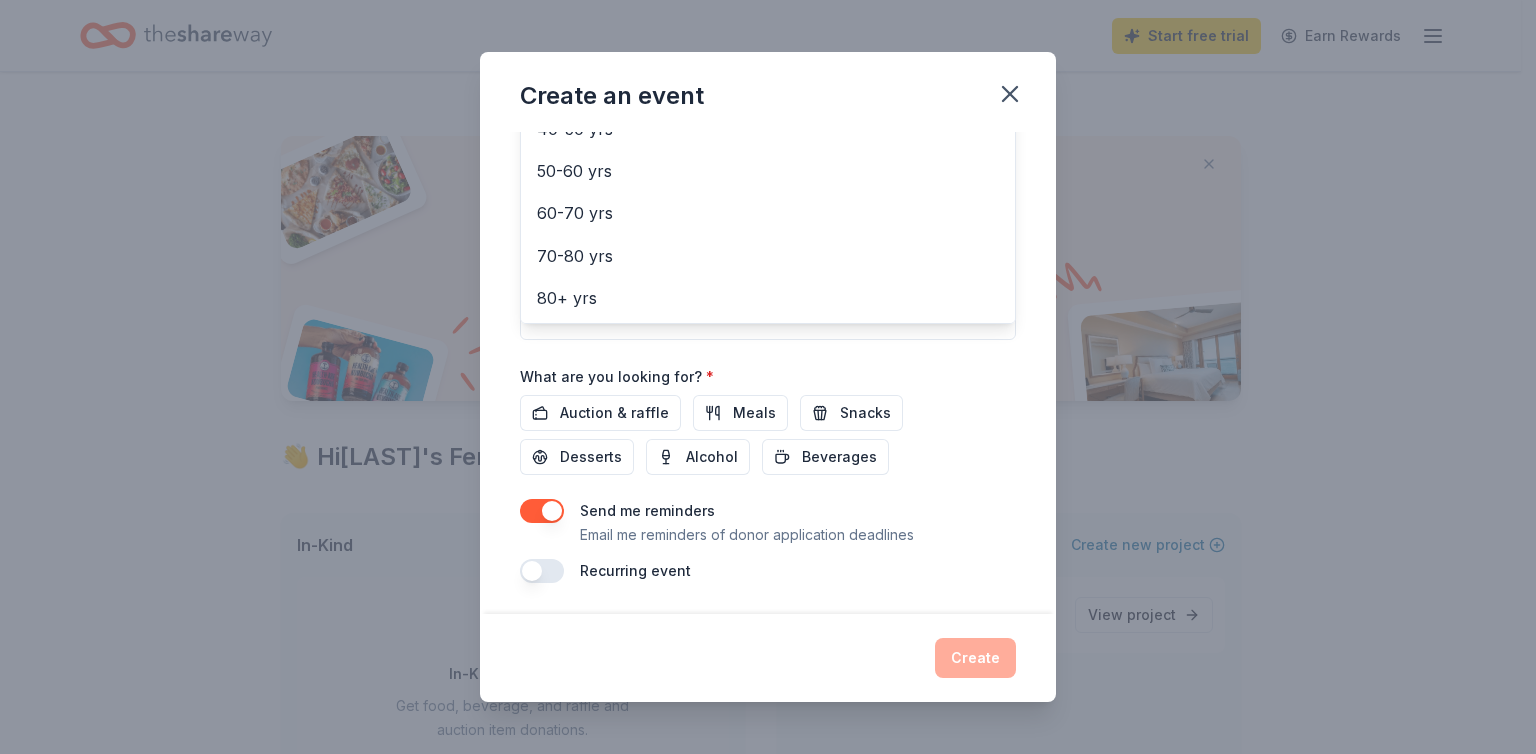 click on "Event name * Harpur’s Ferry 5k Run/Walk for Breast Cancer 44 /100 Event website Attendance * Date * 10/26/2025 ZIP code * [ZIP] Event type * Fundraiser Health & wellness Demographic All genders All ages Mostly men Mostly women 0-10 yrs 10-20 yrs 20-30 yrs 30-40 yrs 40-50 yrs 50-60 yrs 60-70 yrs 70-80 yrs 80+ yrs We use this information to help brands find events with their target demographic to sponsor their products. Mailing address Apt/unit Description What are you looking for? * Auction & raffle Meals Snacks Desserts Alcohol Beverages Send me reminders Email me reminders of donor application deadlines Recurring event" at bounding box center (768, 119) 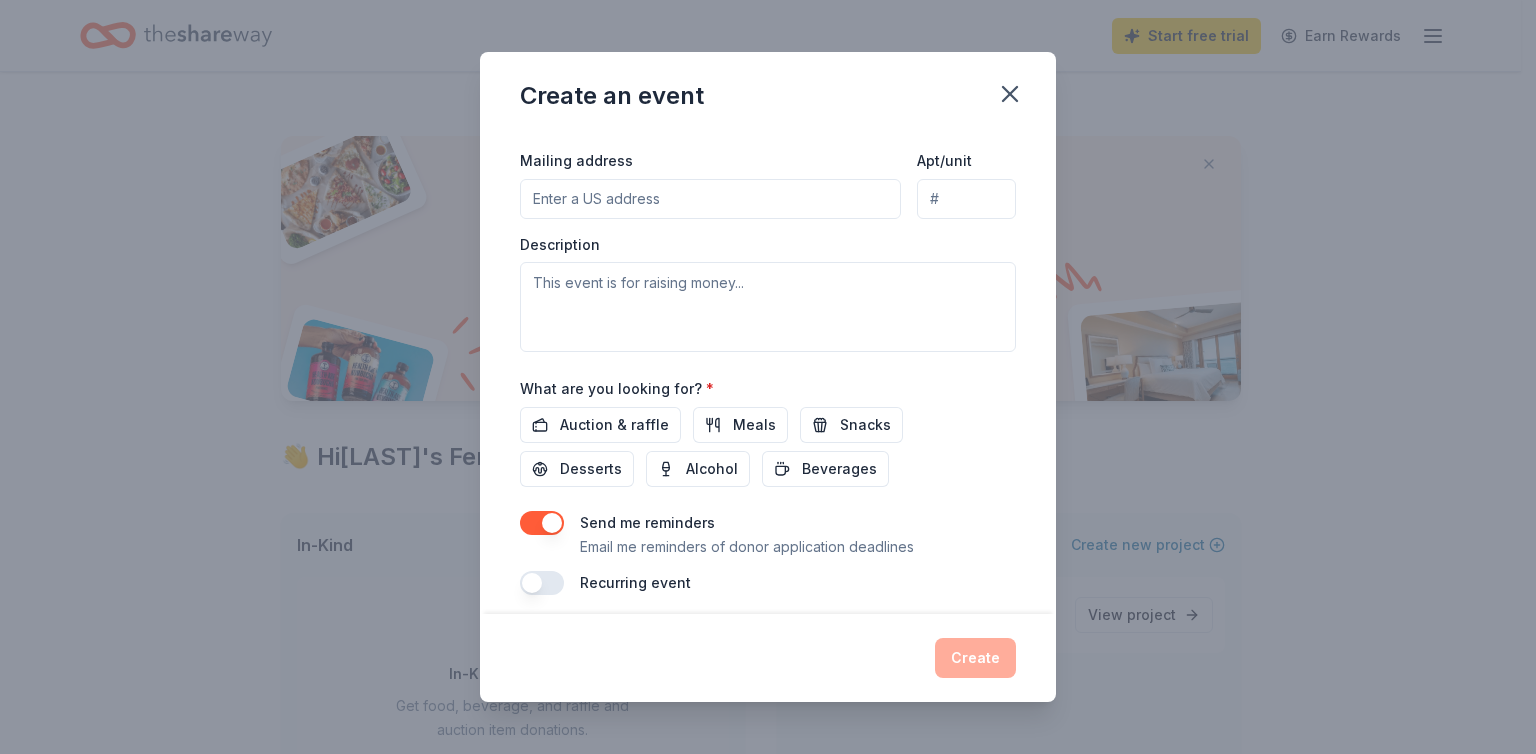 scroll, scrollTop: 472, scrollLeft: 0, axis: vertical 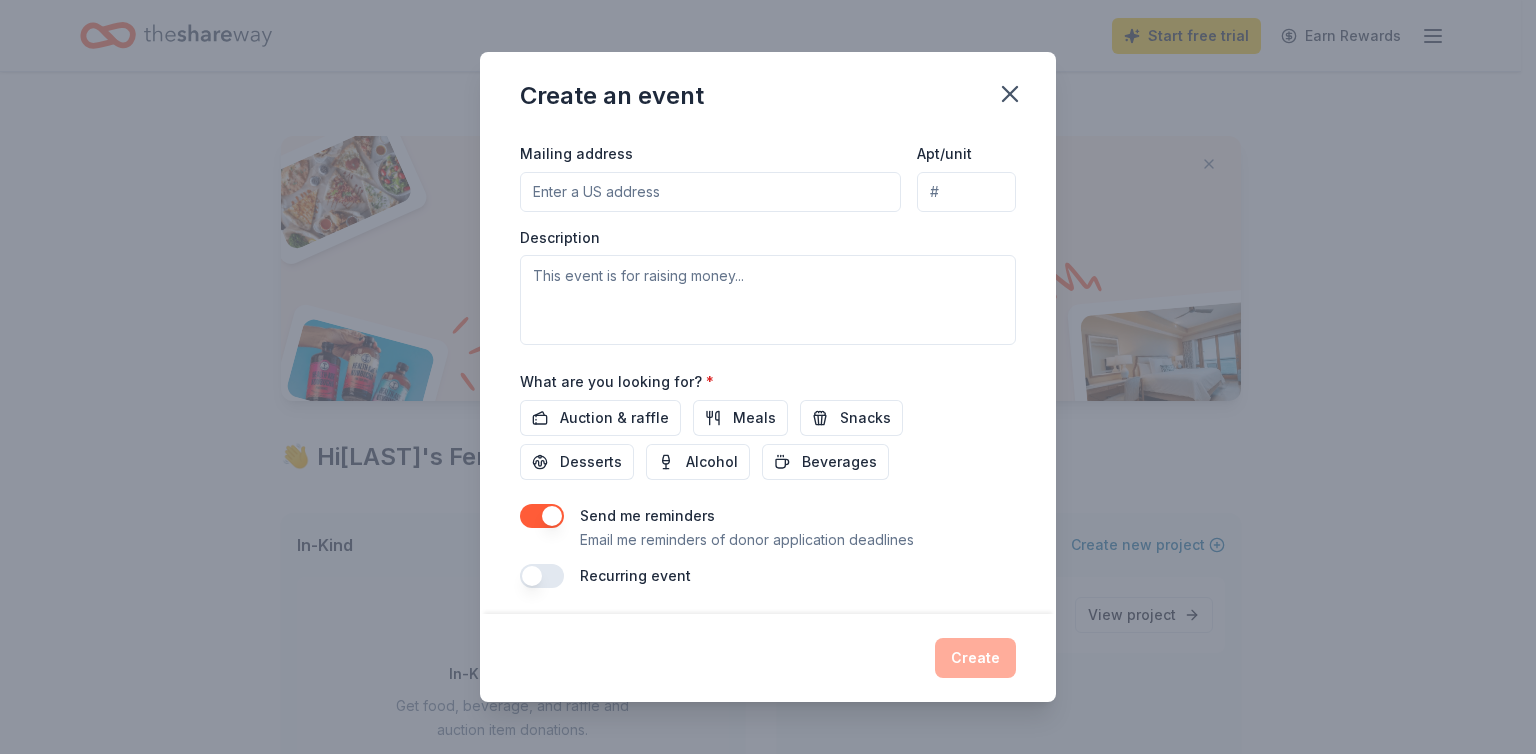 click on "Event name * [LAST]’s Ferry 5k Run/Walk for Breast Cancer 44 /100 Event website Attendance * Date * 10/26/2025 ZIP code * [NUMBER] Event type * Fundraiser Health & wellness Demographic All genders All ages We use this information to help brands find events with their target demographic to sponsor their products. Mailing address Apt/unit Description What are you looking for? * Auction & raffle Meals Snacks Desserts Alcohol Beverages Send me reminders Email me reminders of donor application deadlines Recurring event" at bounding box center (768, 124) 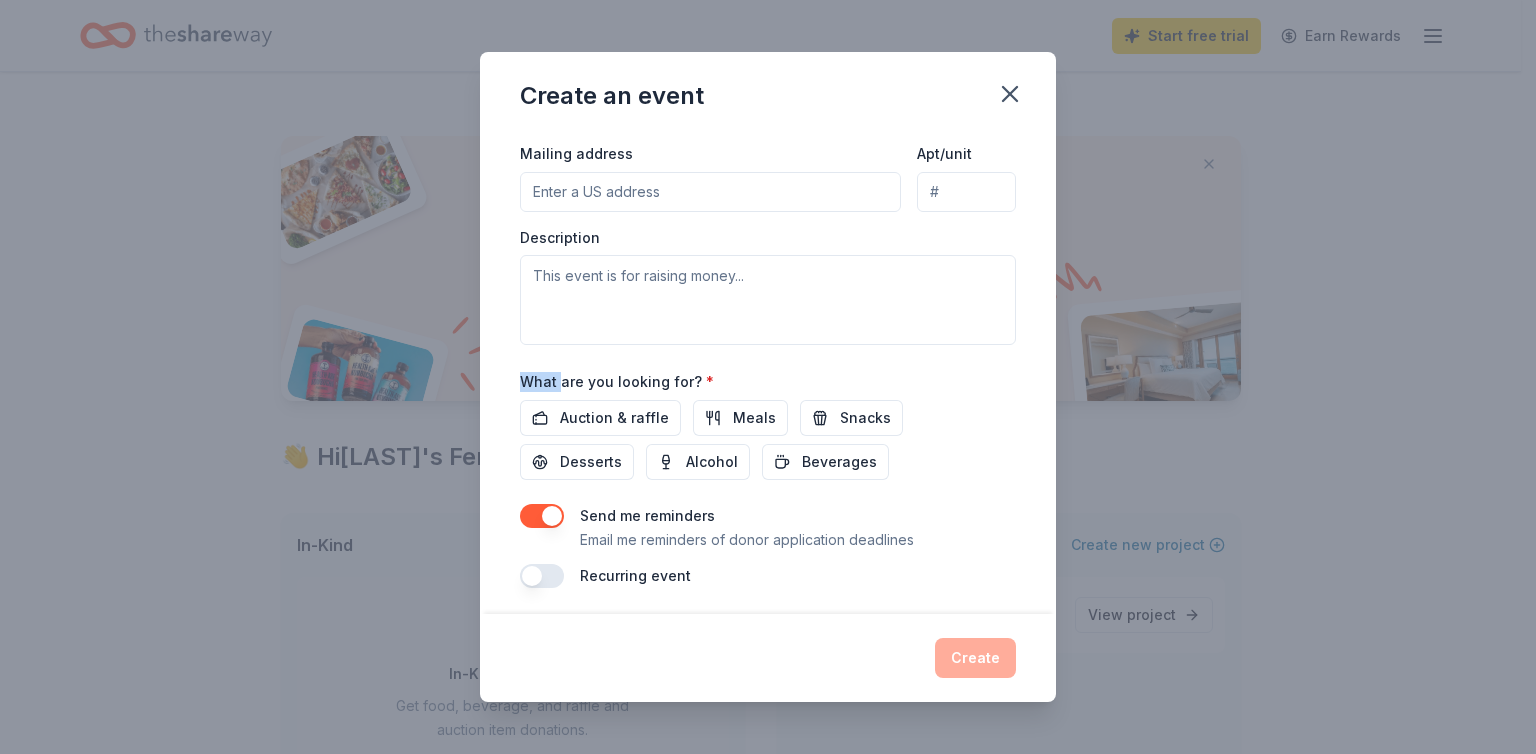 click on "Event name * [LAST]’s Ferry 5k Run/Walk for Breast Cancer 44 /100 Event website Attendance * Date * 10/26/2025 ZIP code * [NUMBER] Event type * Fundraiser Health & wellness Demographic All genders All ages We use this information to help brands find events with their target demographic to sponsor their products. Mailing address Apt/unit Description What are you looking for? * Auction & raffle Meals Snacks Desserts Alcohol Beverages Send me reminders Email me reminders of donor application deadlines Recurring event" at bounding box center (768, 124) 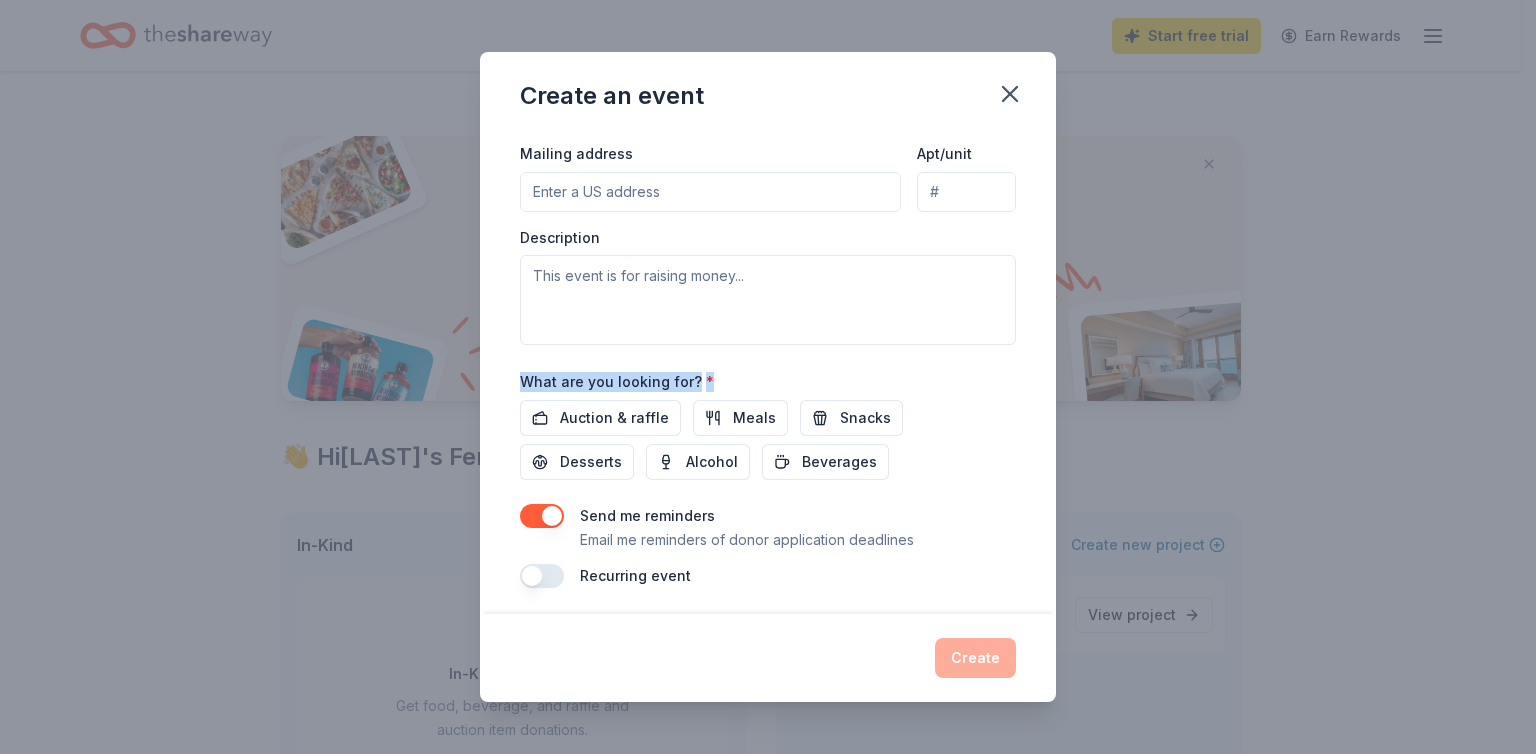 click on "Event name * [LAST]’s Ferry 5k Run/Walk for Breast Cancer 44 /100 Event website Attendance * Date * 10/26/2025 ZIP code * [NUMBER] Event type * Fundraiser Health & wellness Demographic All genders All ages We use this information to help brands find events with their target demographic to sponsor their products. Mailing address Apt/unit Description What are you looking for? * Auction & raffle Meals Snacks Desserts Alcohol Beverages Send me reminders Email me reminders of donor application deadlines Recurring event" at bounding box center [768, 124] 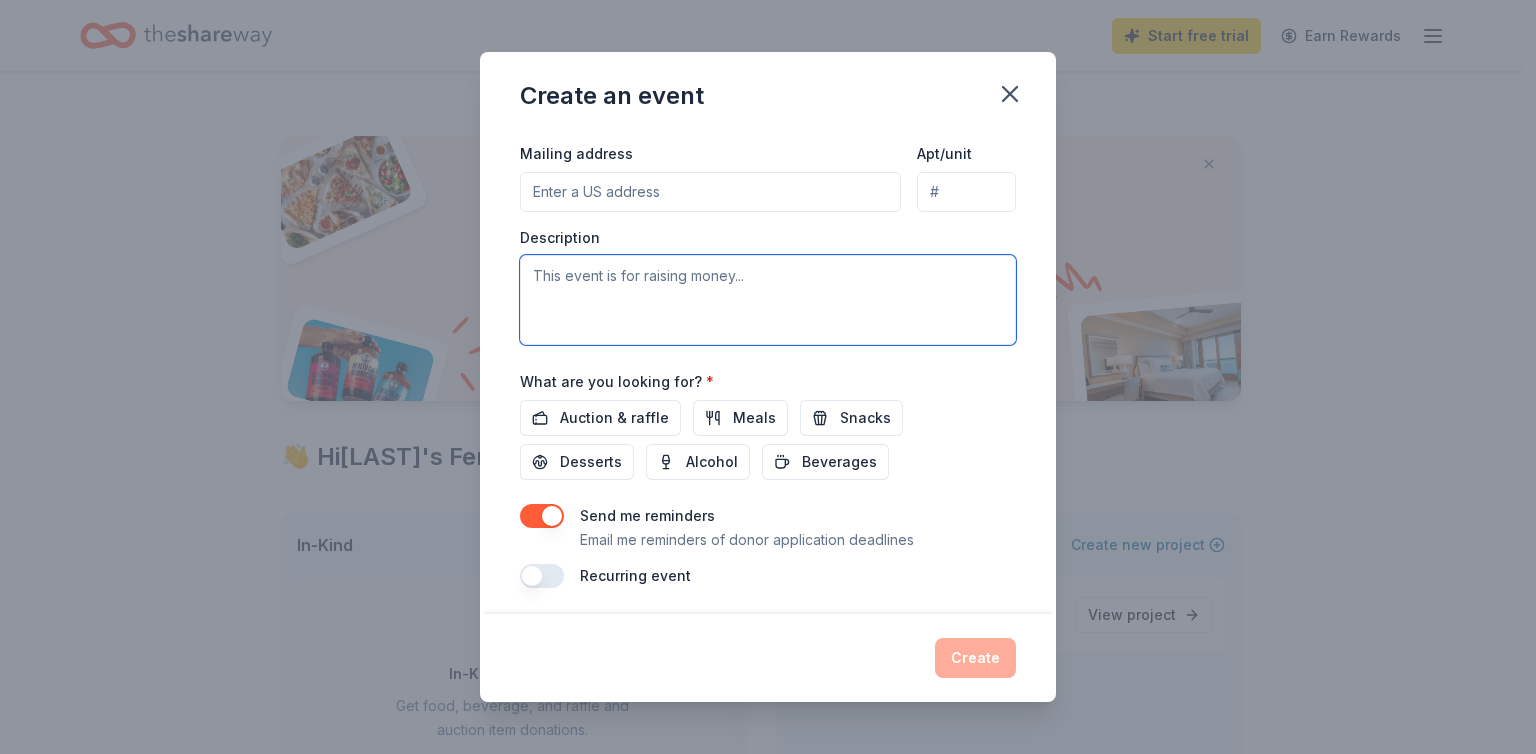 click at bounding box center [768, 300] 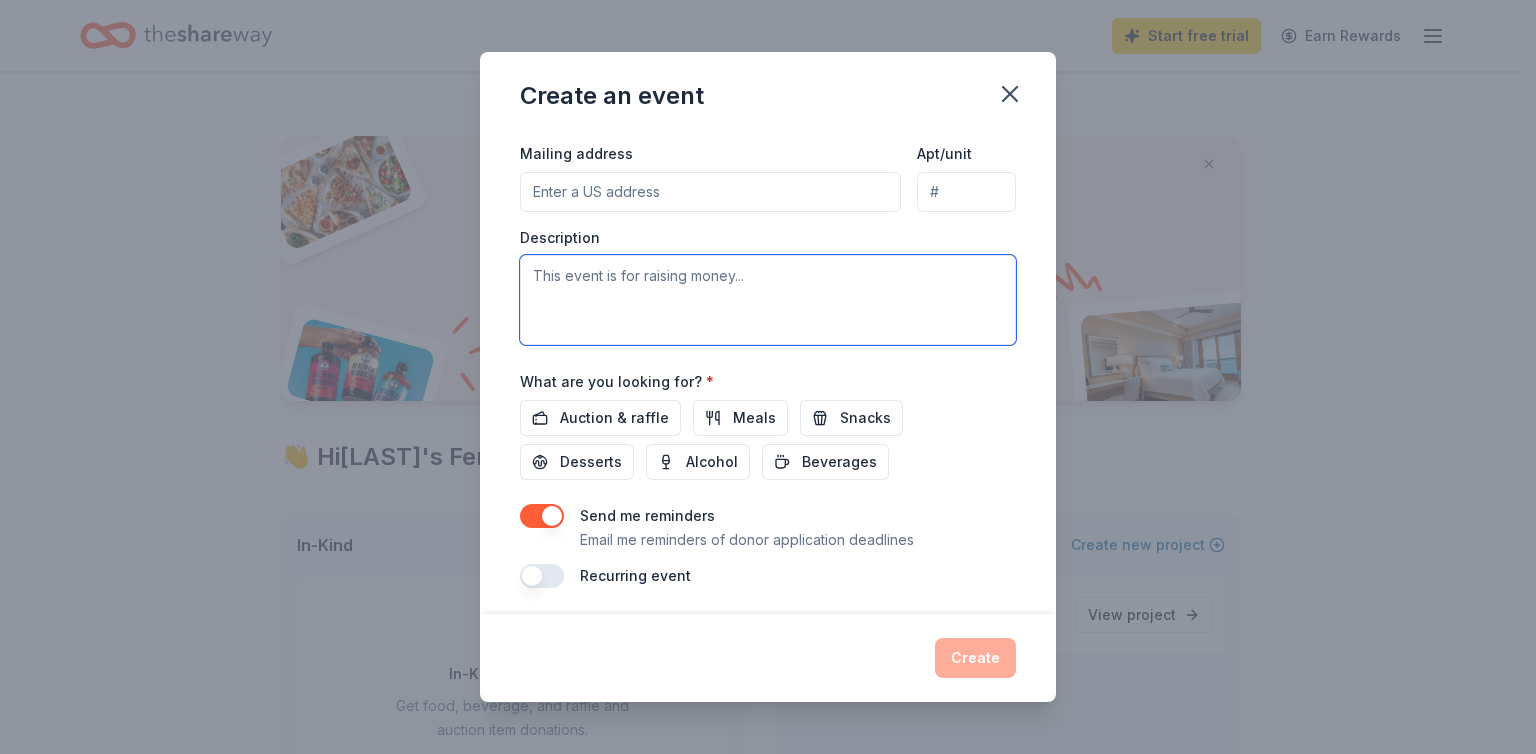 scroll, scrollTop: 477, scrollLeft: 0, axis: vertical 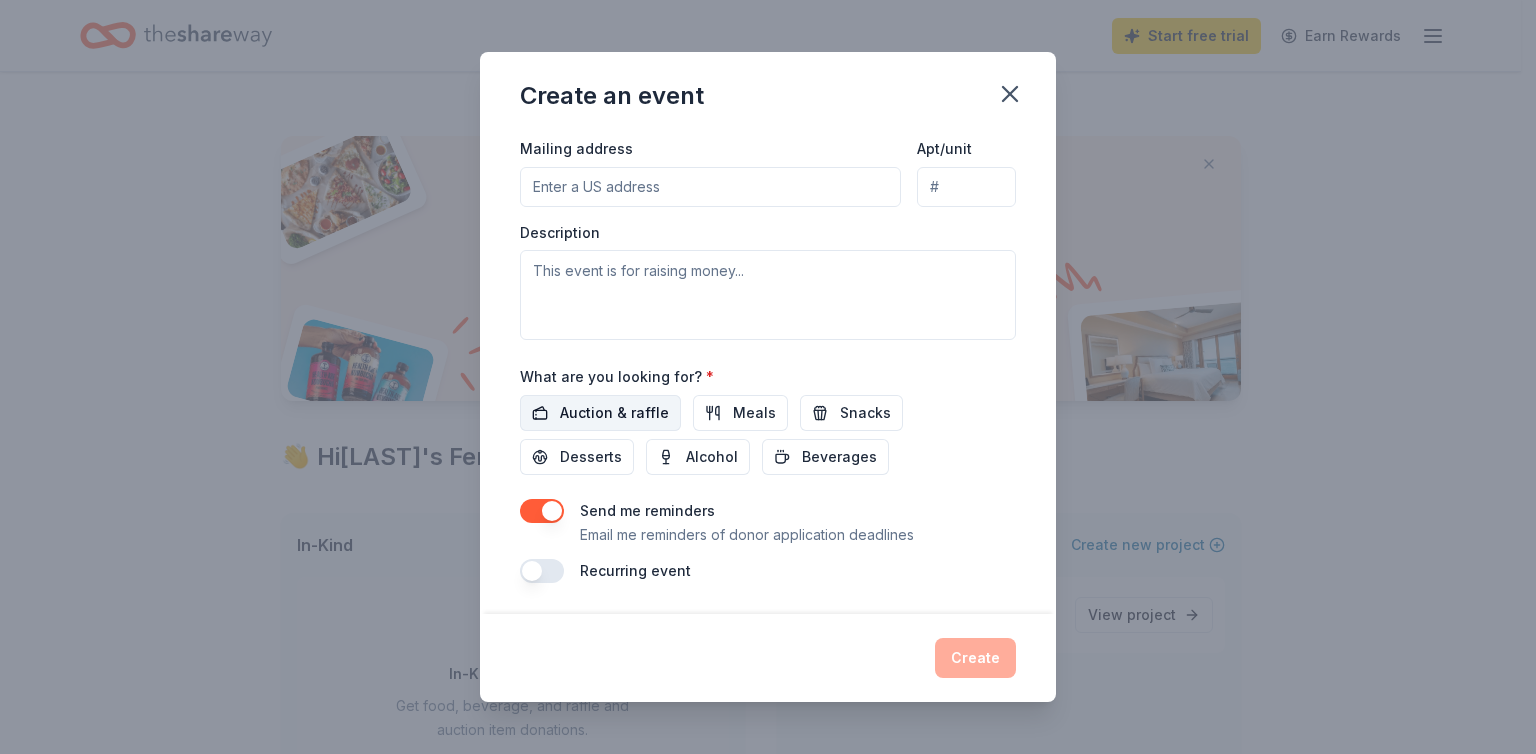 click on "Auction & raffle" at bounding box center (614, 413) 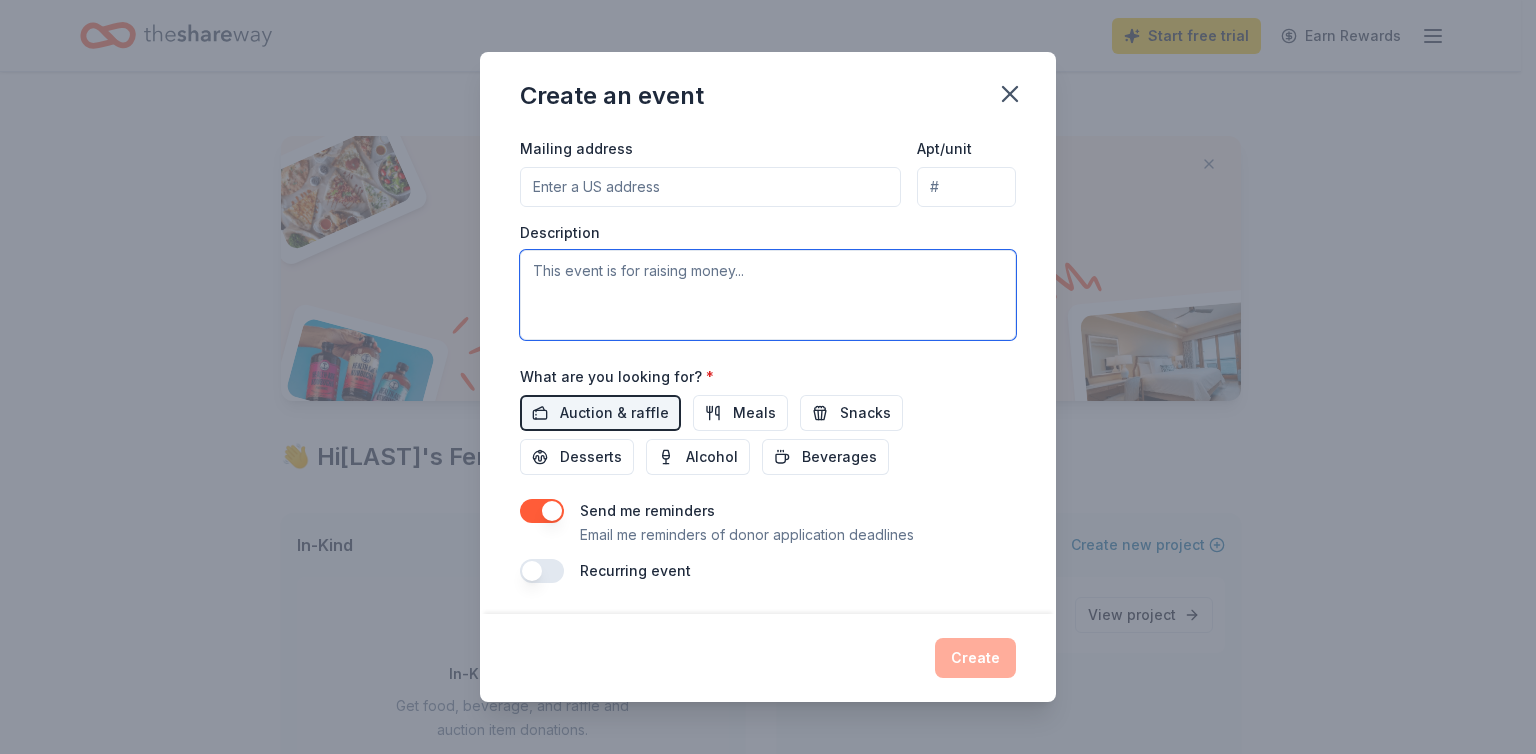 click at bounding box center [768, 295] 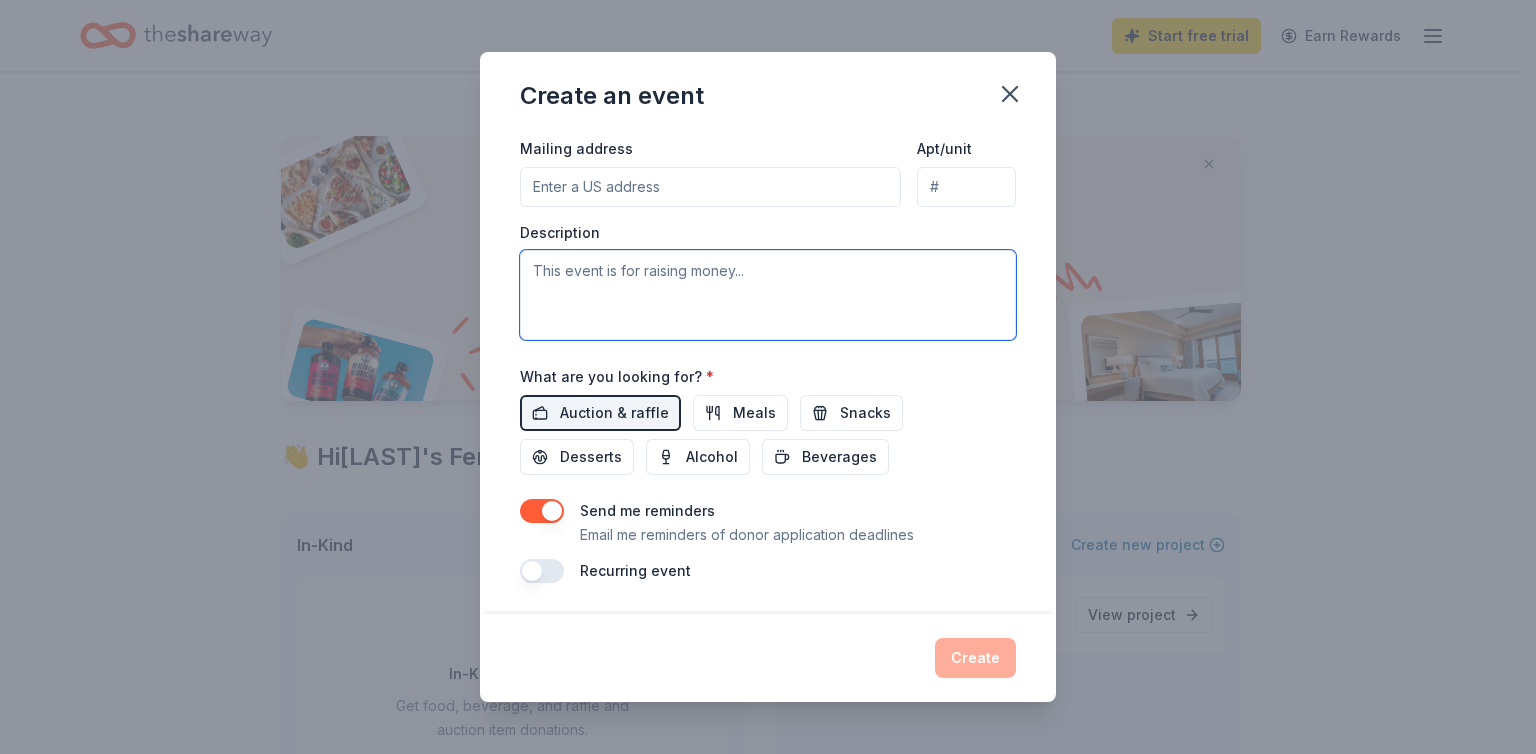 paste on ", we are thrilled to announce that we will be hosting the second annual Harpur’s Ferry 5K Run/Walk to raise funds for the [PERSON] Breast Cancer Foundation on October 26th." 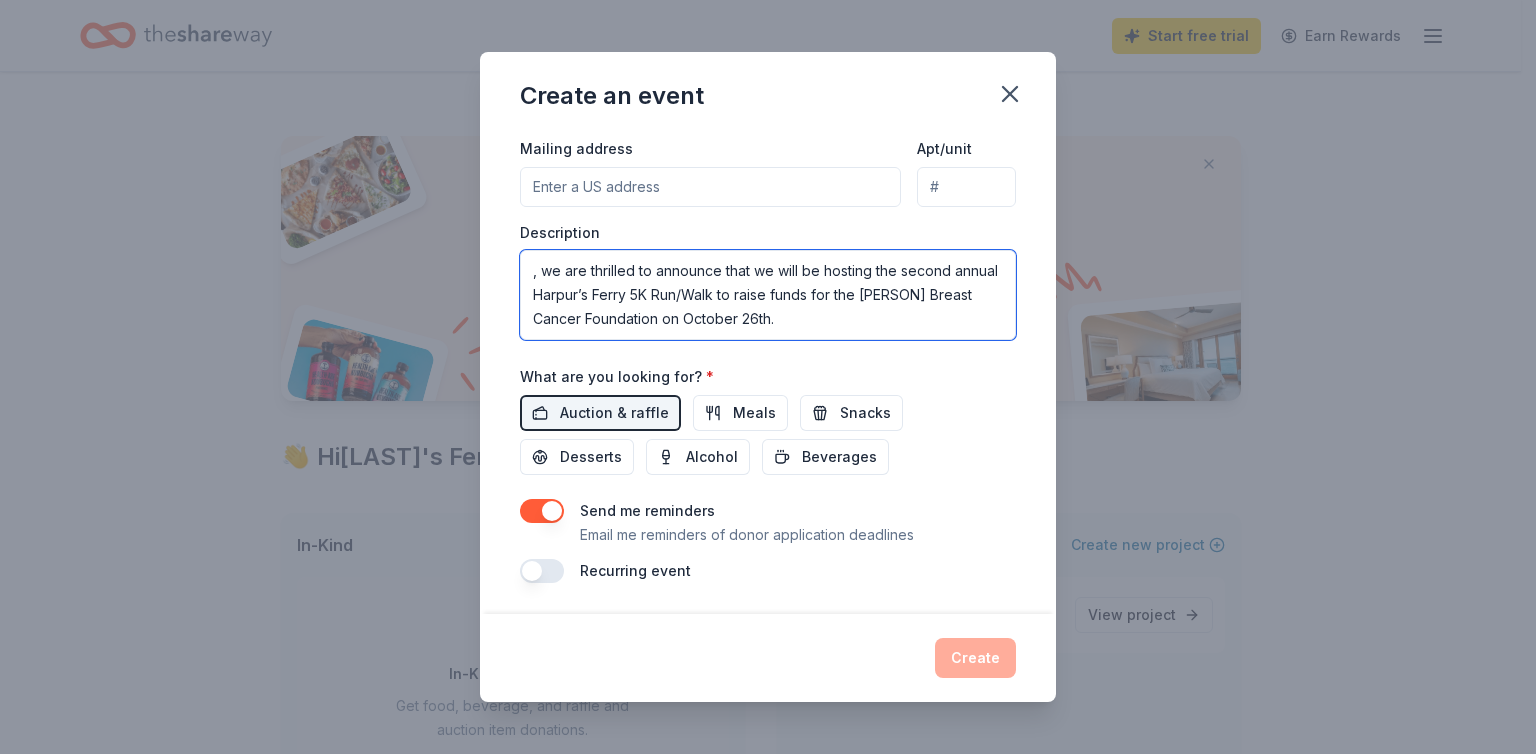 click on ", we are thrilled to announce that we will be hosting the second annual Harpur’s Ferry 5K Run/Walk to raise funds for the [PERSON] Breast Cancer Foundation on October 26th." at bounding box center [768, 295] 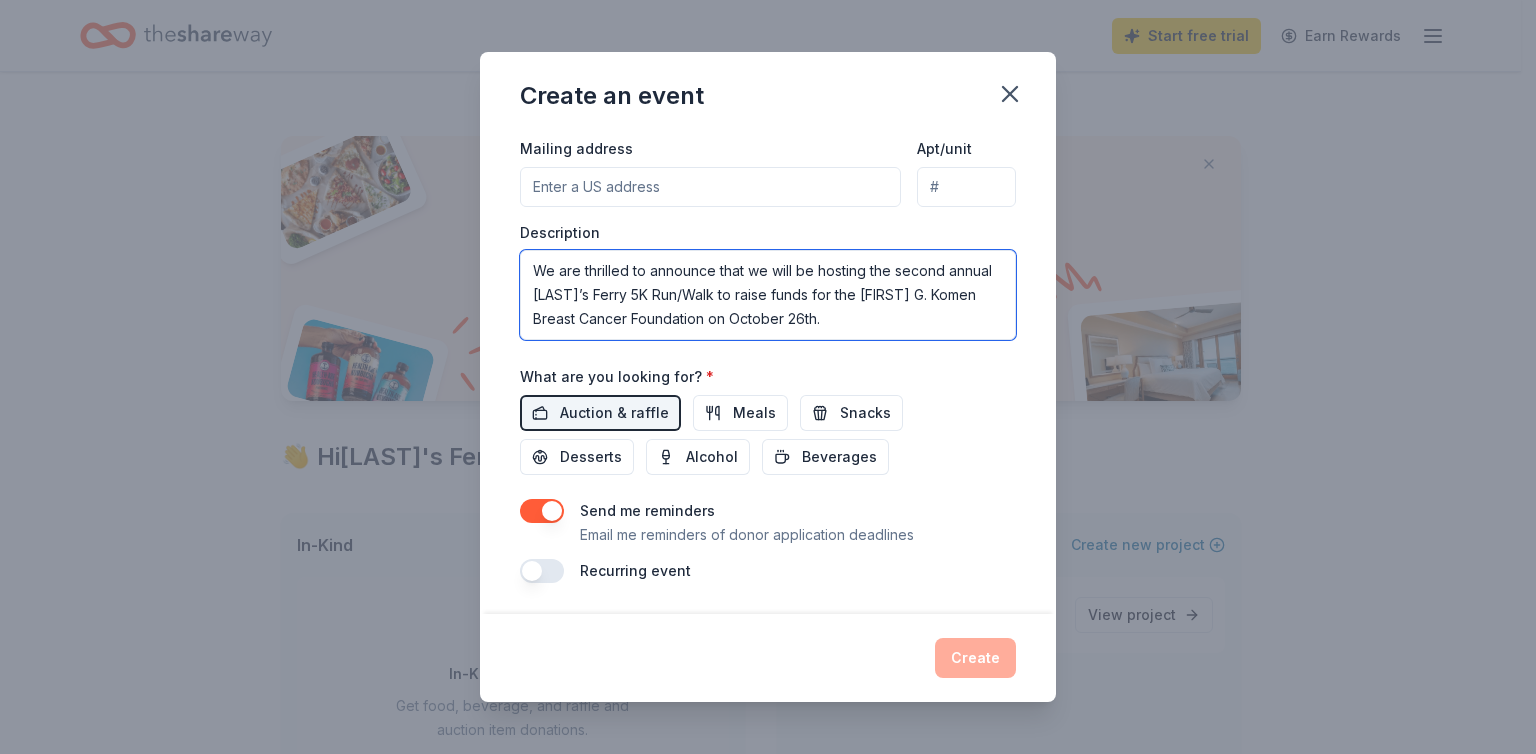 click on "We are thrilled to announce that we will be hosting the second annual [LAST]’s Ferry 5K Run/Walk to raise funds for the [FIRST] G. Komen Breast Cancer Foundation on October 26th." at bounding box center [768, 295] 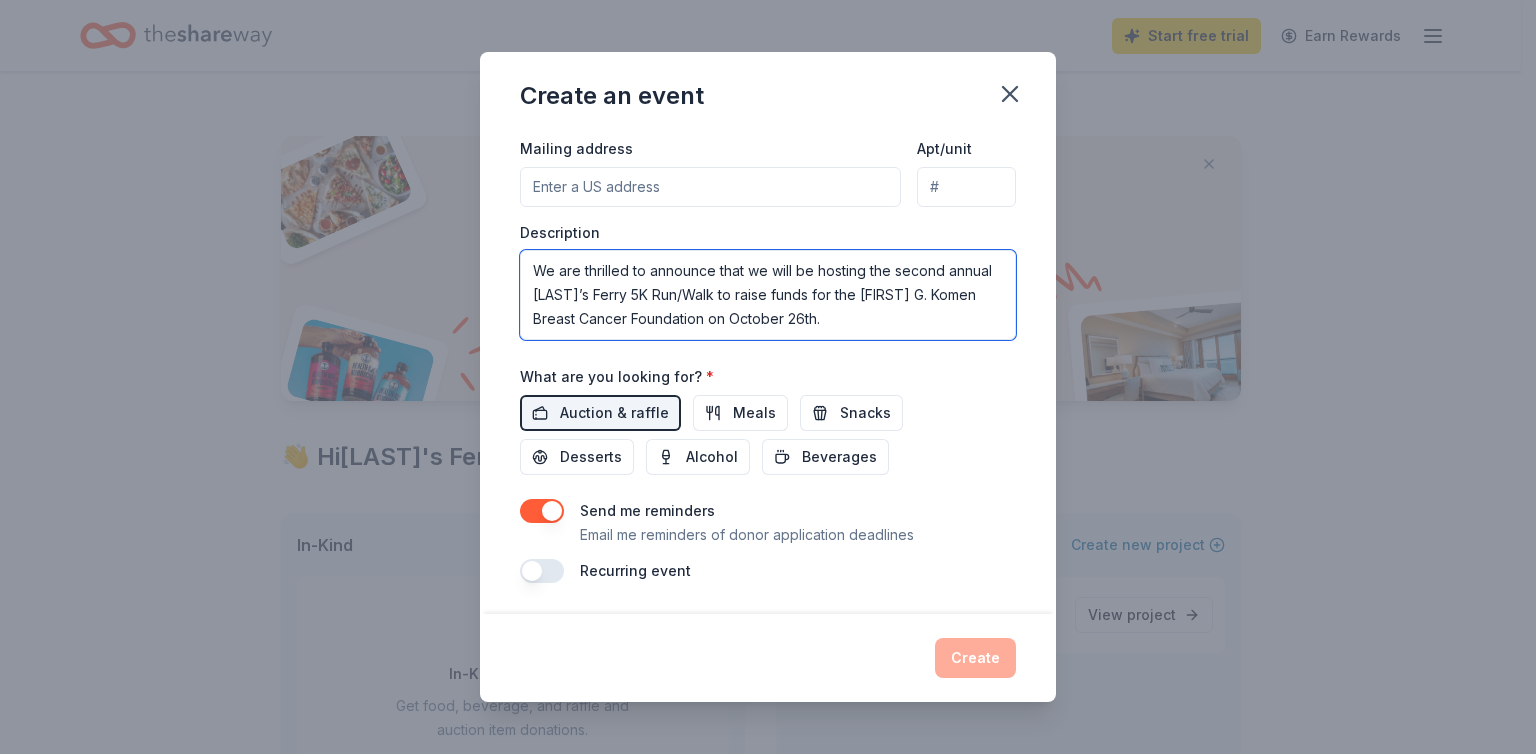paste on "This event will not only bring together the [CITY] community yet again, but also help us make an impact in the fight against breast cancer." 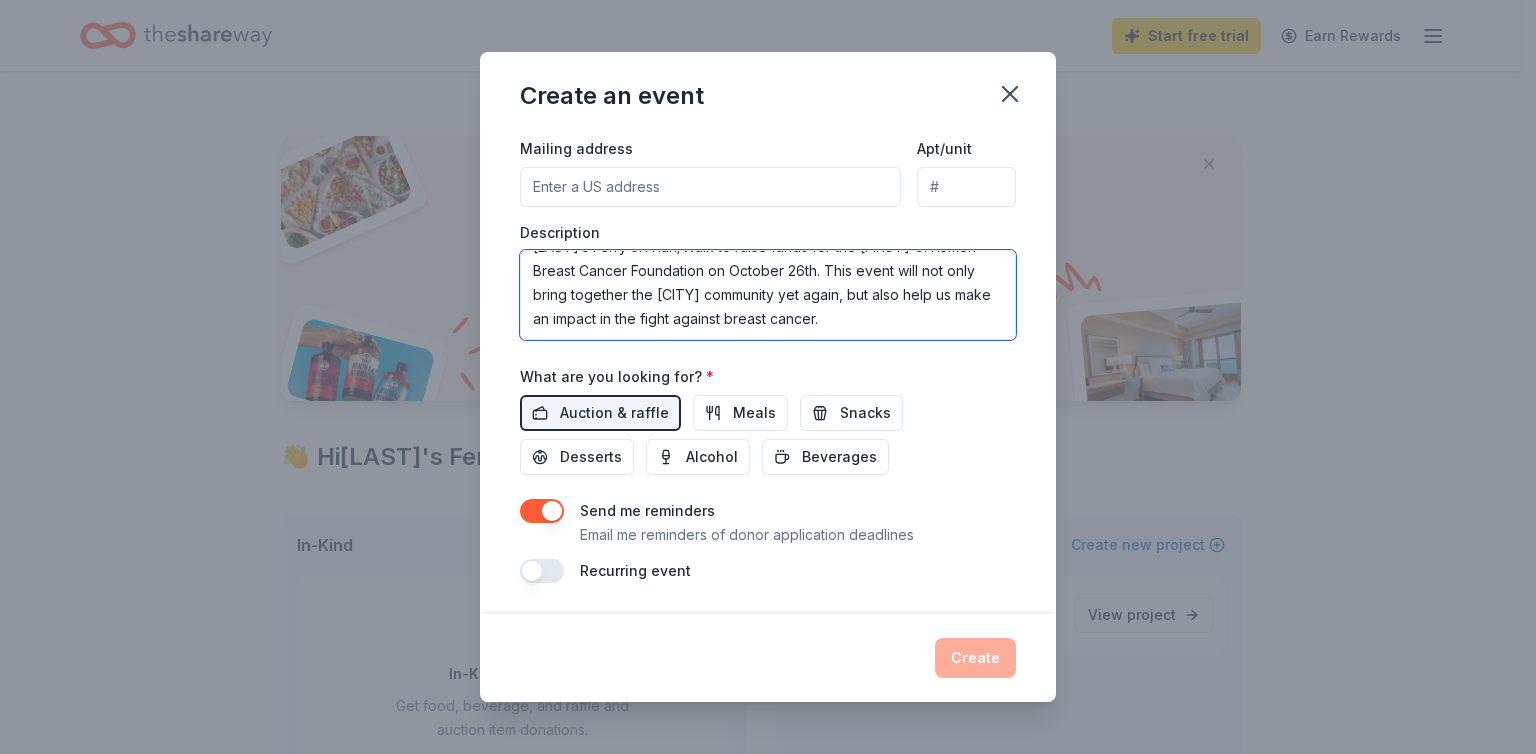 scroll, scrollTop: 0, scrollLeft: 0, axis: both 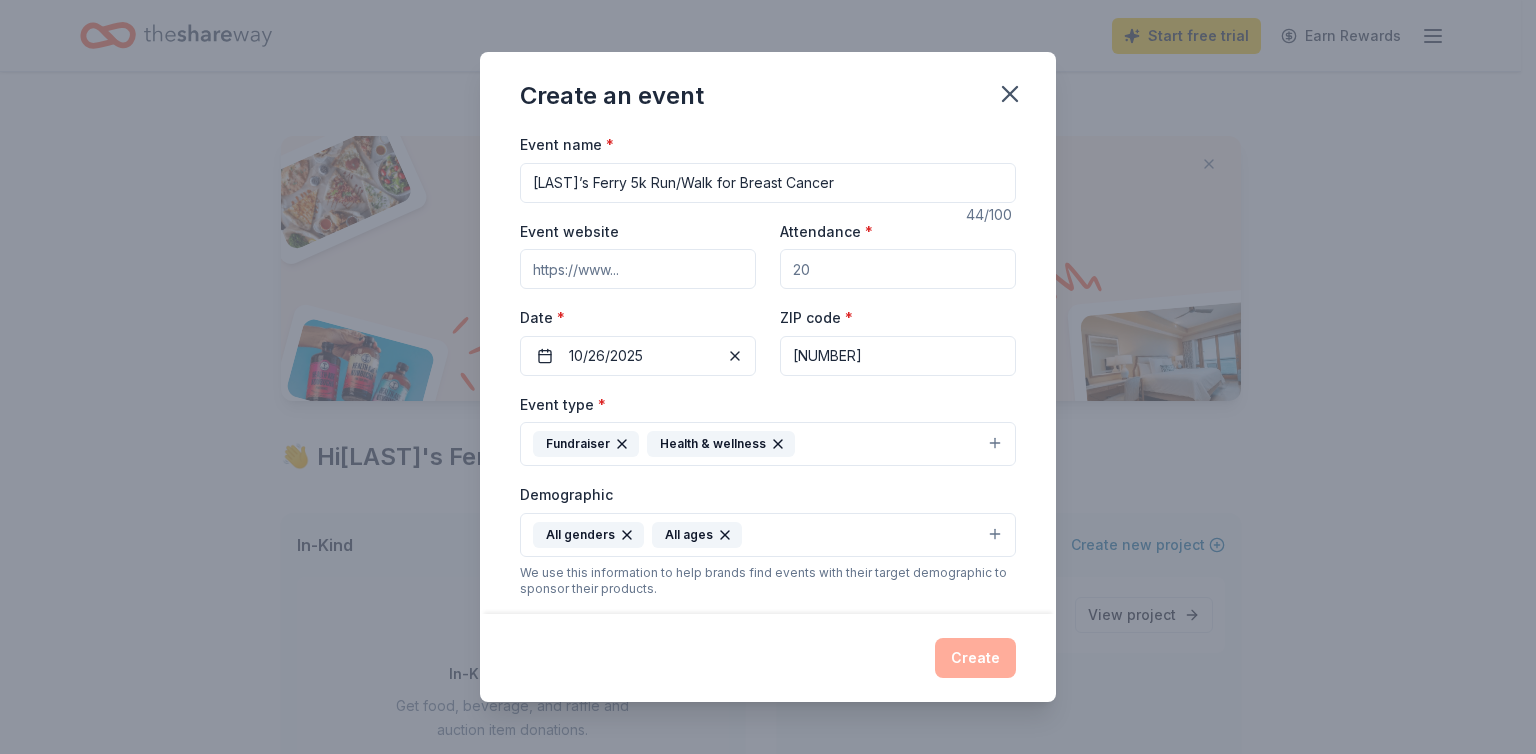 type on "We are thrilled to announce that we will be hosting the second annual [LAST]’s Ferry 5K Run/Walk to raise funds for the [FIRST] G. Komen Breast Cancer Foundation on October 26th. This event will not only bring together the [CITY] community yet again, but also help us make an impact in the fight against breast cancer." 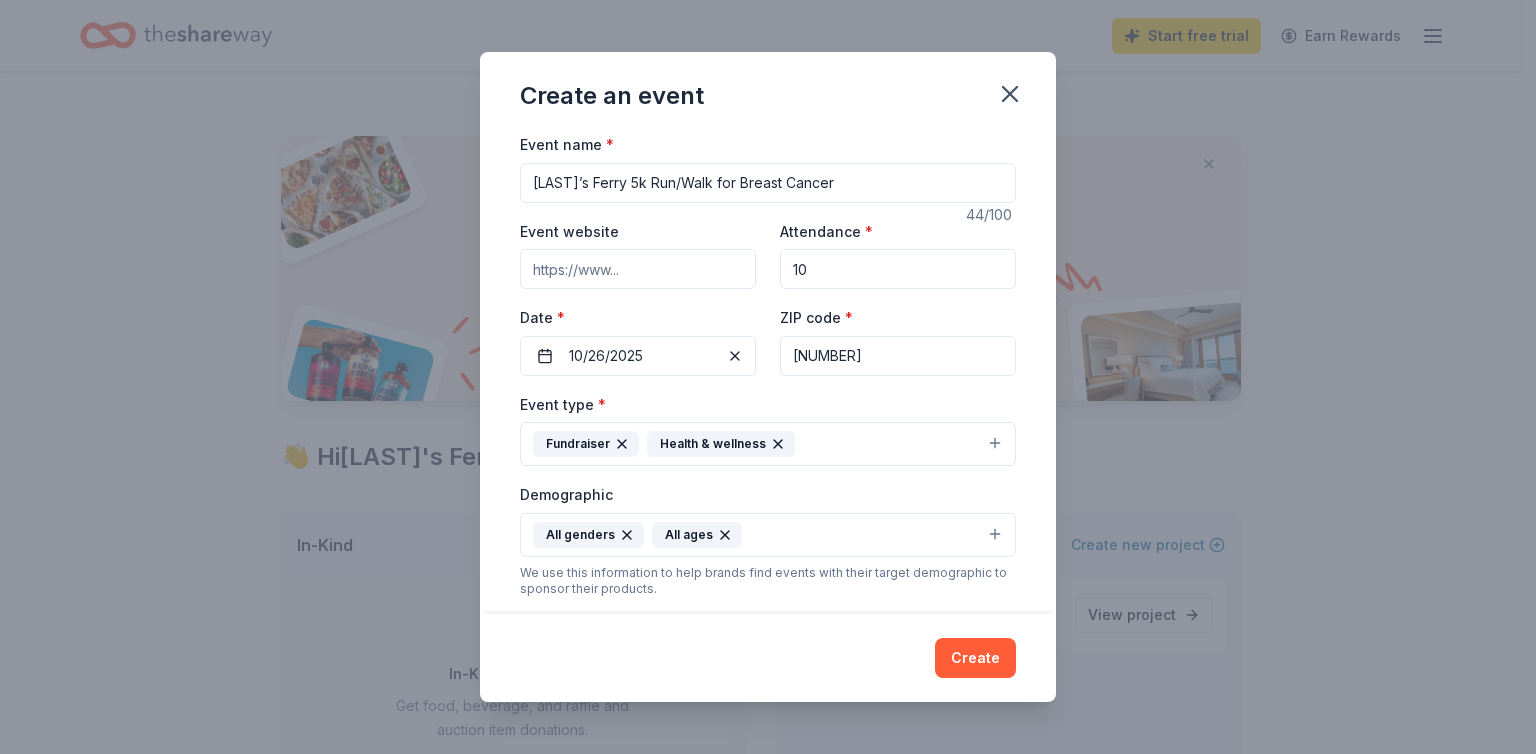 type on "1" 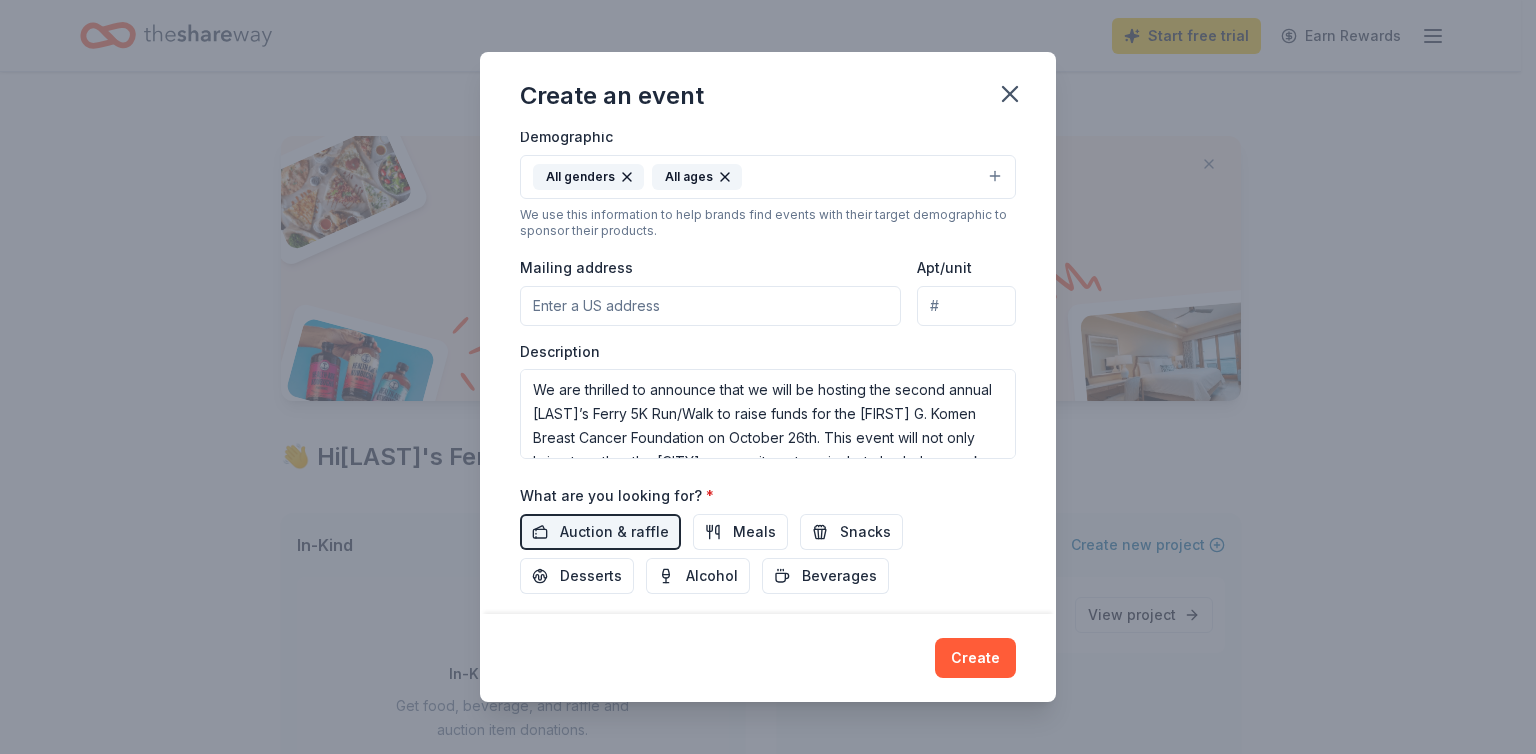 scroll, scrollTop: 390, scrollLeft: 0, axis: vertical 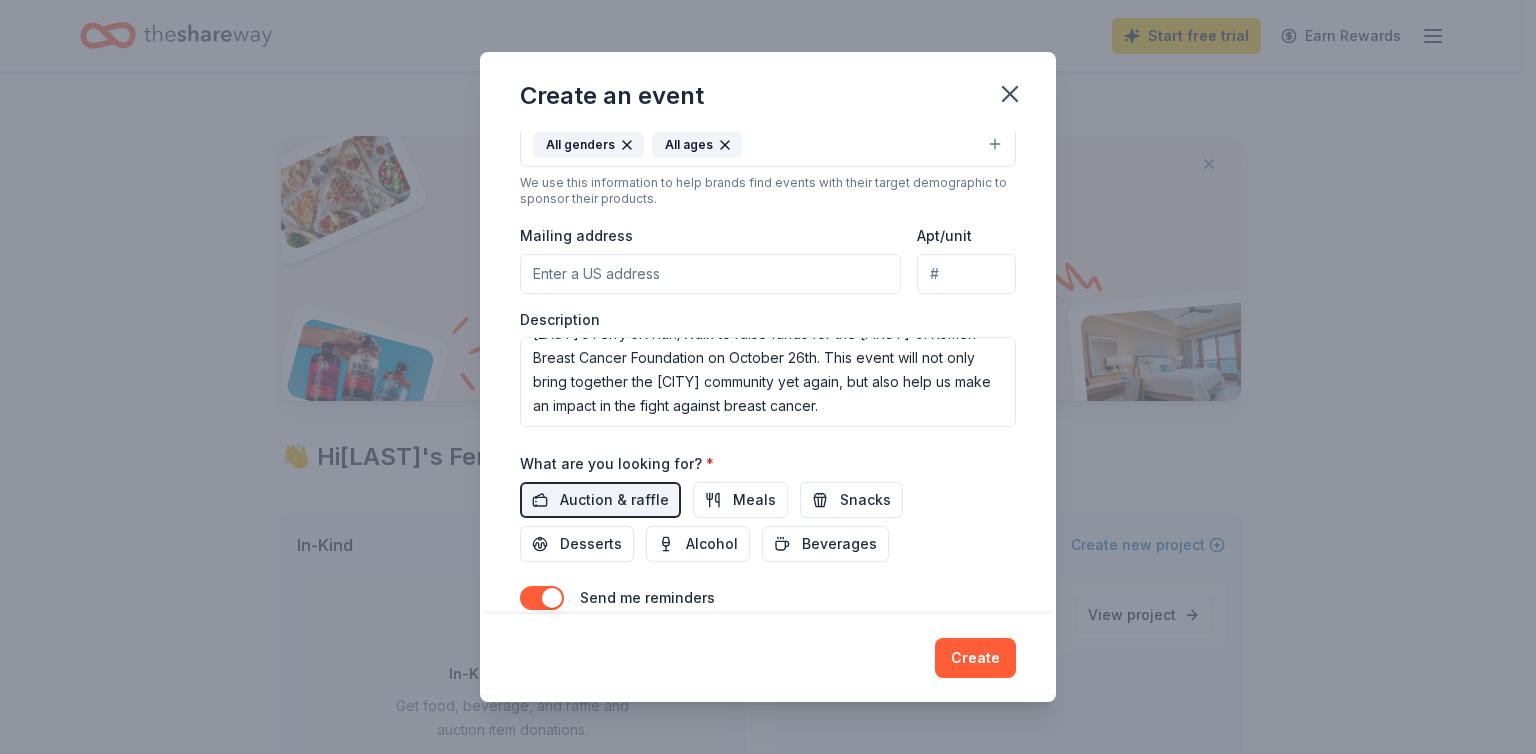 type on "100" 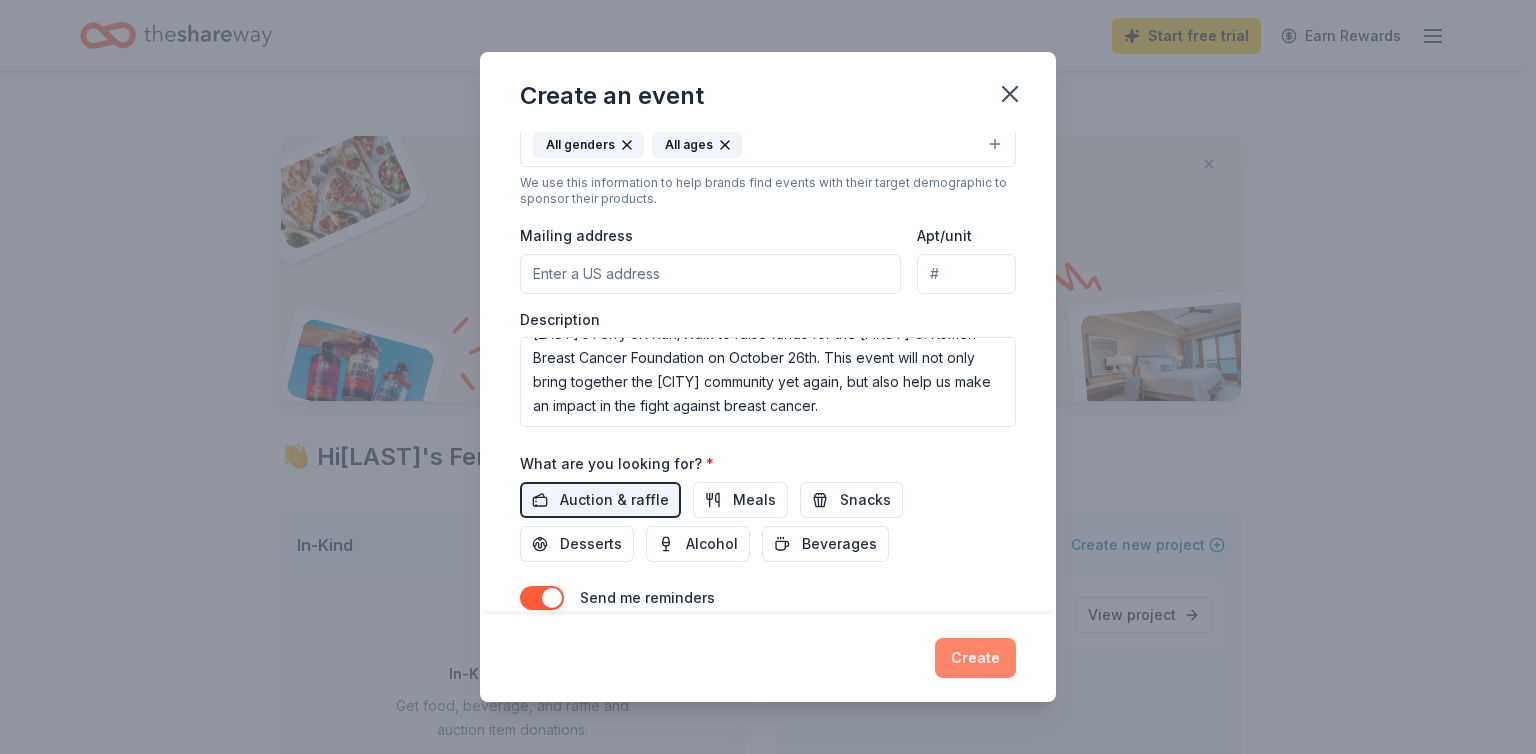 click on "Create" at bounding box center [975, 658] 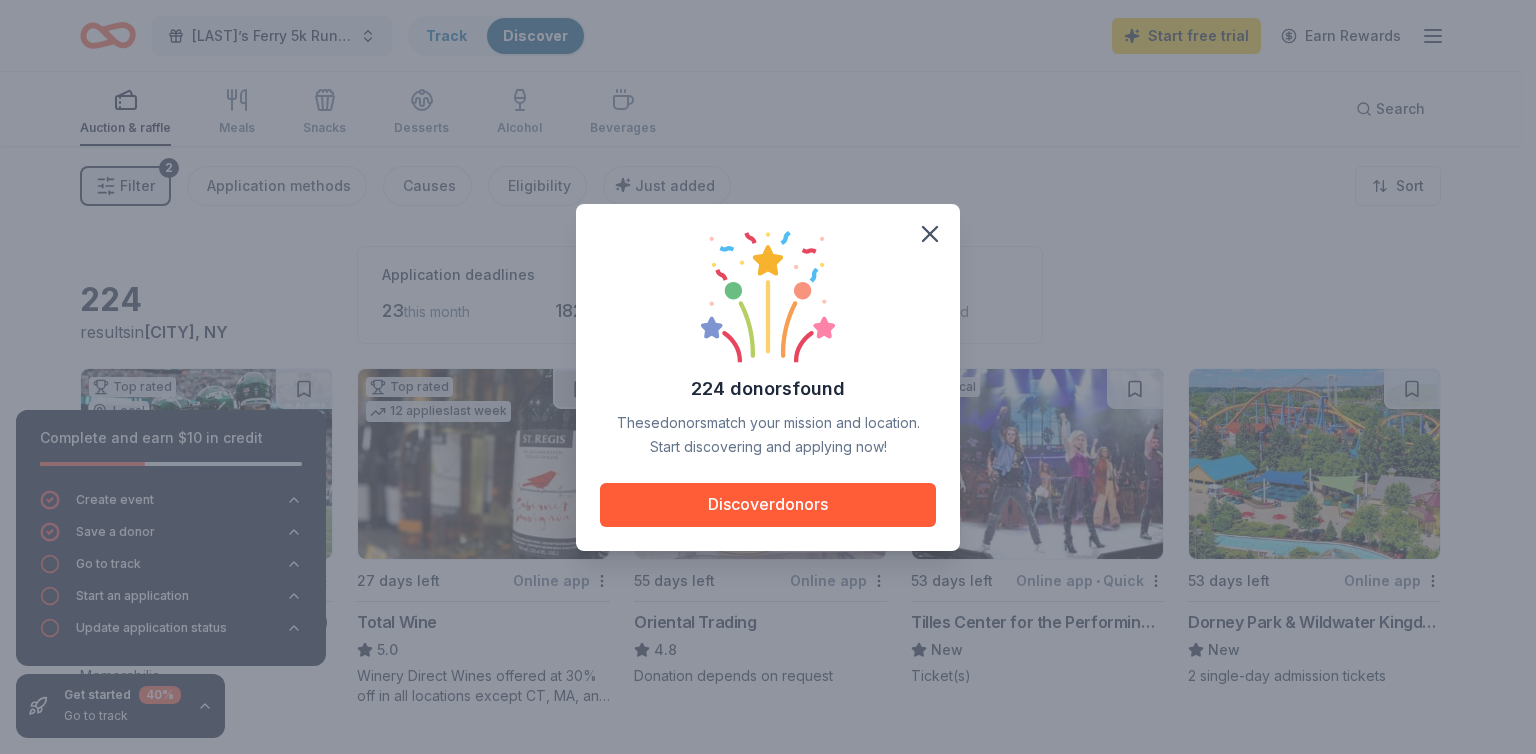 click on "224 donors found These donors match your mission and location. Start discovering and applying now! Discover donors" at bounding box center [768, 377] 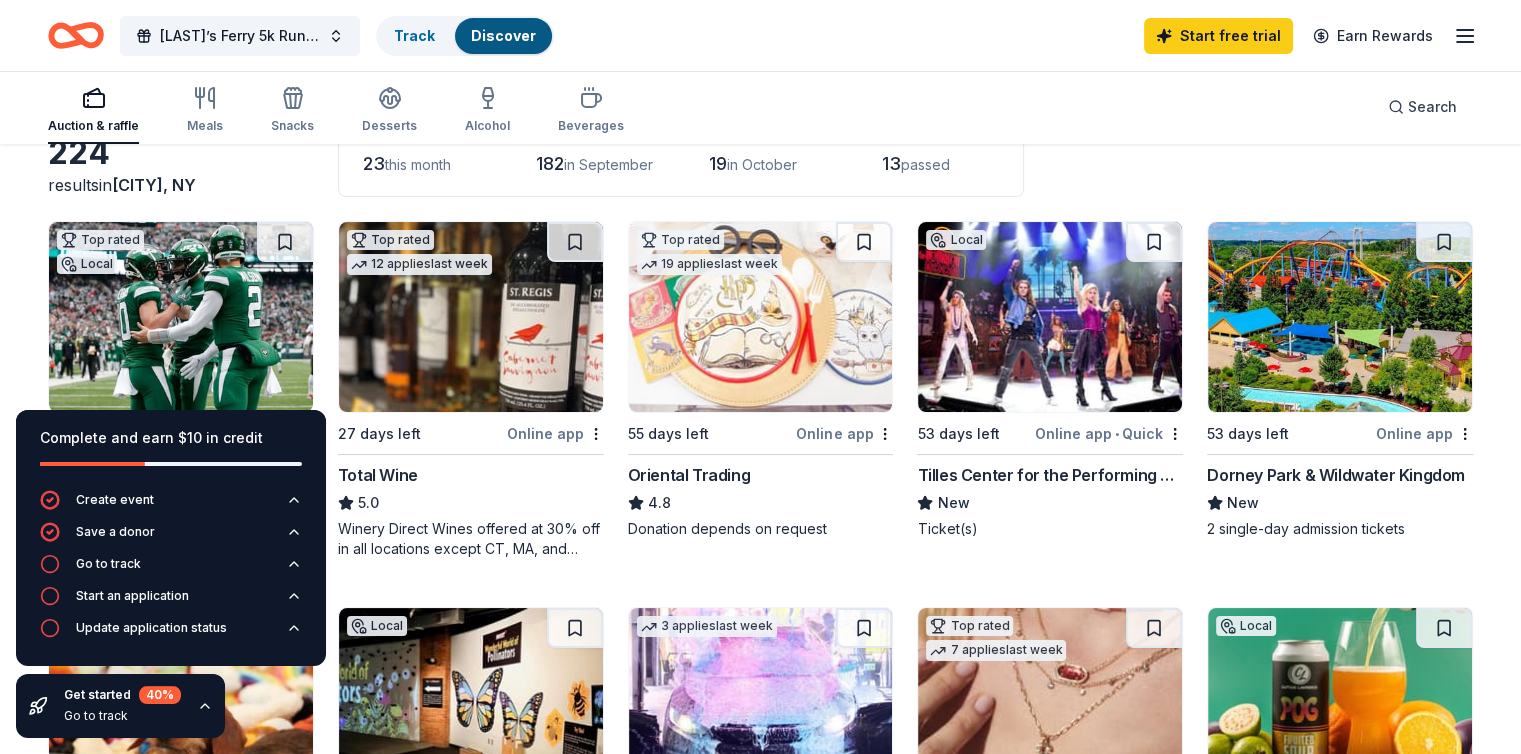 scroll, scrollTop: 0, scrollLeft: 0, axis: both 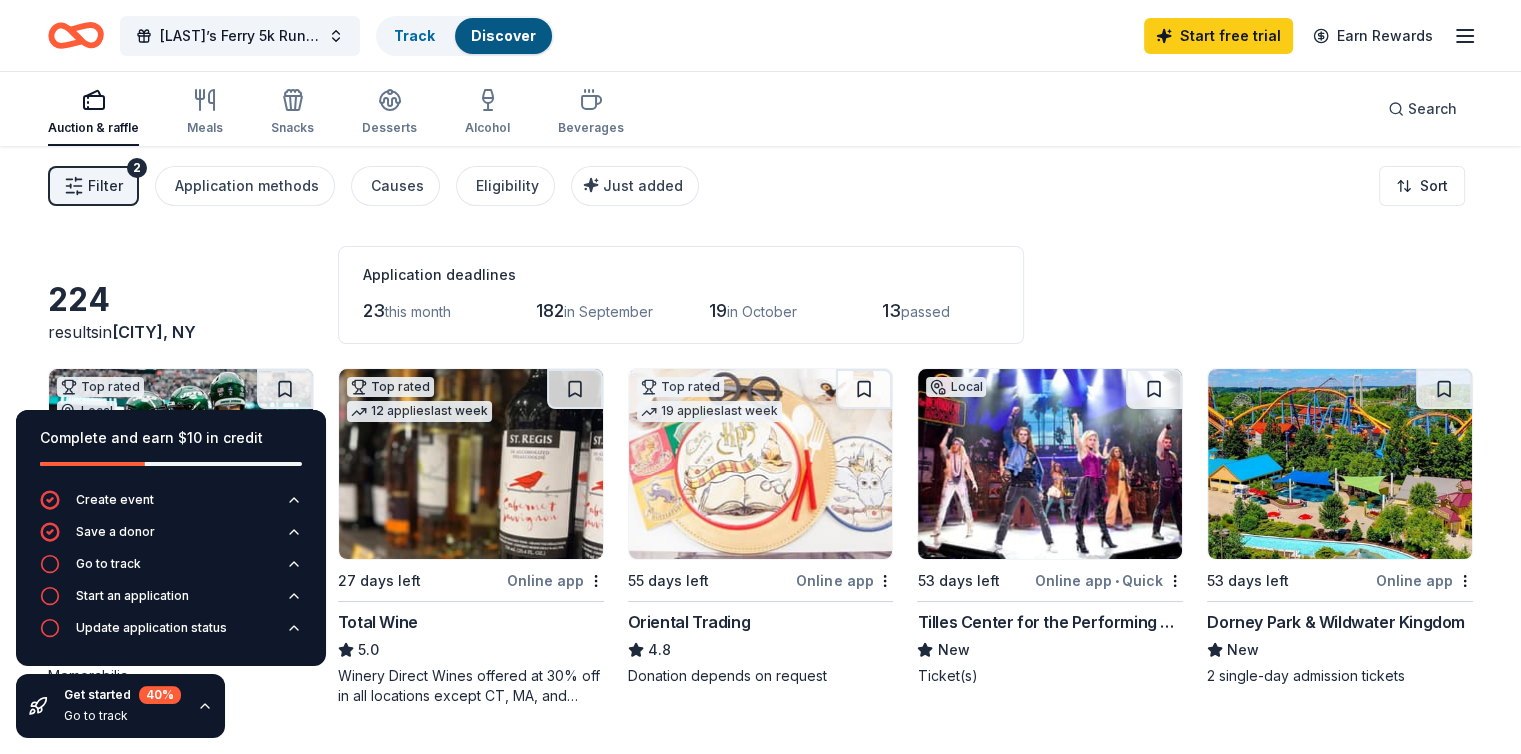 click on "this month" at bounding box center [418, 311] 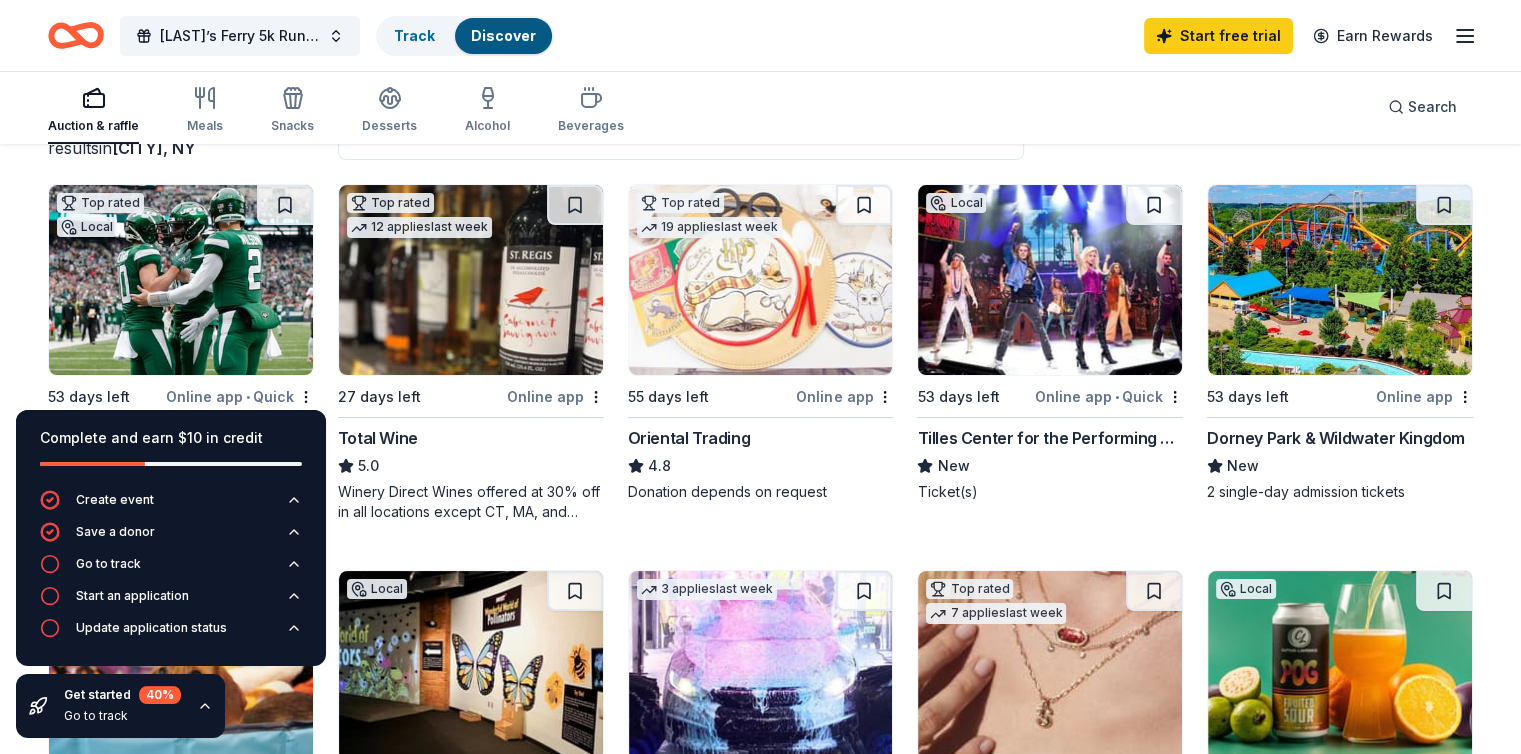 scroll, scrollTop: 234, scrollLeft: 0, axis: vertical 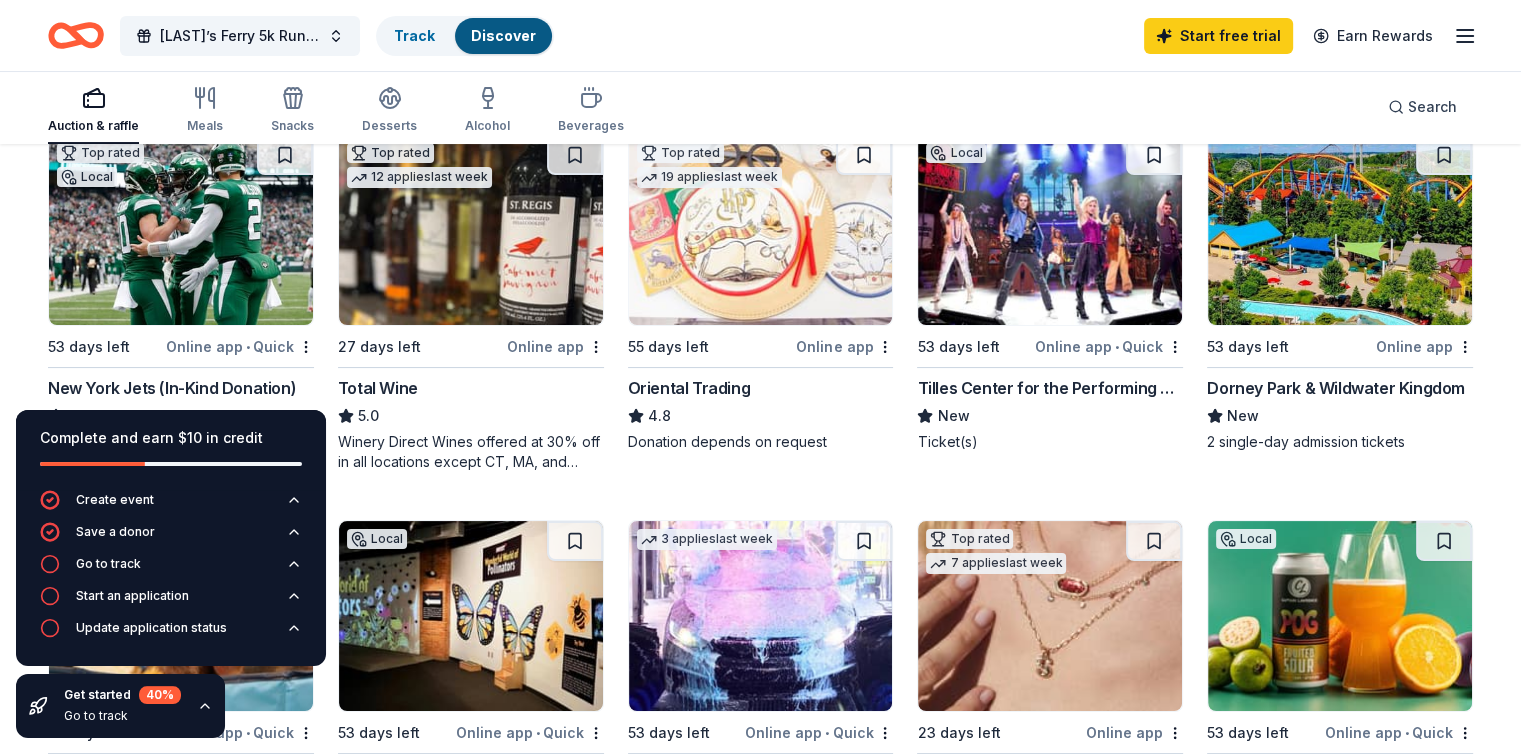 click at bounding box center [181, 230] 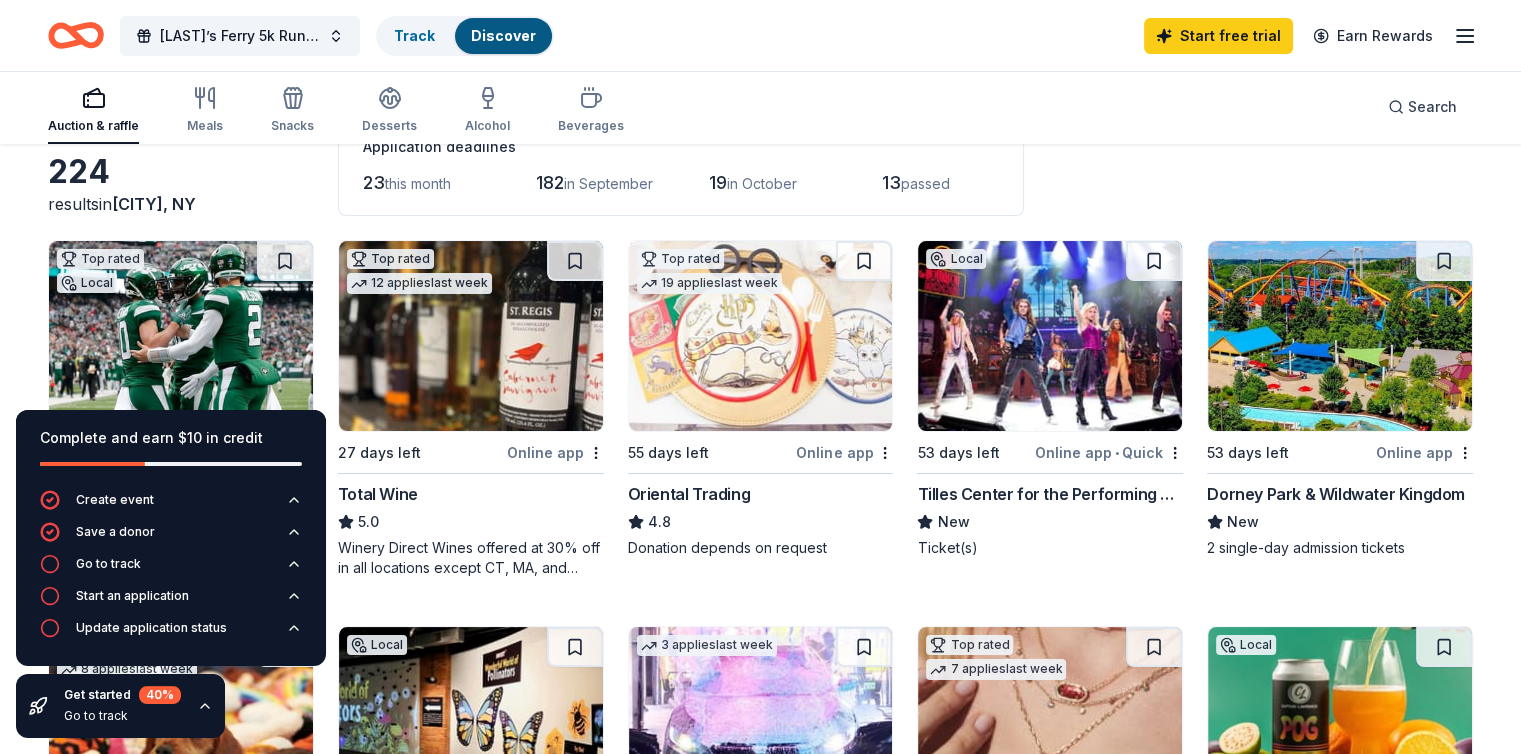 scroll, scrollTop: 0, scrollLeft: 0, axis: both 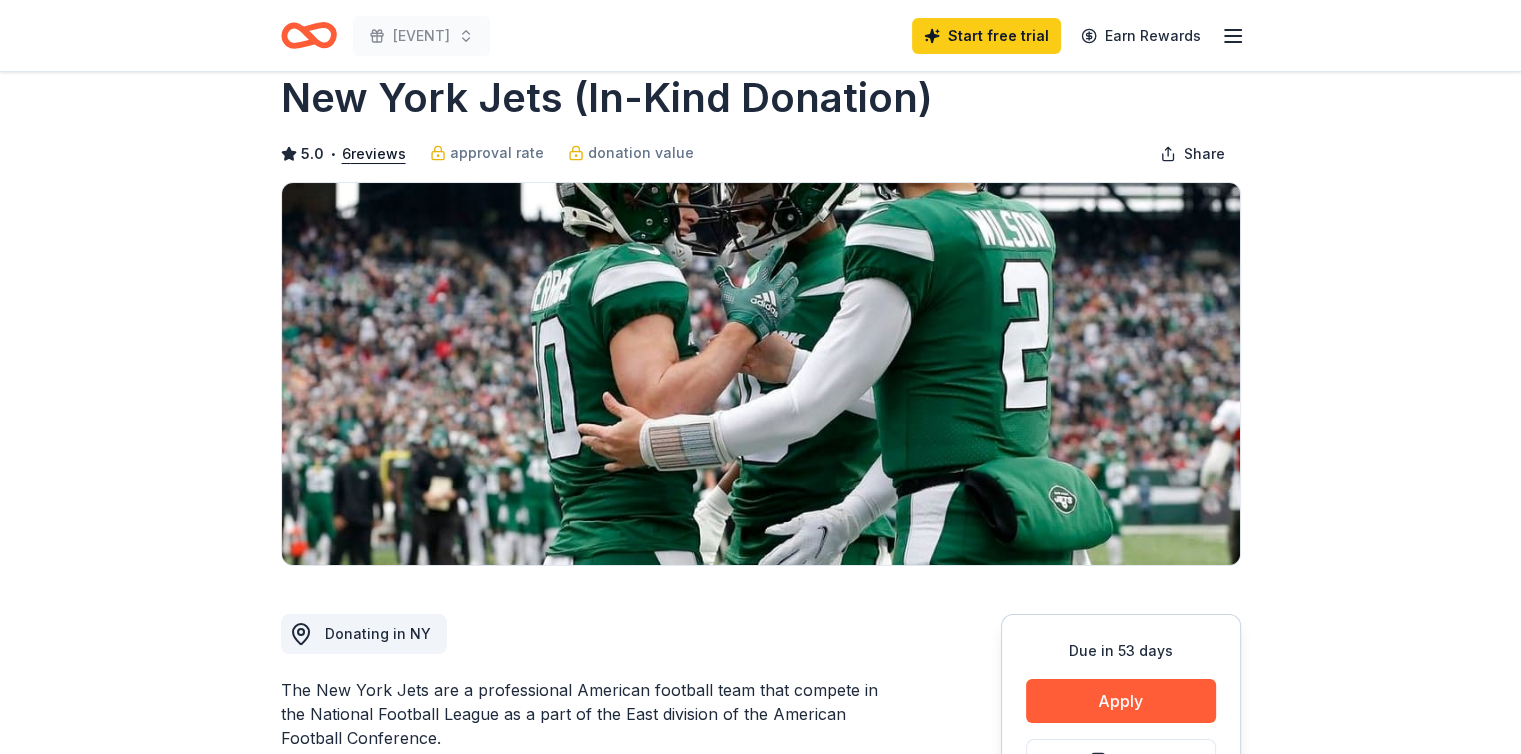 click at bounding box center [761, 374] 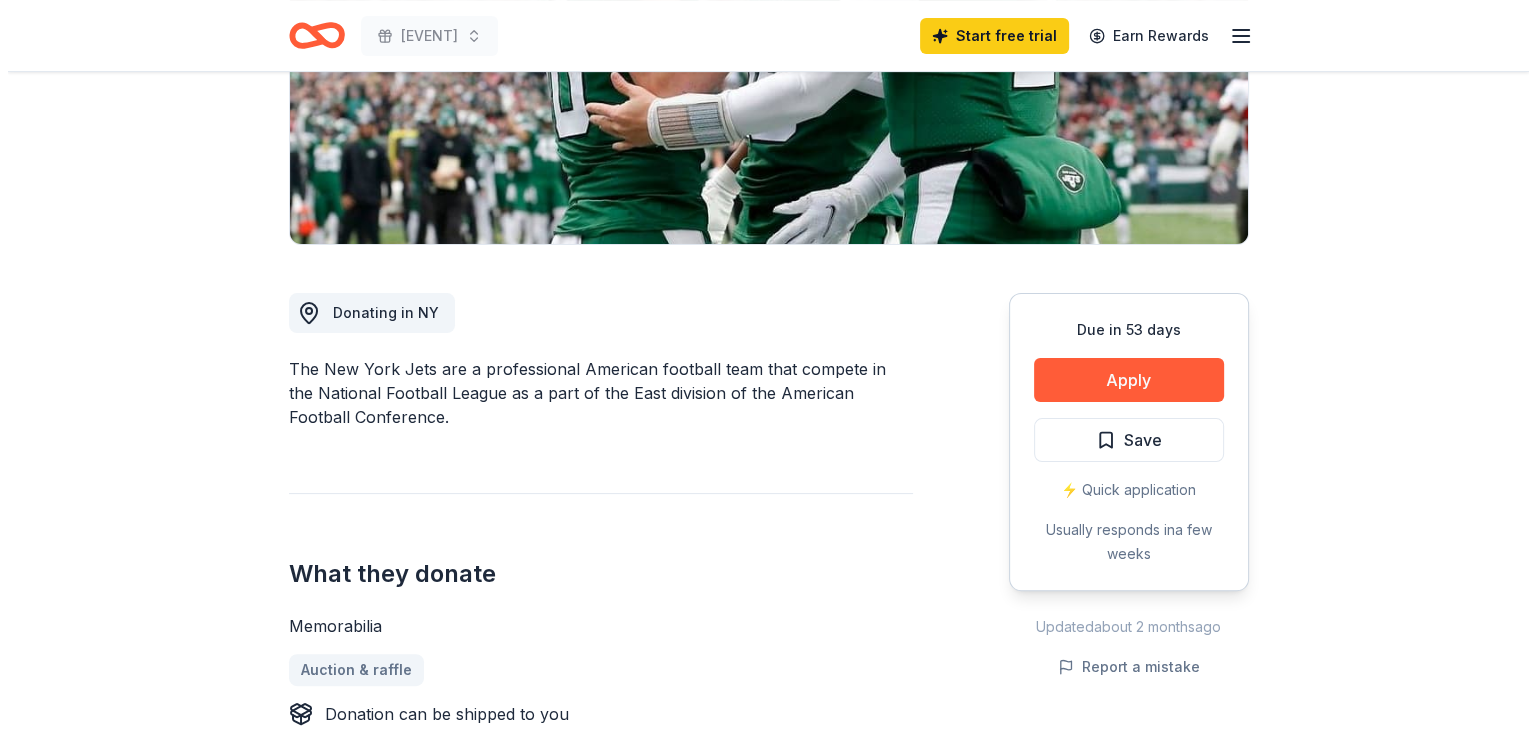scroll, scrollTop: 370, scrollLeft: 0, axis: vertical 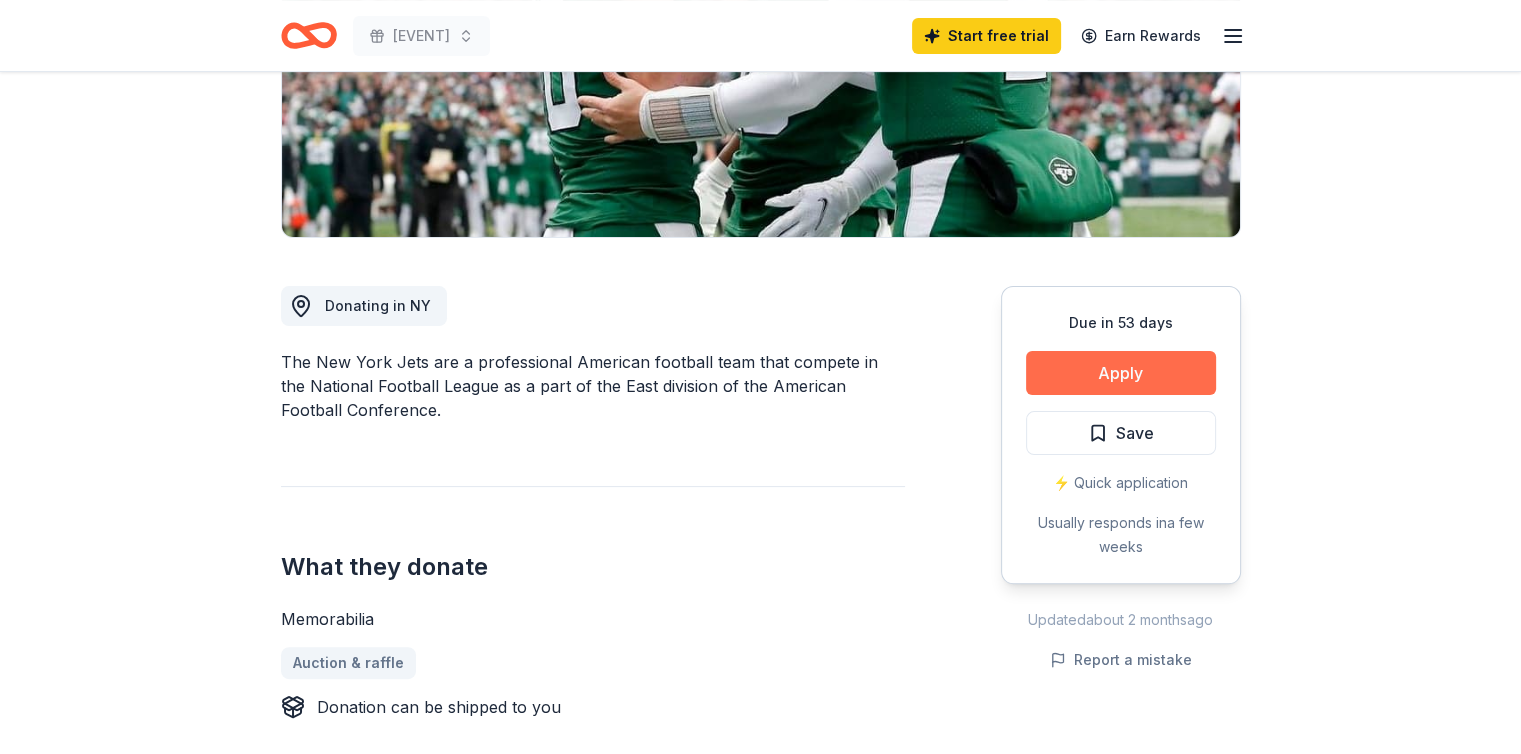click on "Apply" at bounding box center (1121, 373) 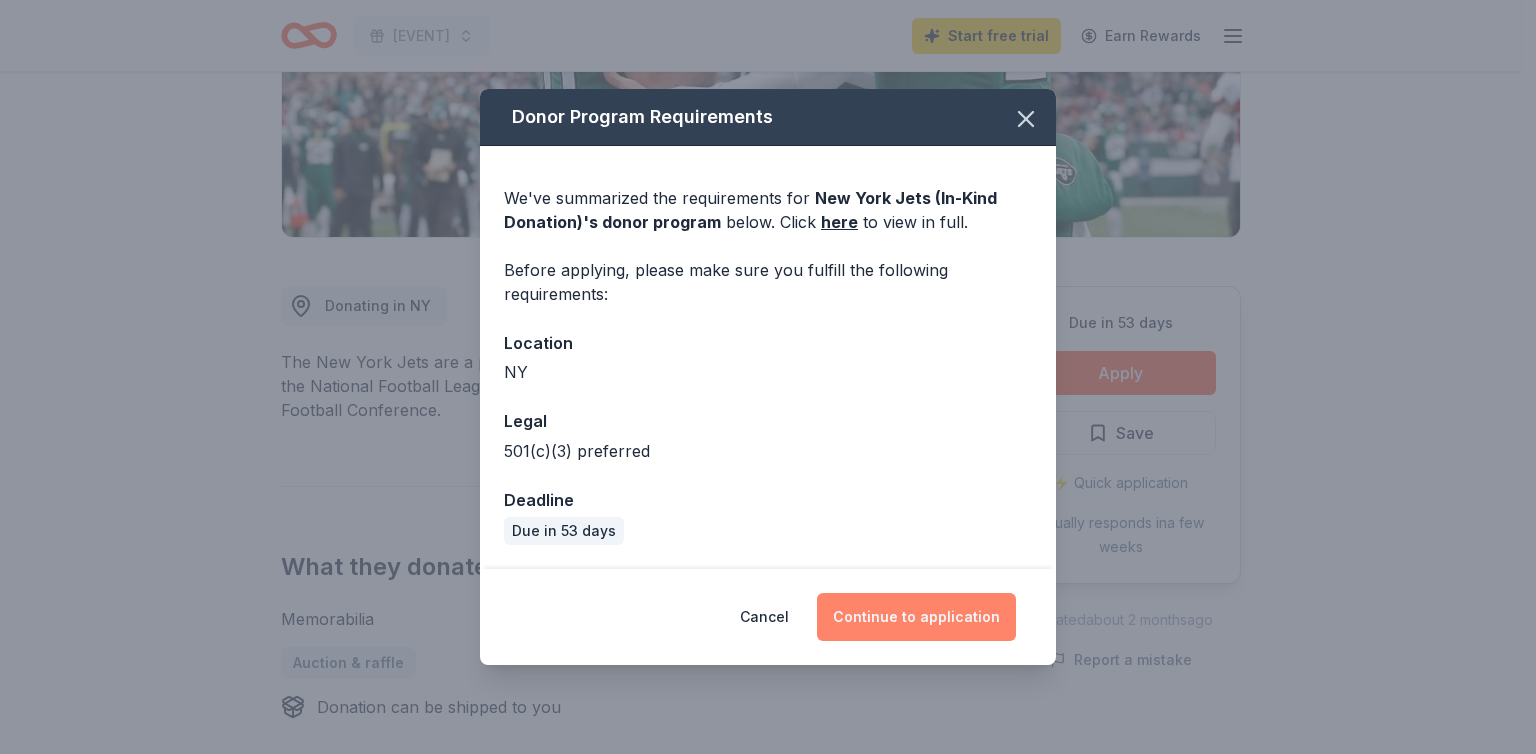click on "Continue to application" at bounding box center (916, 617) 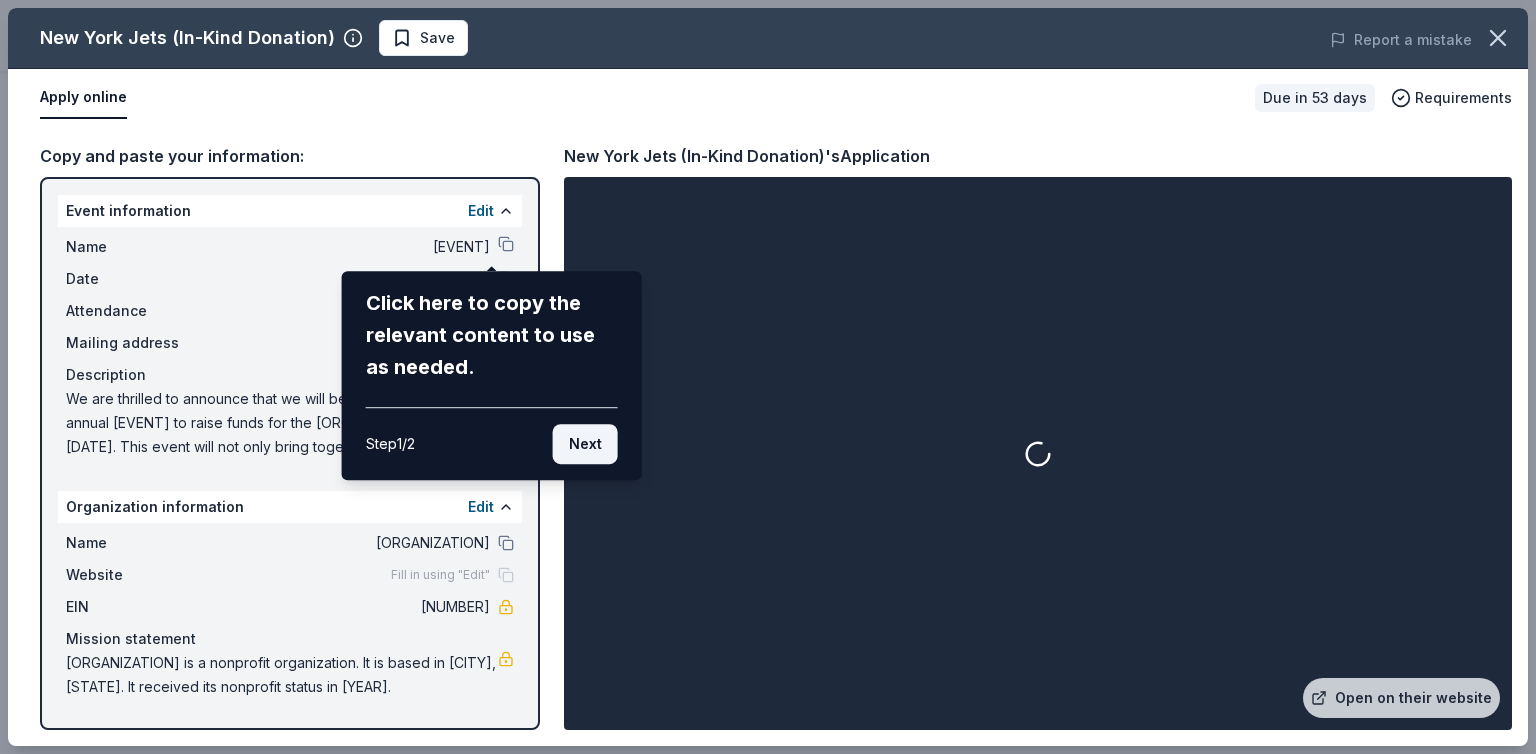 click on "Next" at bounding box center (585, 444) 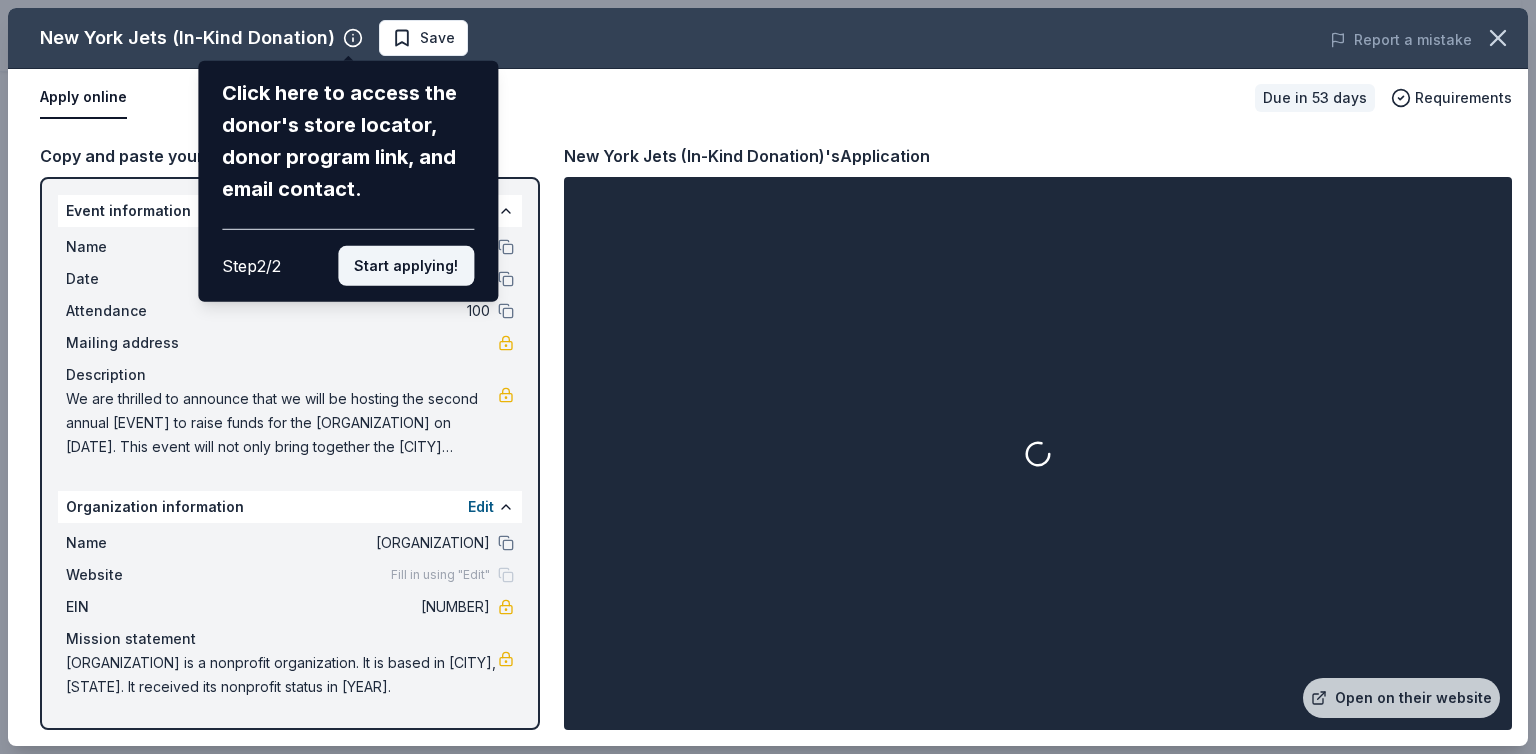 click on "Start applying!" at bounding box center [406, 266] 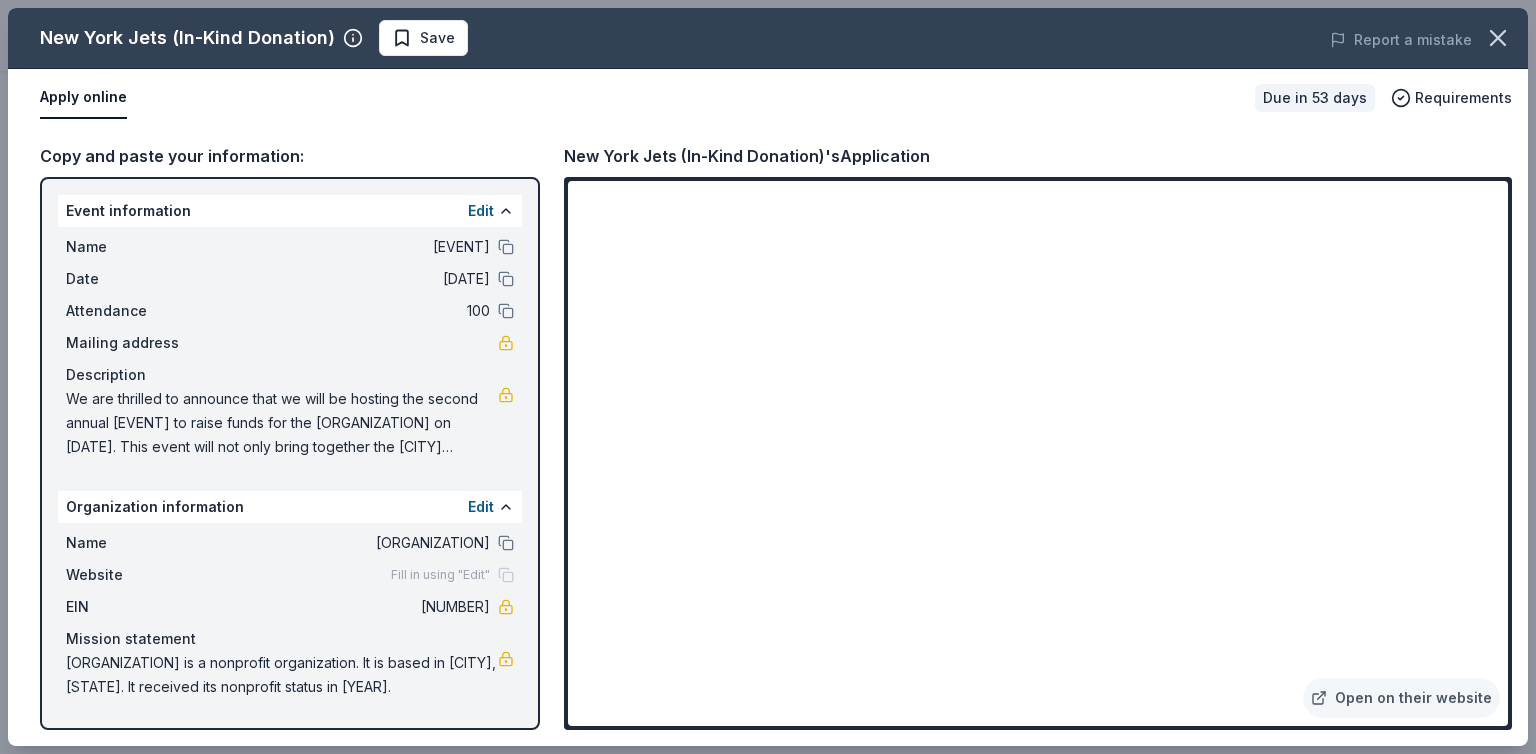 scroll, scrollTop: 0, scrollLeft: 0, axis: both 